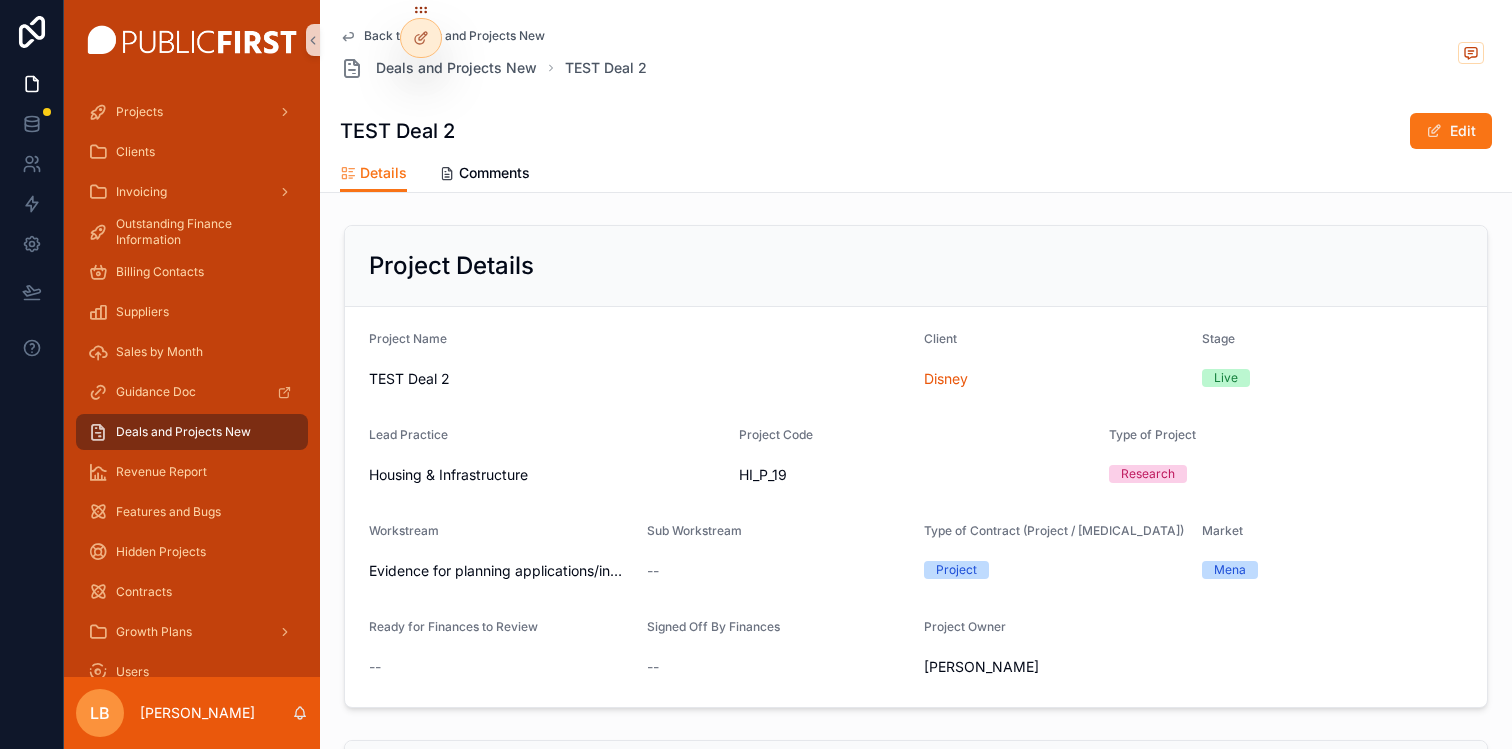 scroll, scrollTop: 0, scrollLeft: 0, axis: both 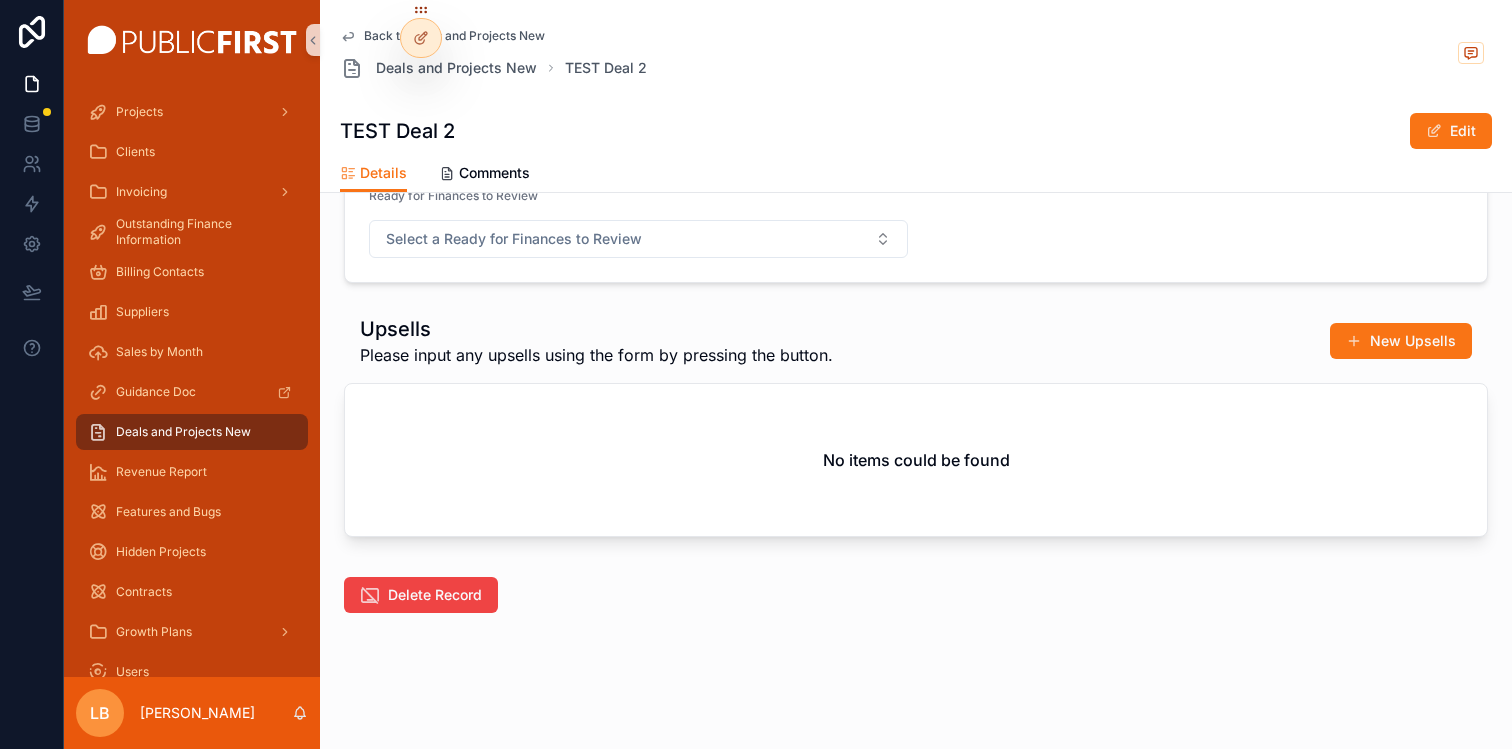 click on "Upsells Please input any upsells using the form by pressing the button. New Upsells" at bounding box center [916, 341] 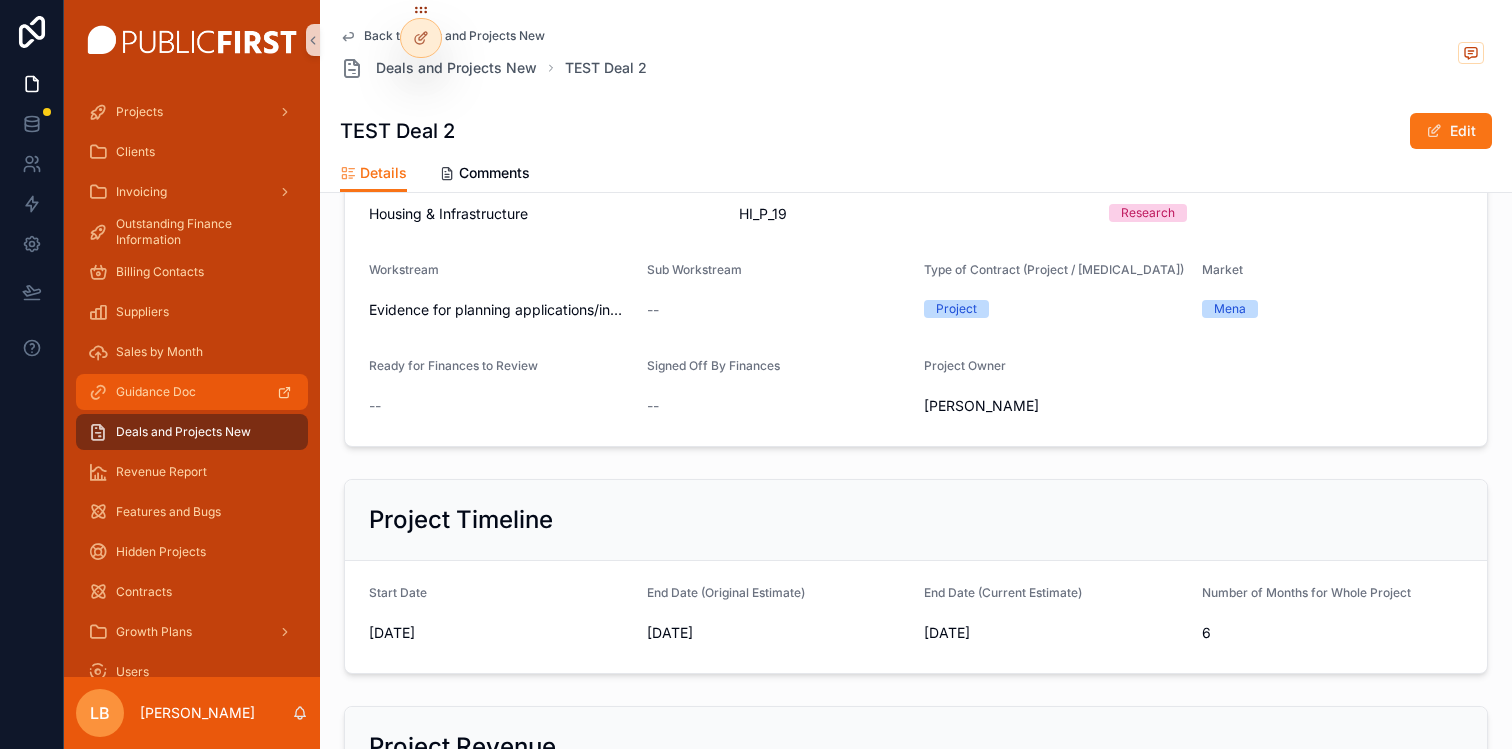 scroll, scrollTop: 90, scrollLeft: 0, axis: vertical 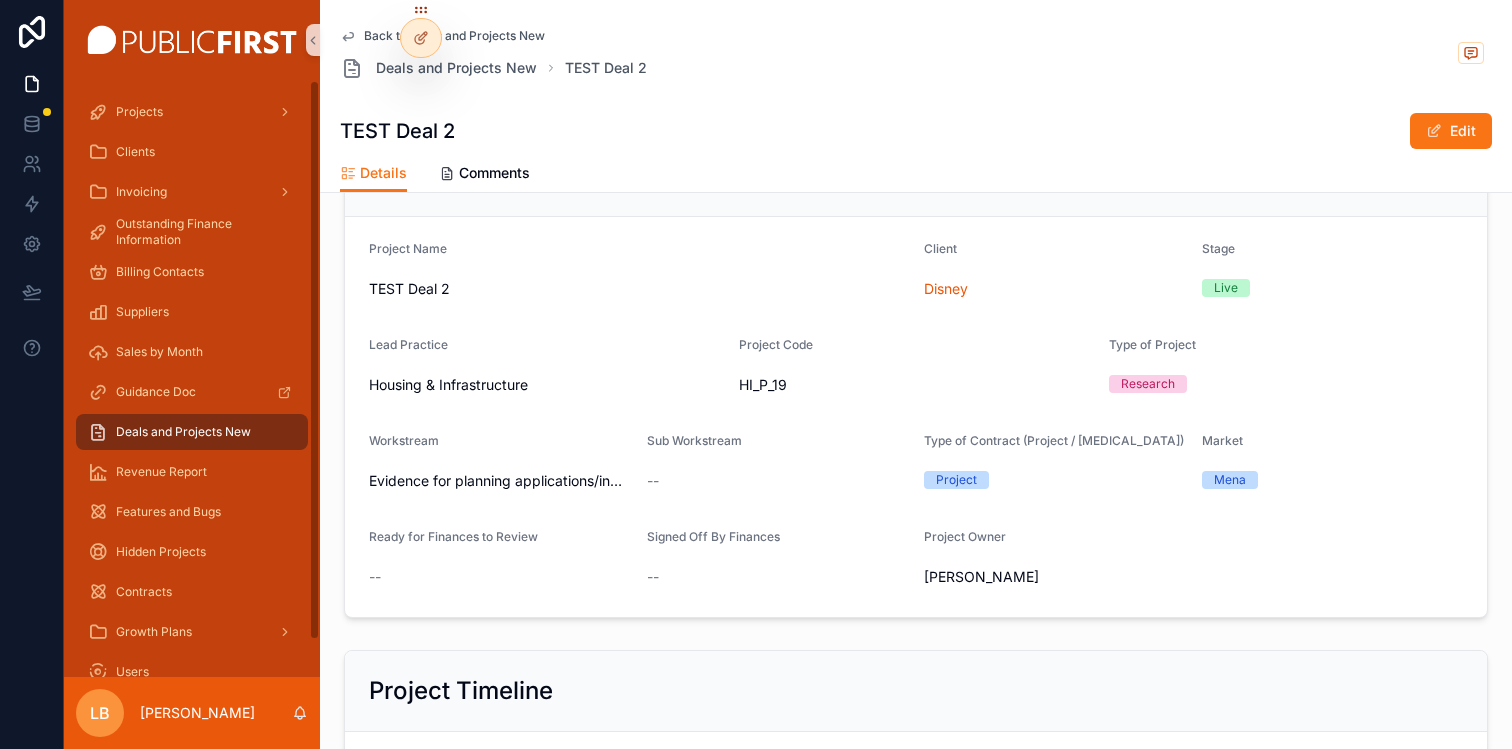 click on "Deals and Projects New" at bounding box center [183, 432] 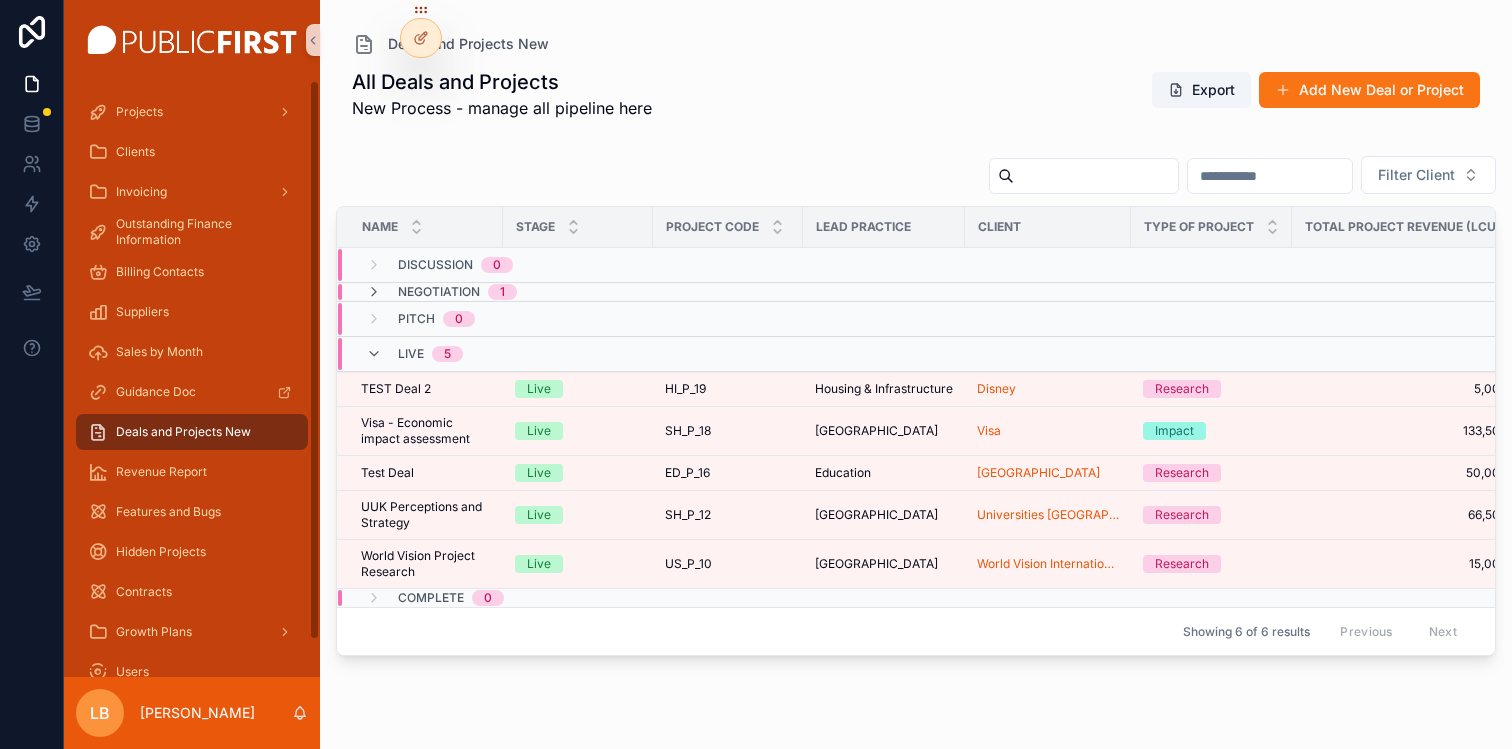 scroll, scrollTop: 0, scrollLeft: 0, axis: both 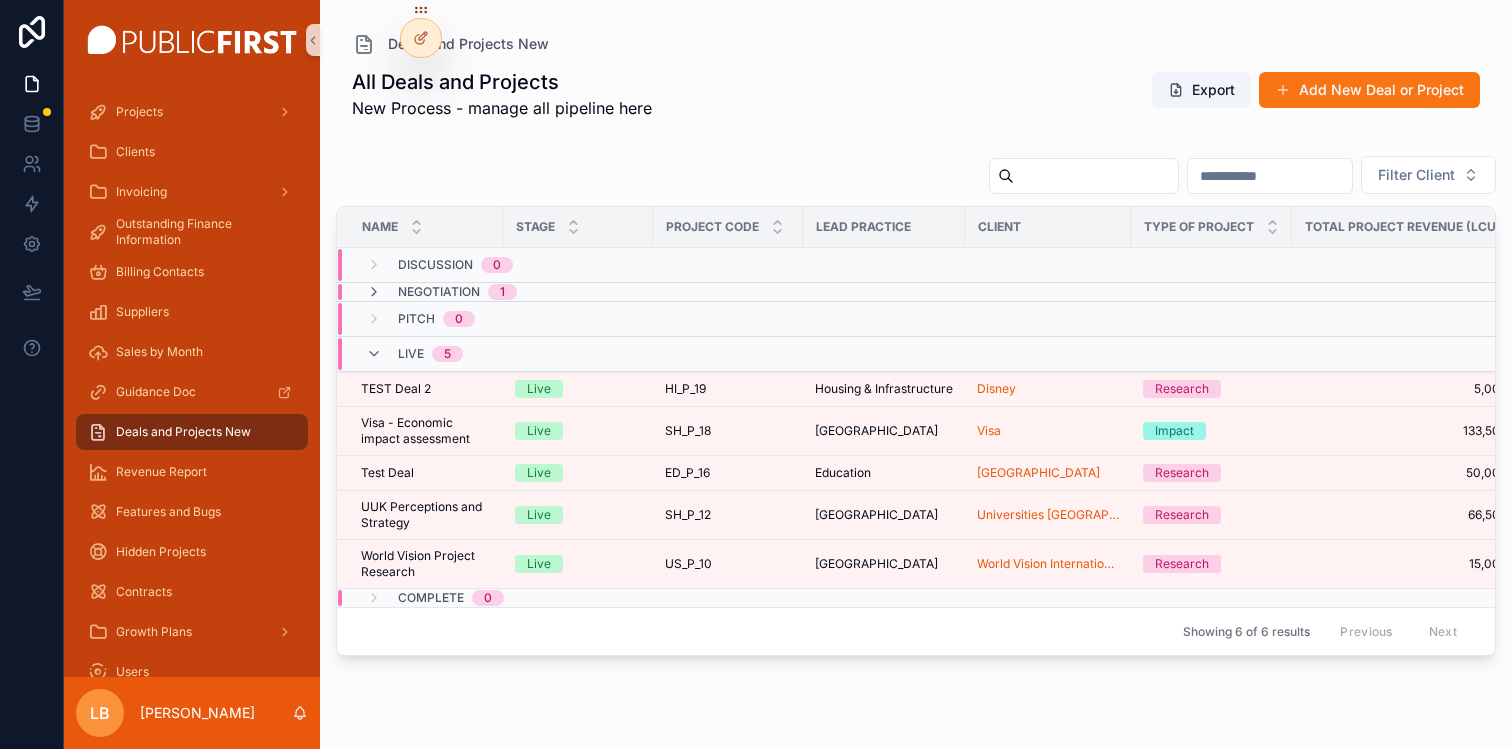 click on "All Deals and Projects New Process - manage all pipeline here Export Add New Deal or Project Filter Client Name Stage Project Code Lead Practice Client Type of Project Total Project Revenue (LCU) Start Date End Date (Original Estimate) End Date (Current Estimate) Discussion 0 Negotiation 1 Pitch 0 Live 5 TEST Deal 2 TEST Deal 2 Live HI_P_19 HI_P_19 Housing & Infrastructure Disney Research 5,000.00 5,000.00 01/06/2025 01/06/2025 25/11/2025 25/11/2025 25/11/2025 25/11/2025 Visa - Economic impact assessment Visa - Economic impact assessment Live SH_P_18 SH_P_18 Stonehaven Visa Impact 133,500.00 133,500.00 01/07/2025 01/07/2025 31/12/2025 31/12/2025 31/12/2025 31/12/2025 Test Deal Test Deal Live ED_P_16 ED_P_16 Education Northumbria University Research 50,000.00 50,000.00 01/06/2025 01/06/2025 31/07/2025 31/07/2025 31/07/2025 31/07/2025 UUK Perceptions and Strategy UUK Perceptions and Strategy Live SH_P_12 SH_P_12 Stonehaven Universities UK Research 66,500.00 66,500.00 01/04/2025 01/04/2025 31/12/2025 31/12/2025" at bounding box center (916, 396) 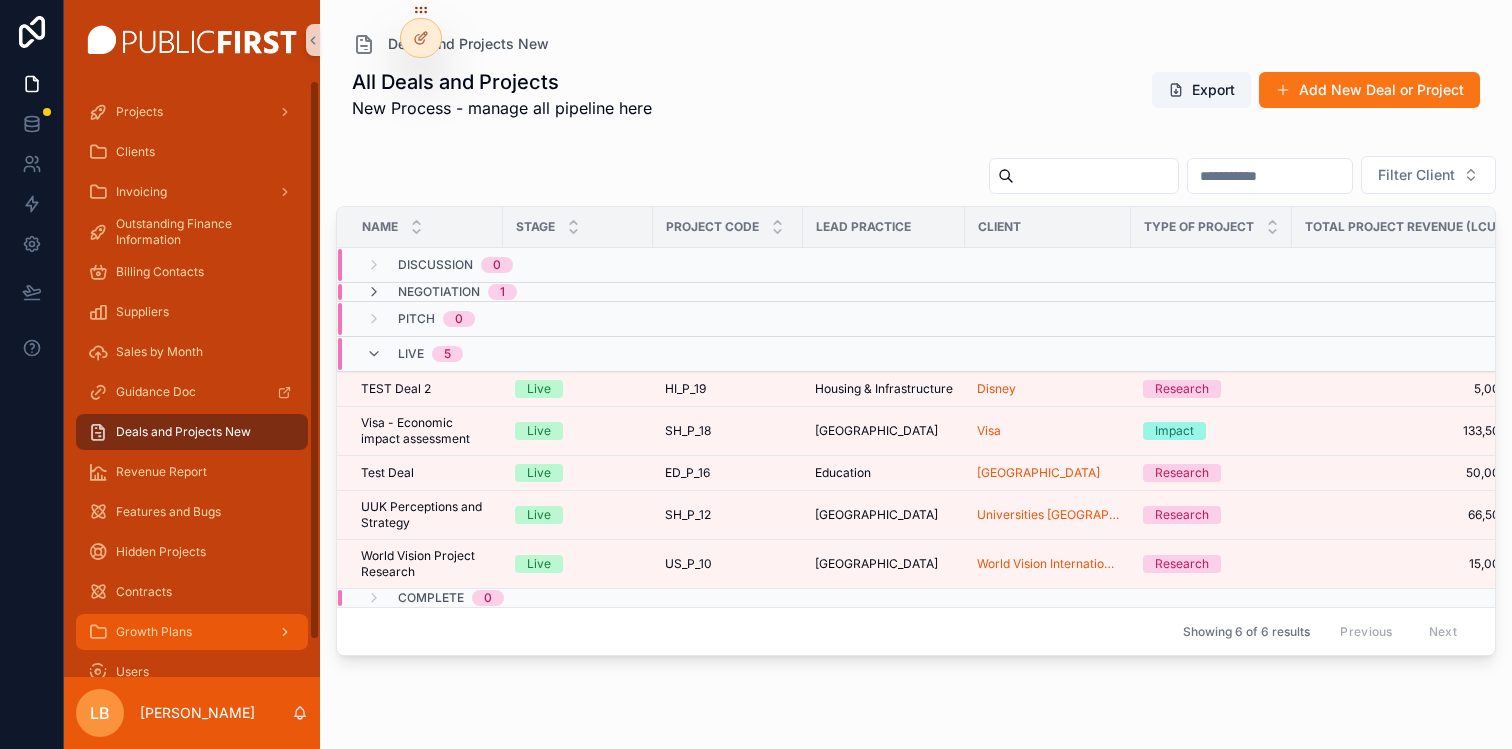 scroll, scrollTop: 39, scrollLeft: 0, axis: vertical 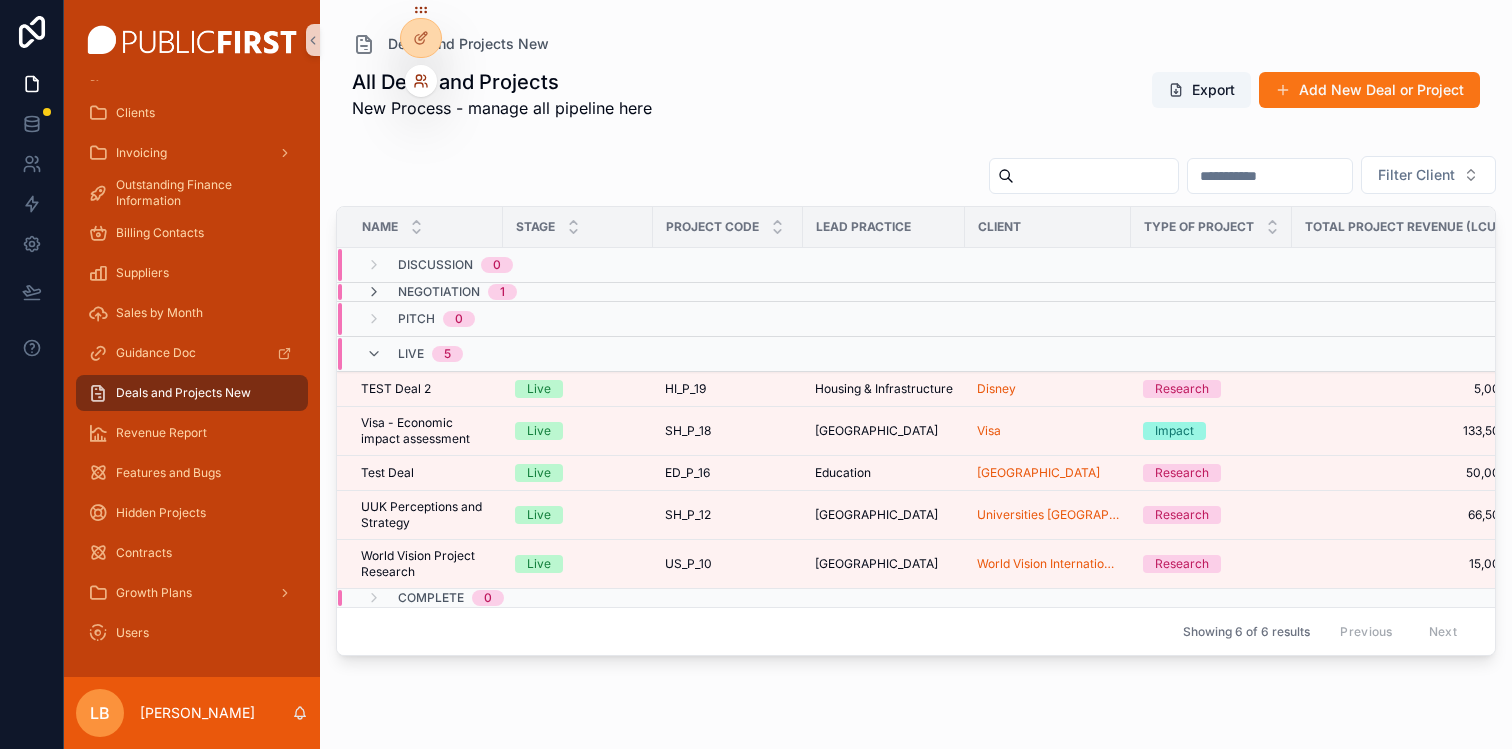click 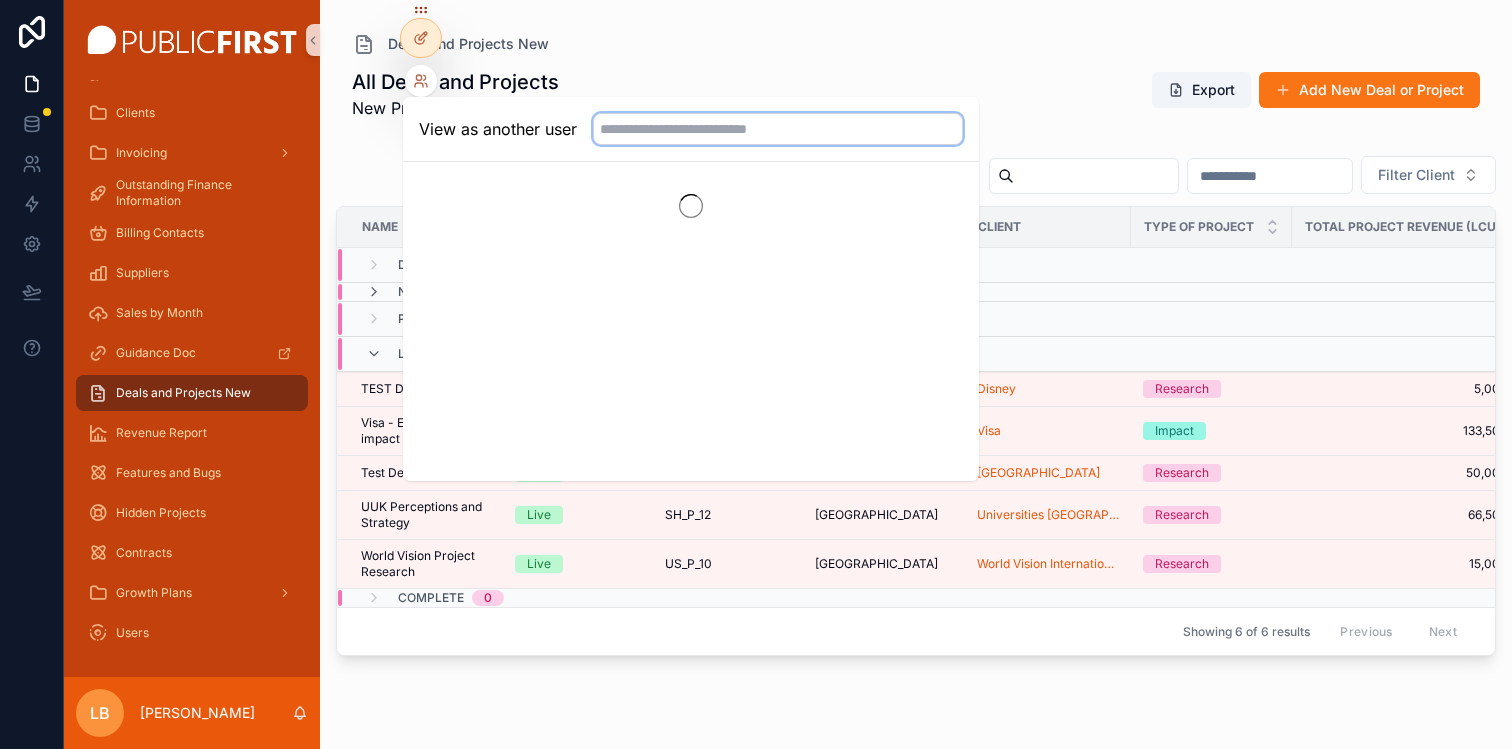 click at bounding box center [778, 129] 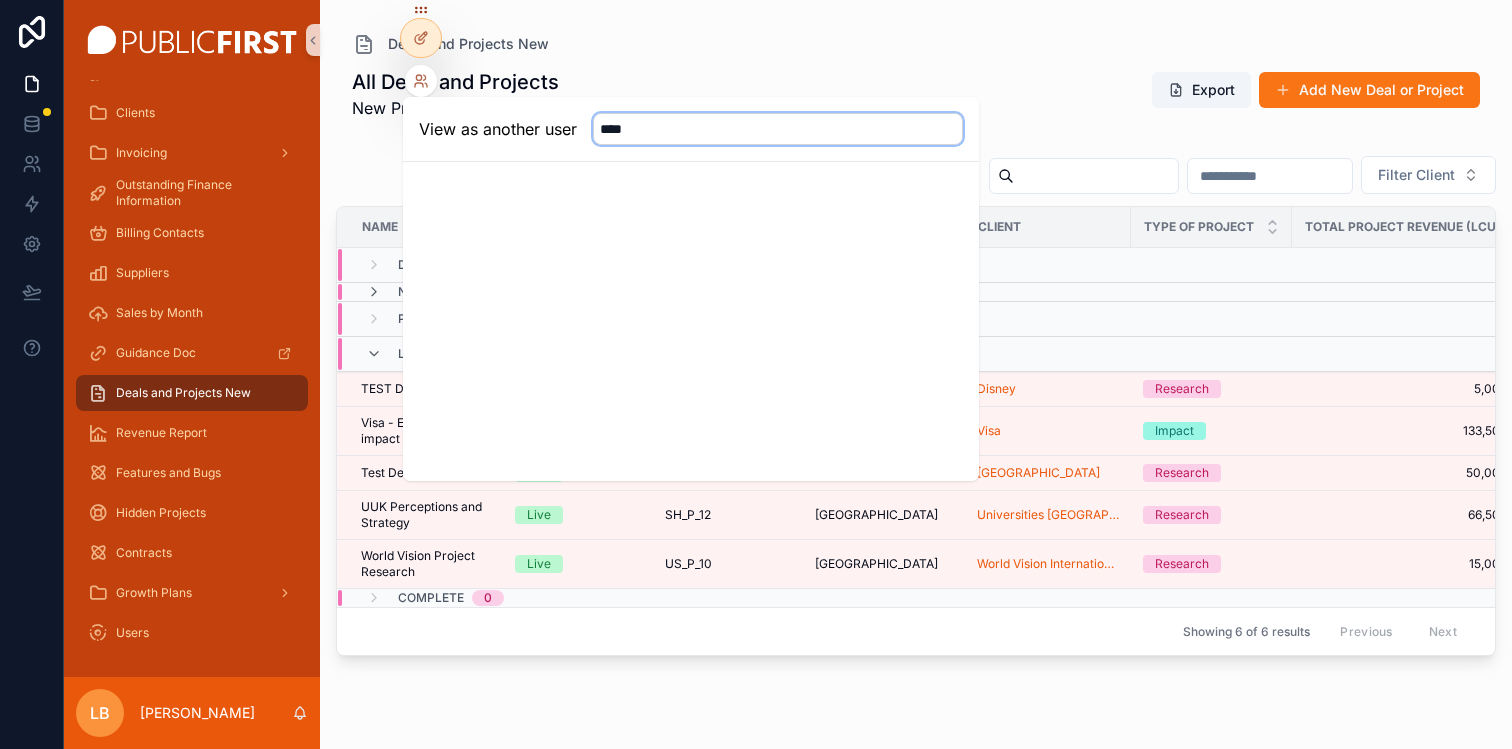 click on "****" at bounding box center [778, 129] 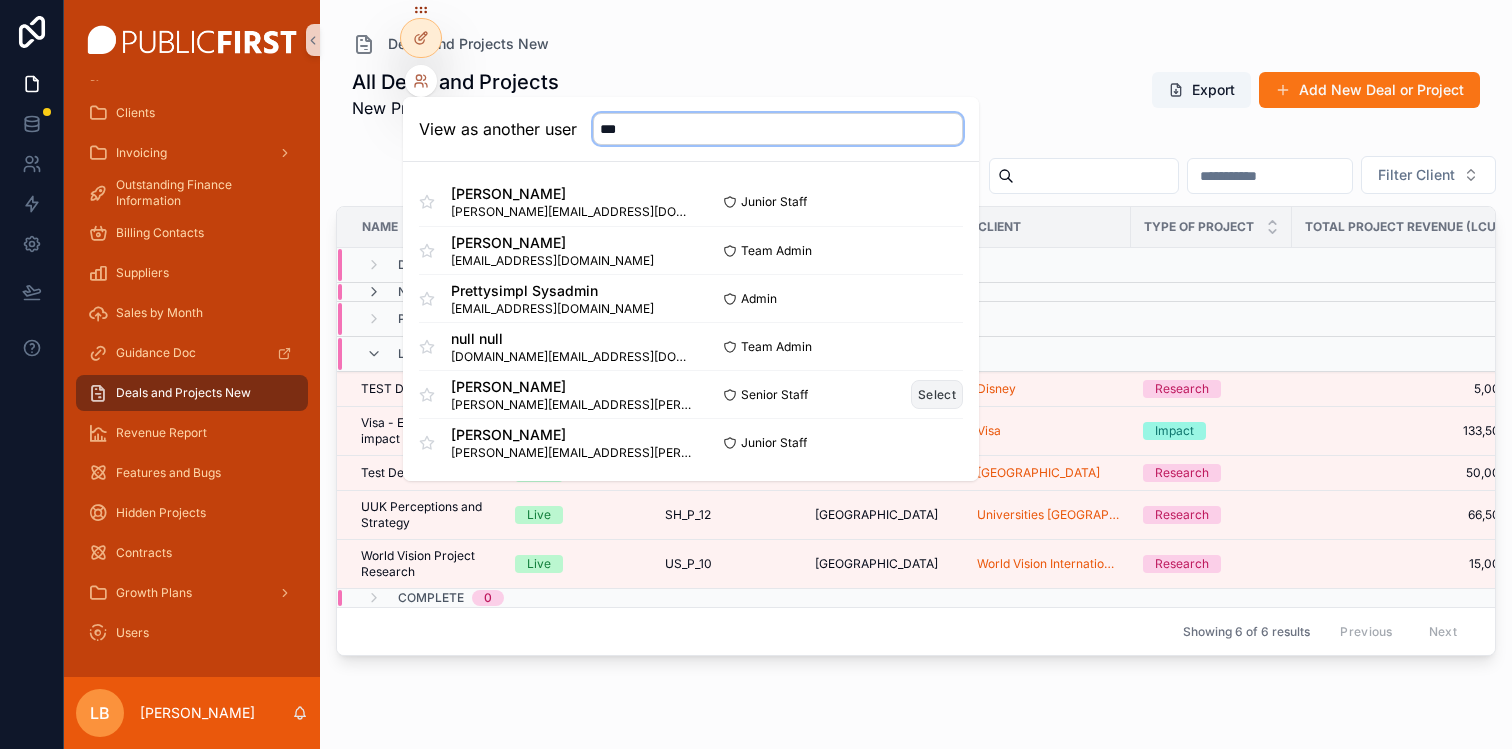 type on "***" 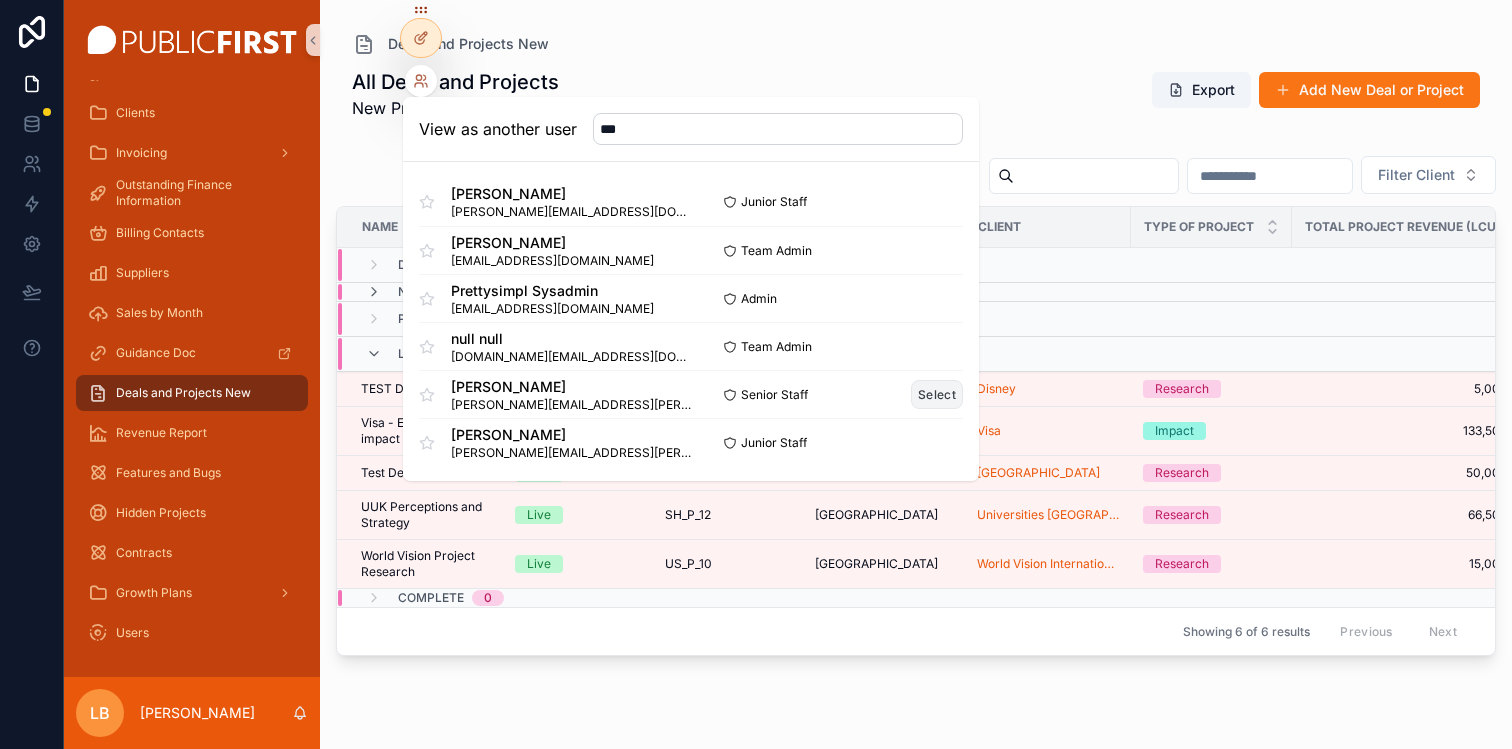 click on "Select" at bounding box center [937, 394] 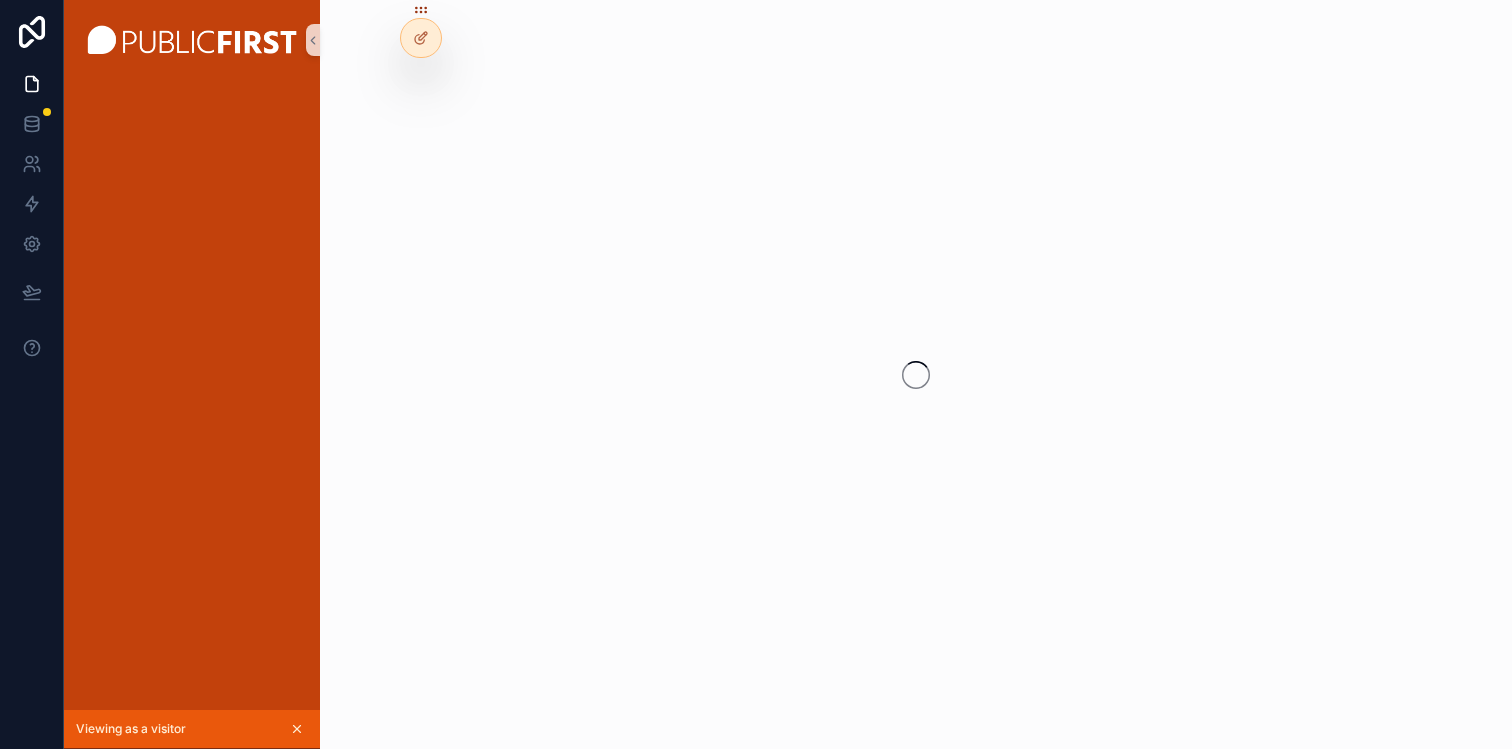 scroll, scrollTop: 0, scrollLeft: 0, axis: both 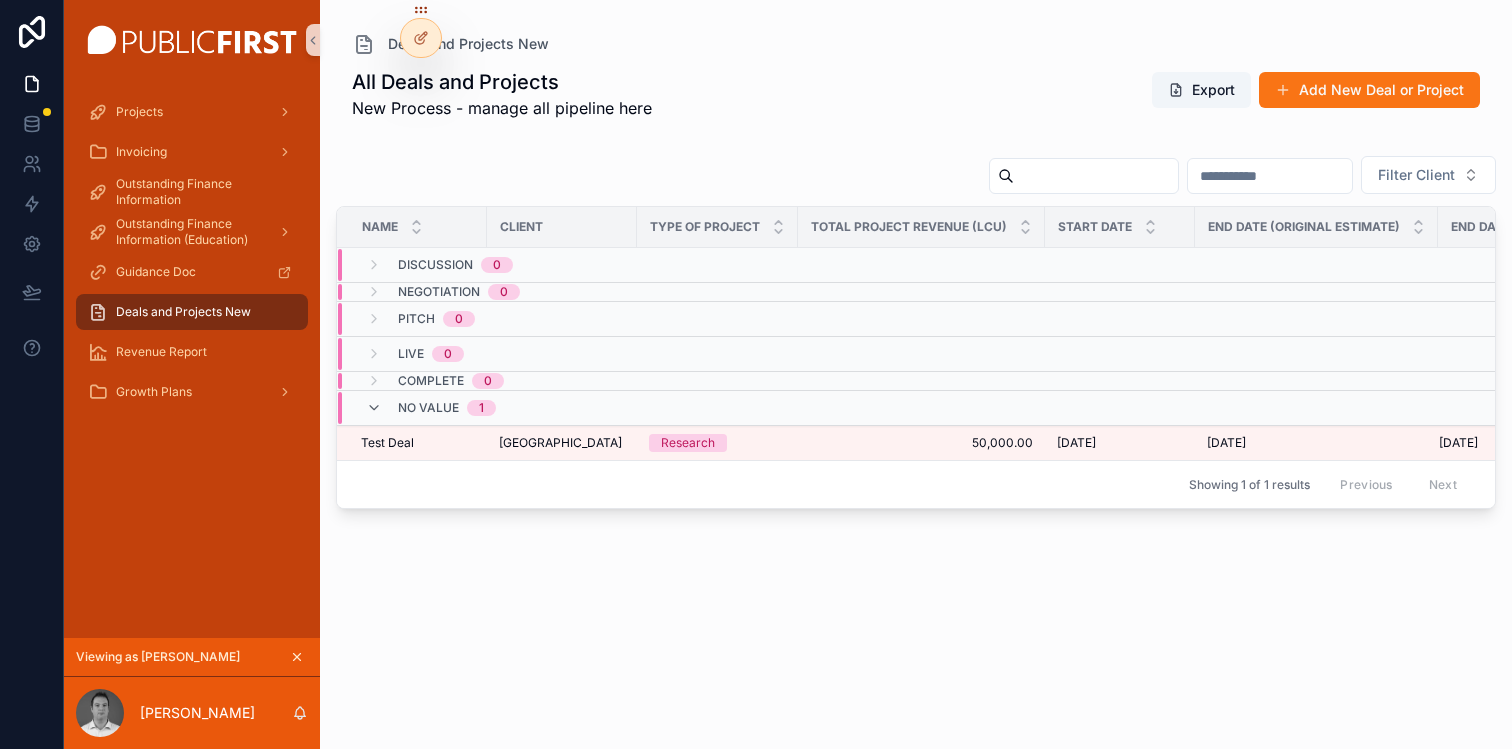 click at bounding box center [921, 319] 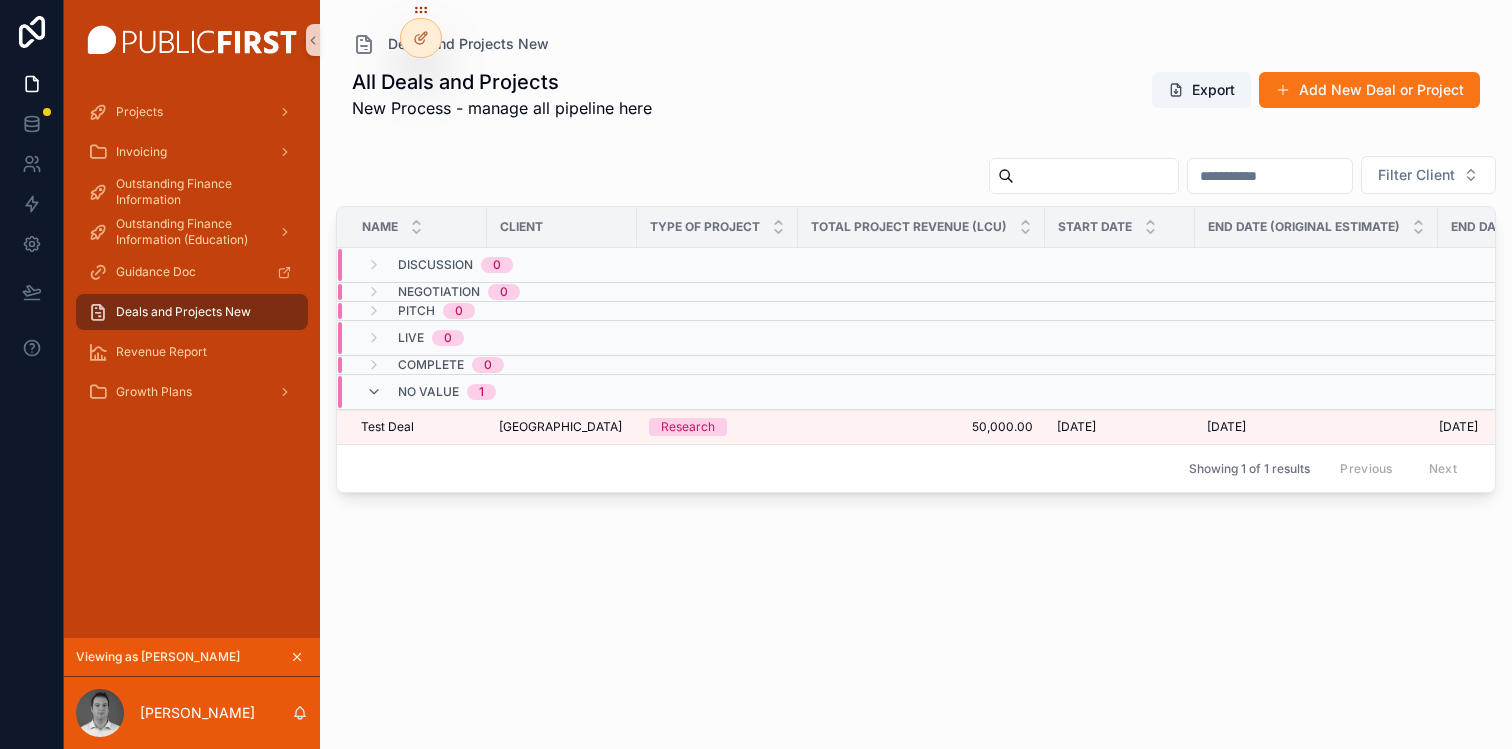click on "All Deals and Projects New Process - manage all pipeline here Export Add New Deal or Project Filter Client Name Client Type of Project Total Project Revenue (LCU) Start Date End Date (Original Estimate) End Date (Current Estimate) Discussion 0 Negotiation 0 Pitch 0 Live 0 Complete 0 No value 1 Test Deal Test Deal [GEOGRAPHIC_DATA] Research 50,000.00 50,000.00 [DATE] [DATE] [DATE] [DATE] [DATE] [DATE] Showing 1 of 1 results Previous Next" at bounding box center (916, 396) 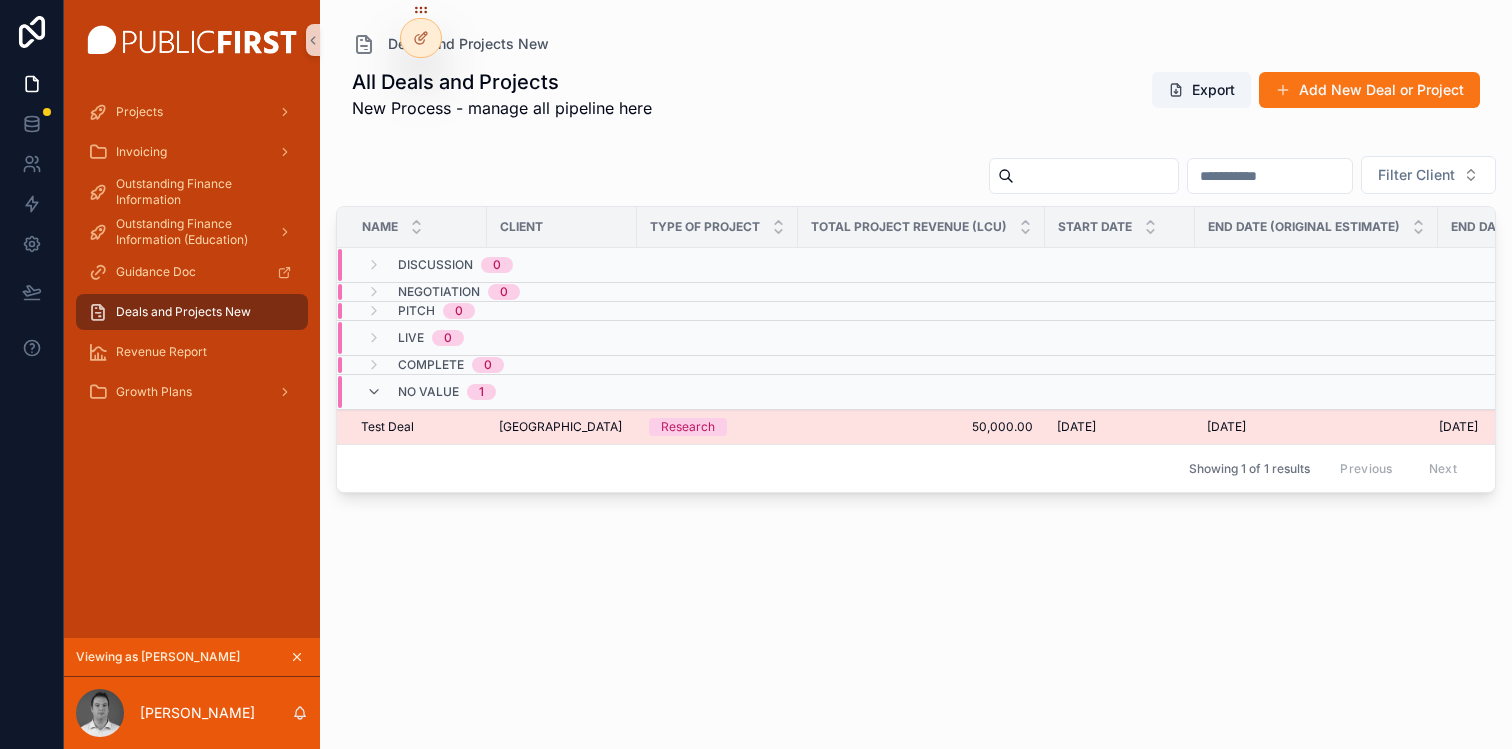 click on "Research" at bounding box center (717, 427) 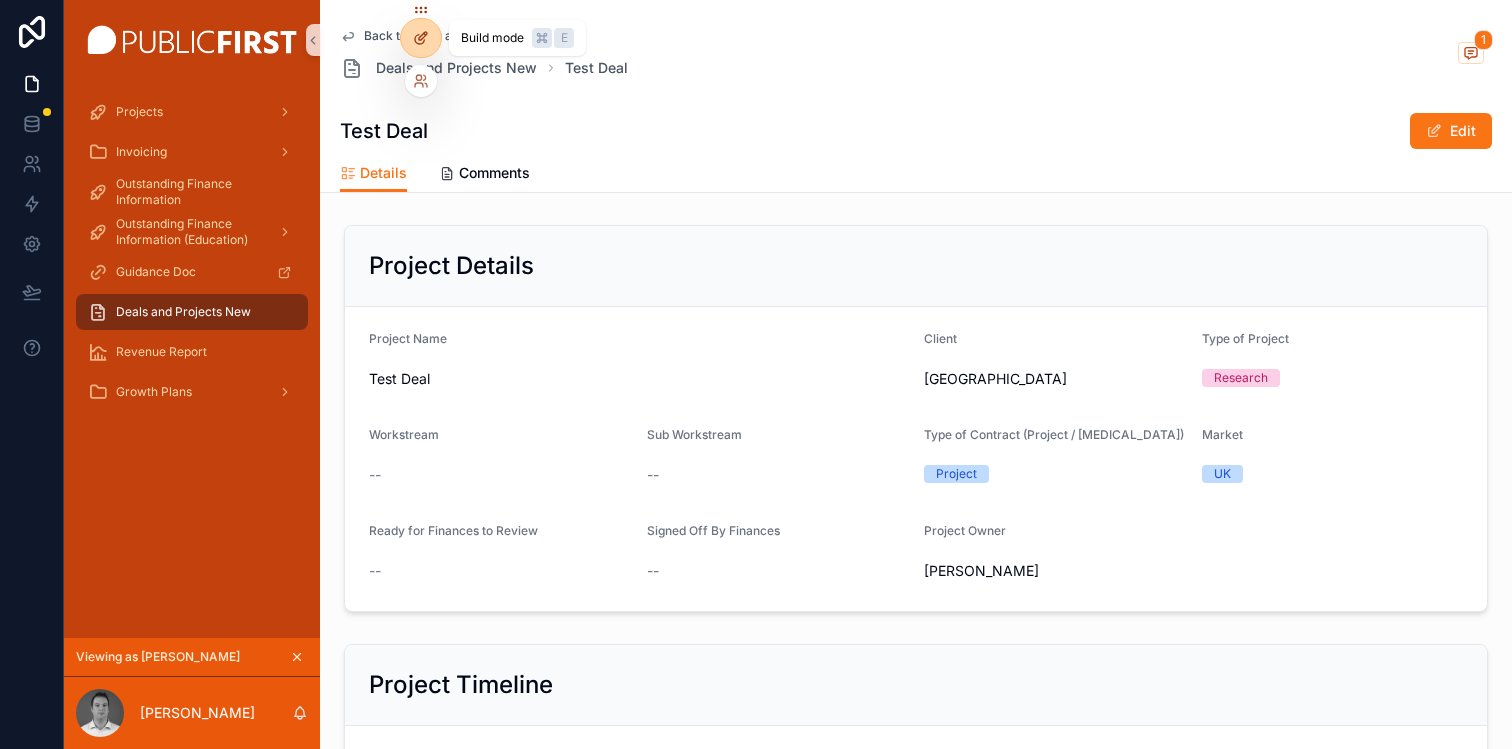 click at bounding box center (421, 38) 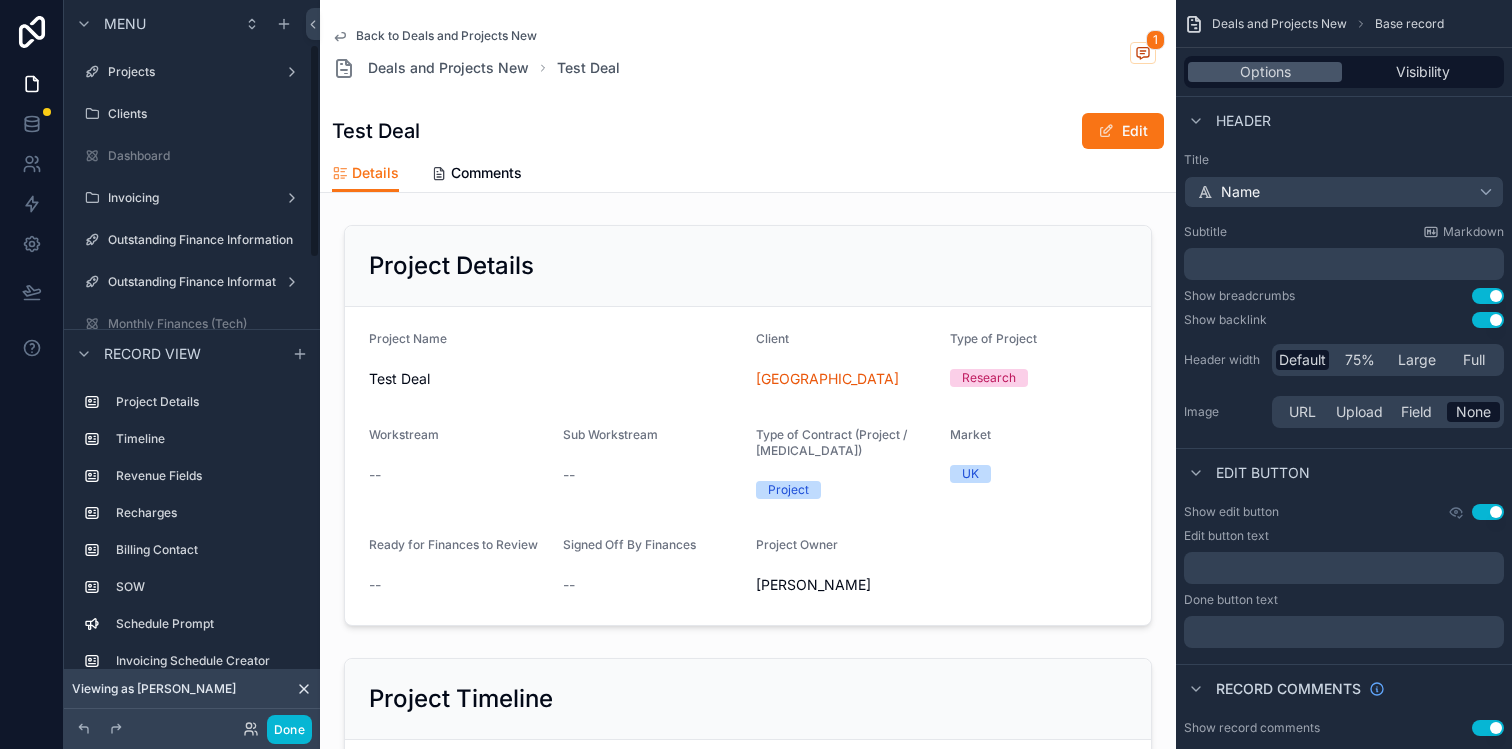 scroll, scrollTop: 150, scrollLeft: 0, axis: vertical 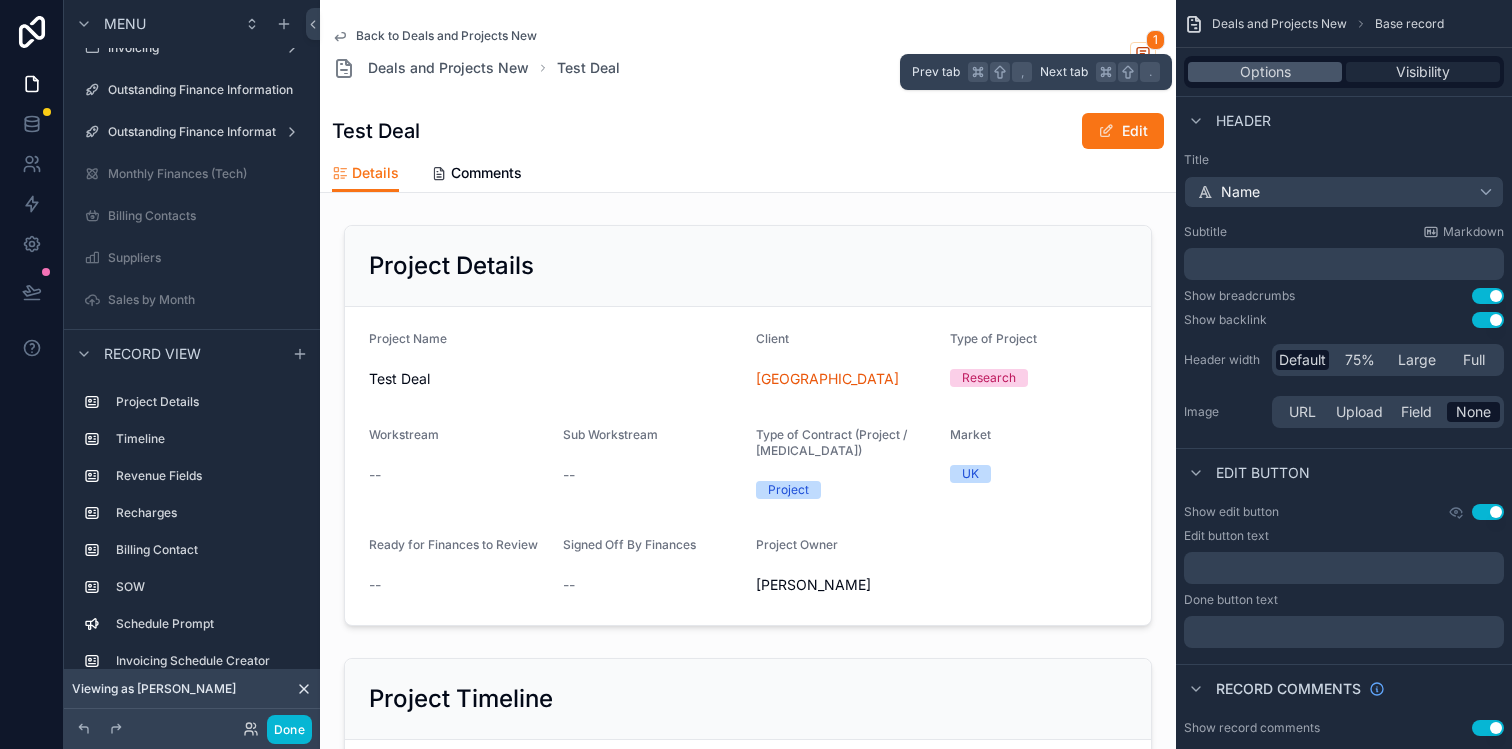click on "Visibility" at bounding box center (1423, 72) 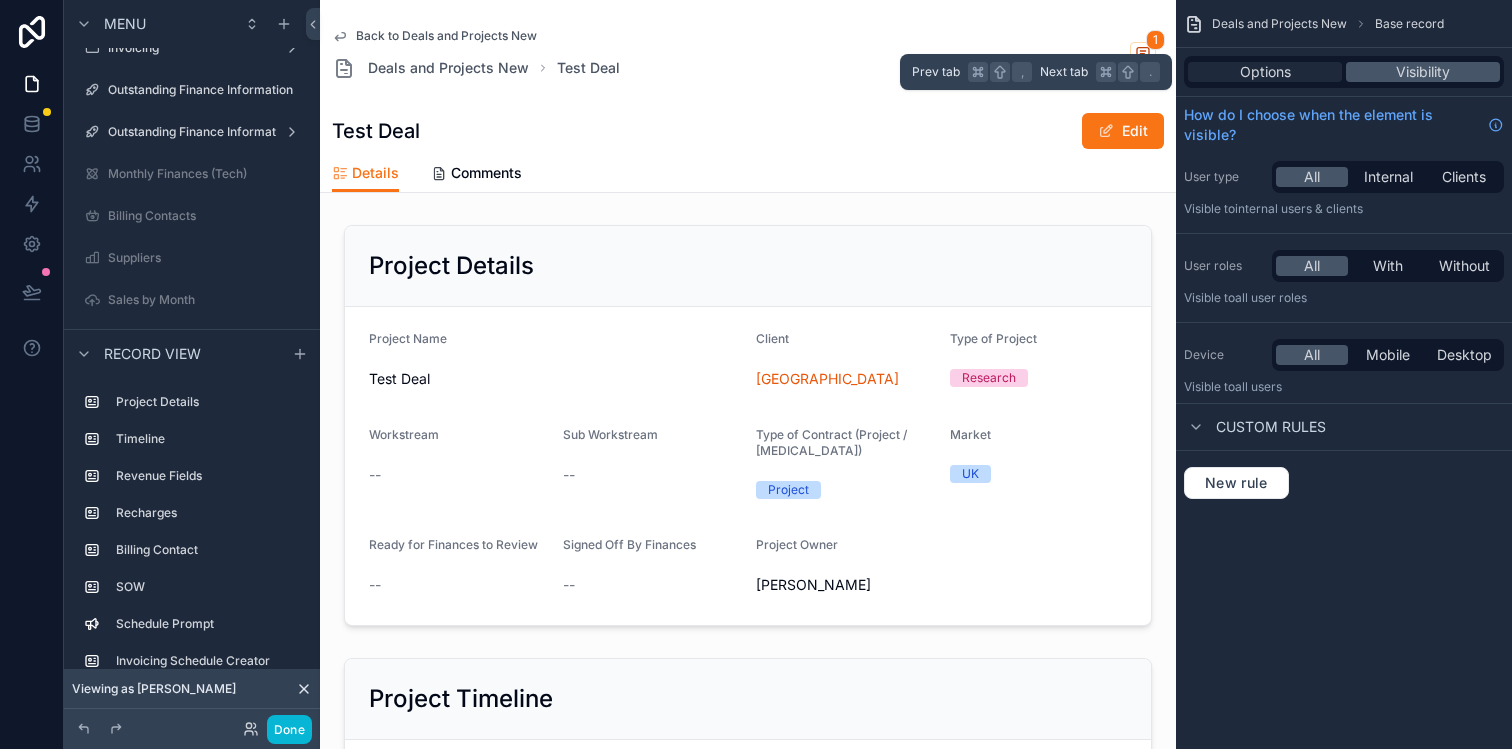 click on "Options" at bounding box center (1265, 72) 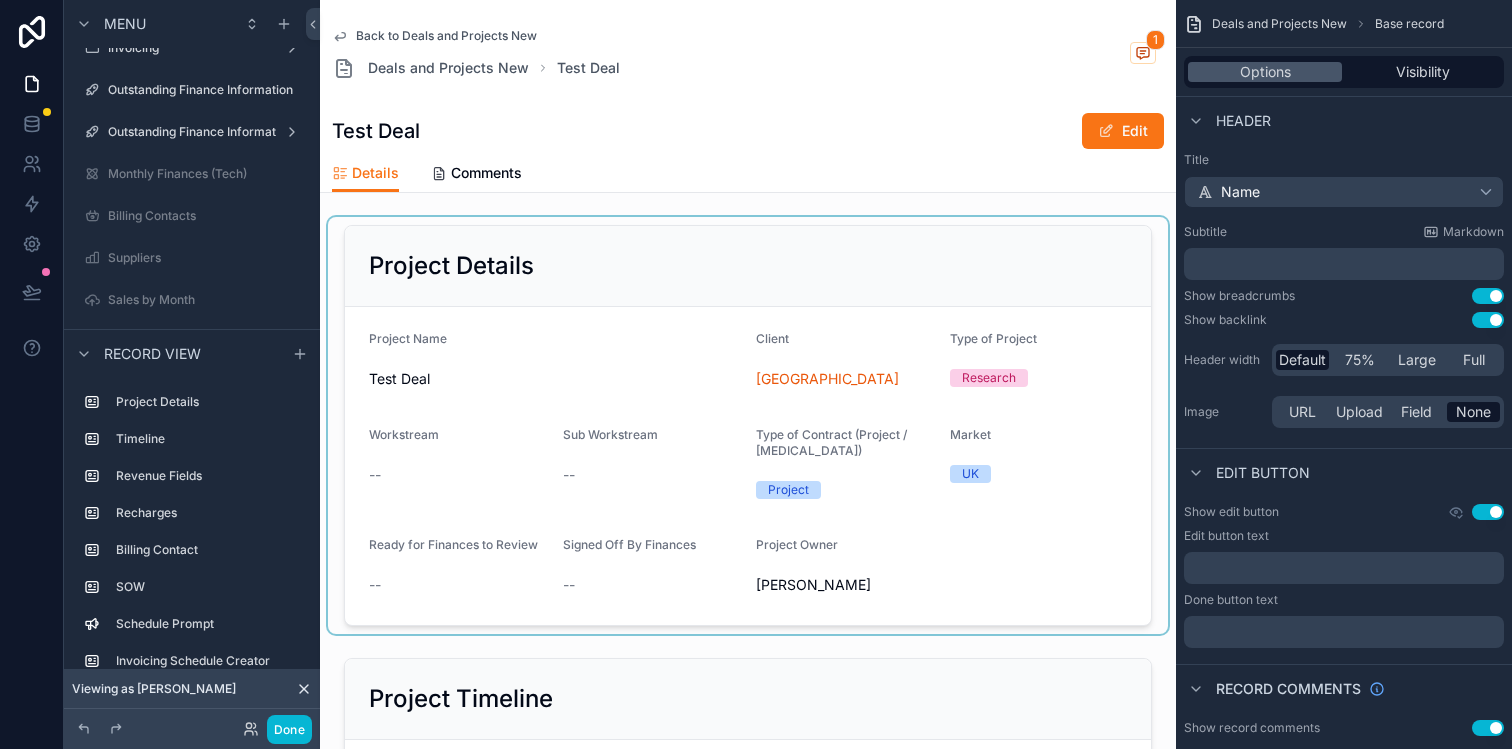 click at bounding box center [748, 425] 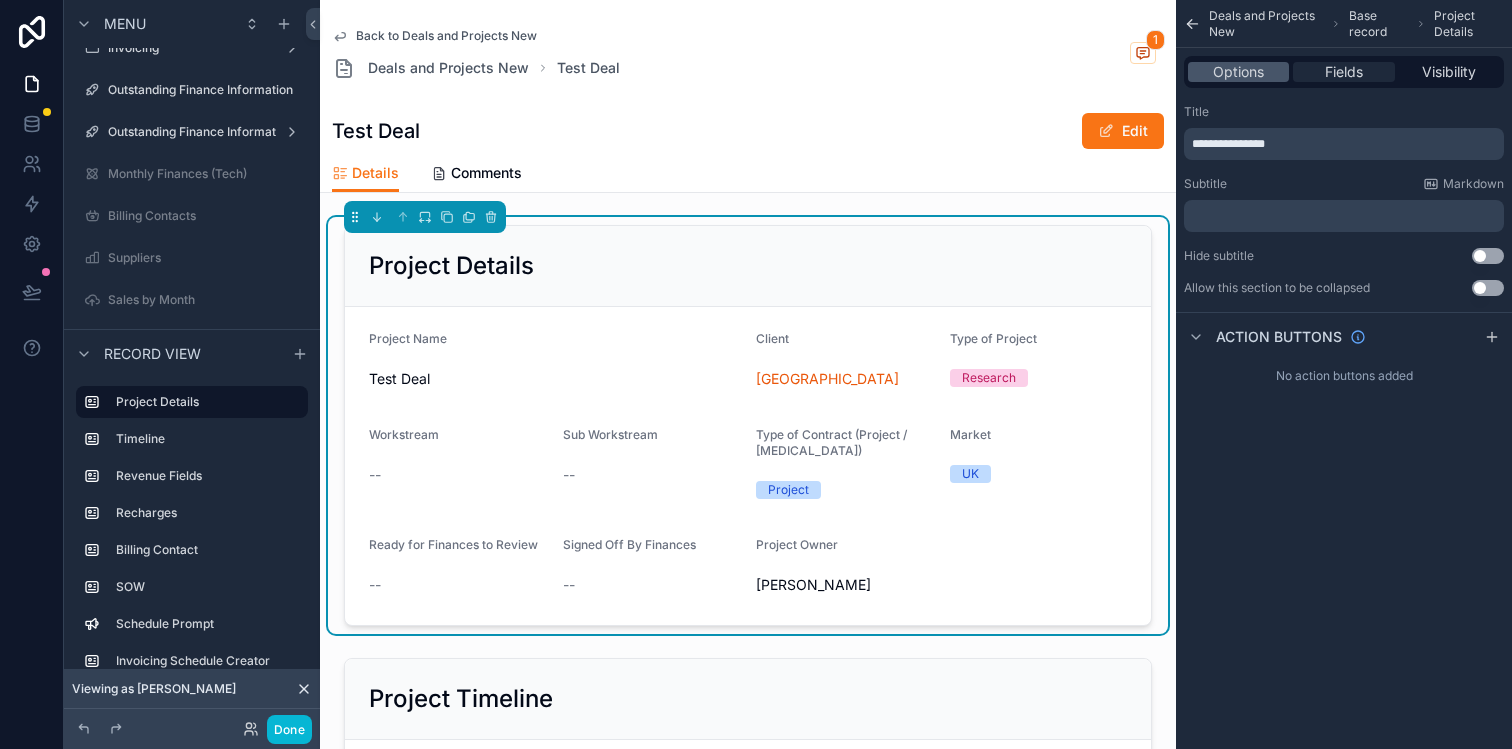 click on "Fields" at bounding box center [1344, 72] 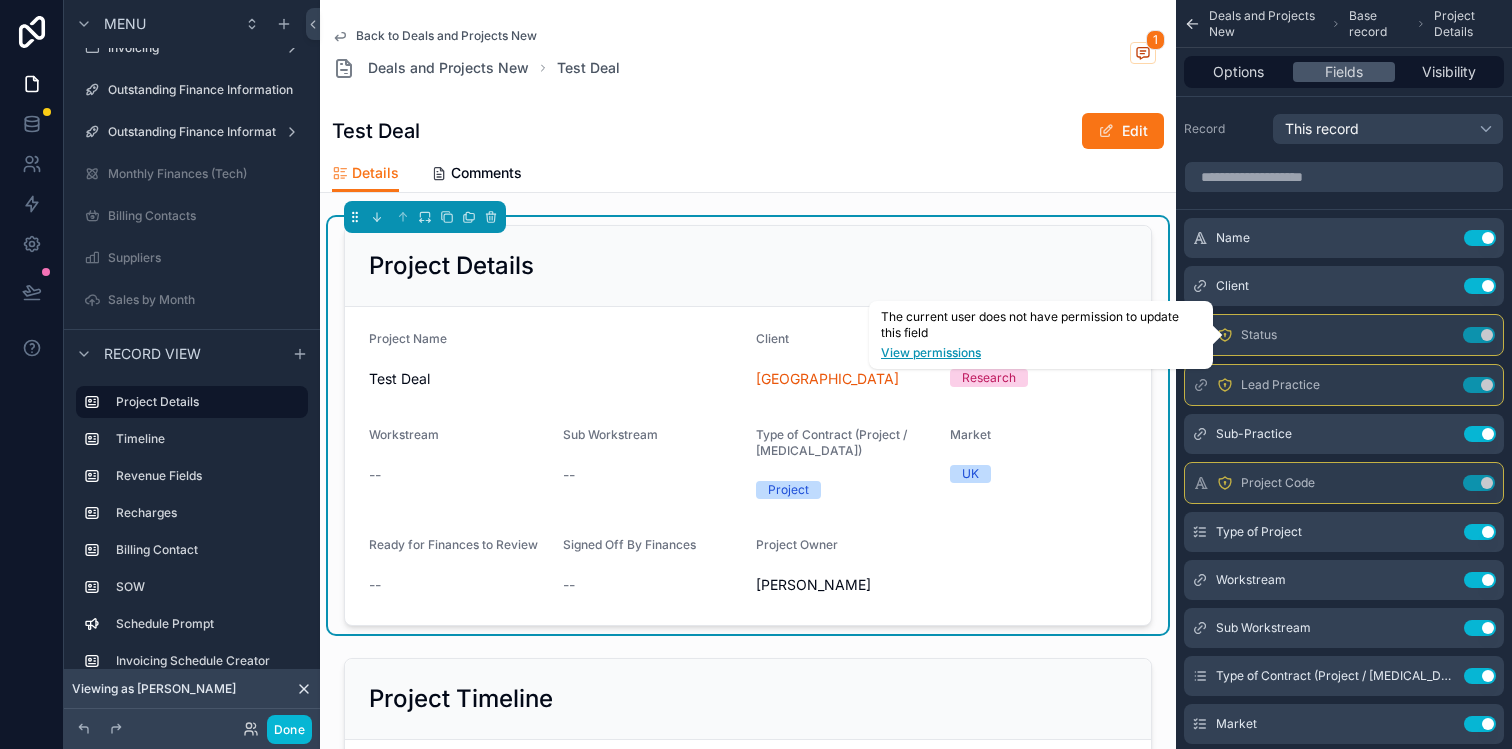 click on "View permissions" at bounding box center (1041, 353) 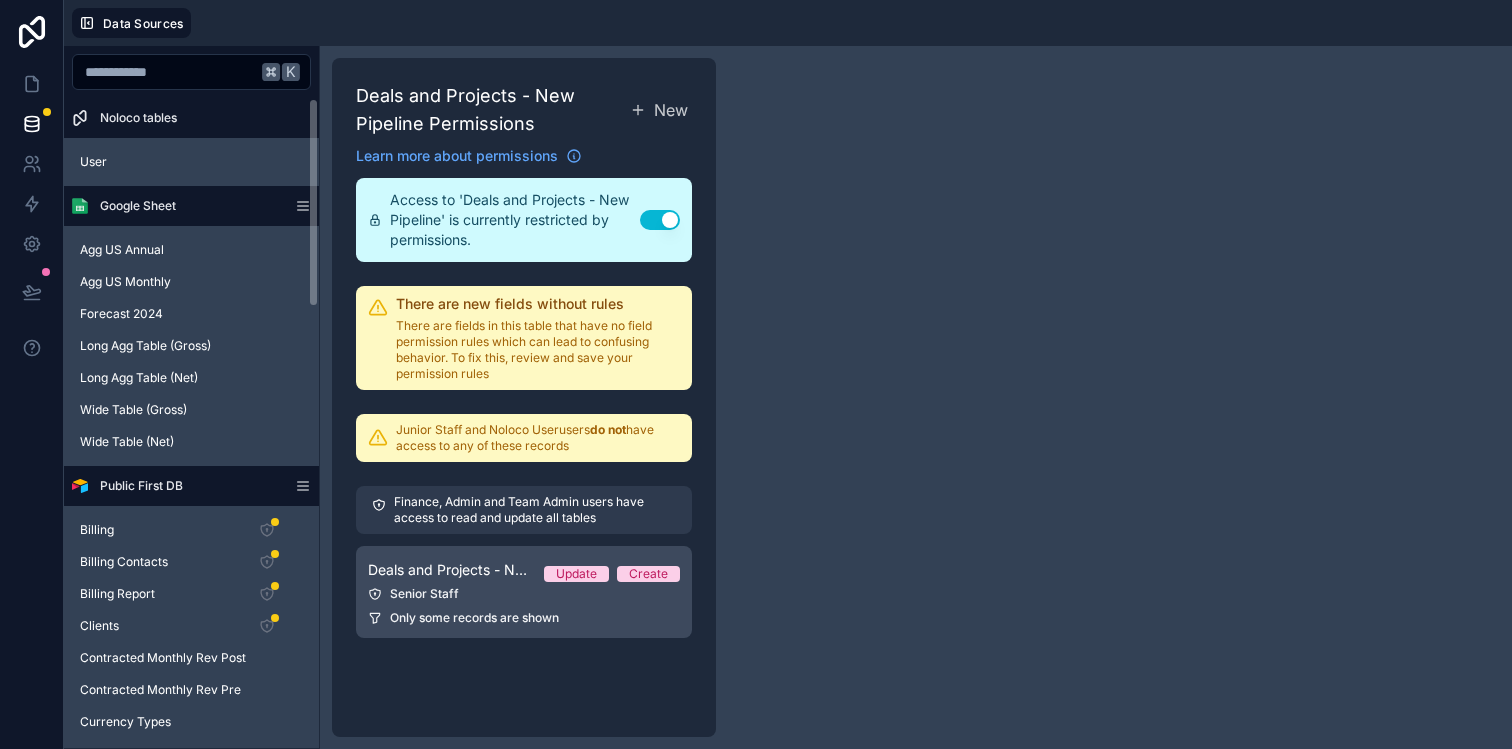 click on "Deals and Projects - New Pipeline Permission 1" at bounding box center (448, 570) 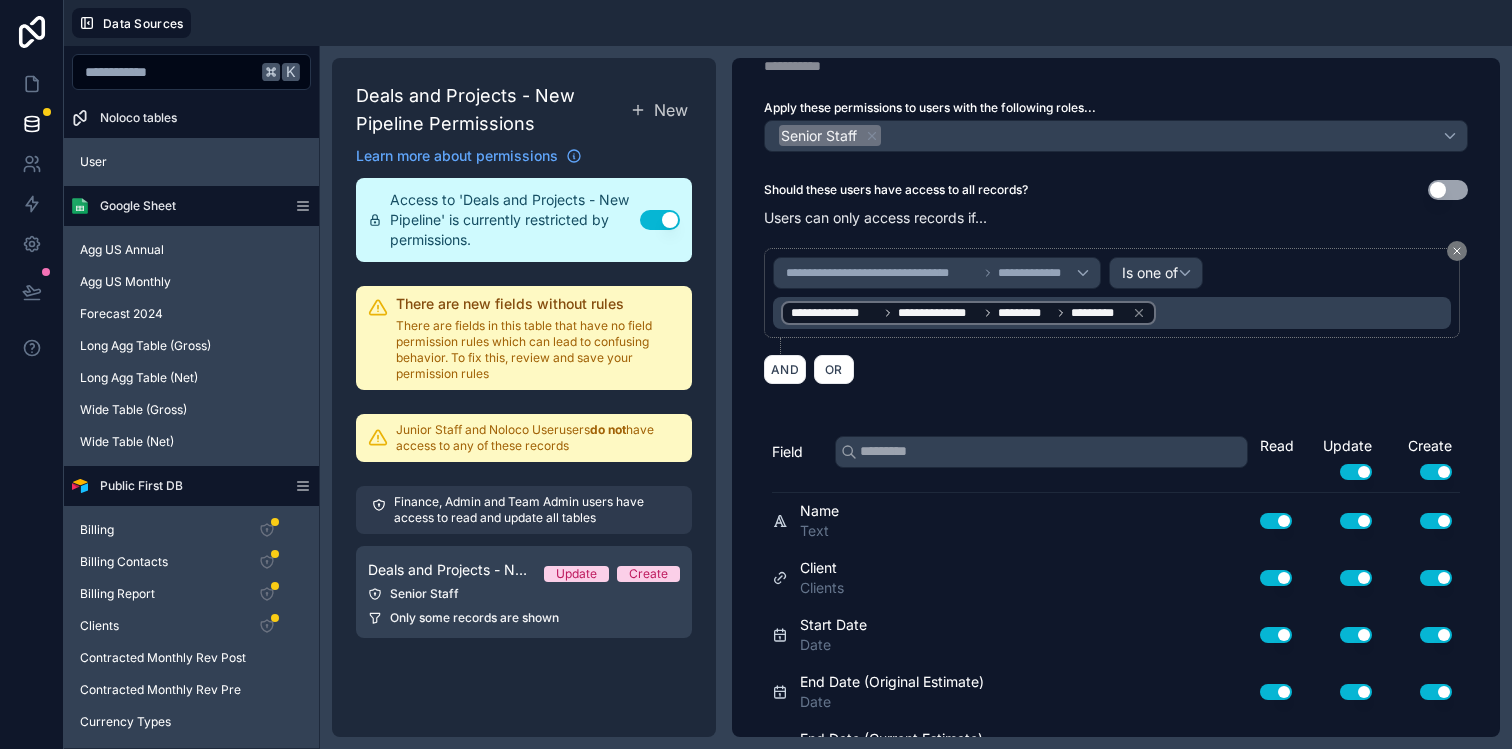 scroll, scrollTop: 67, scrollLeft: 0, axis: vertical 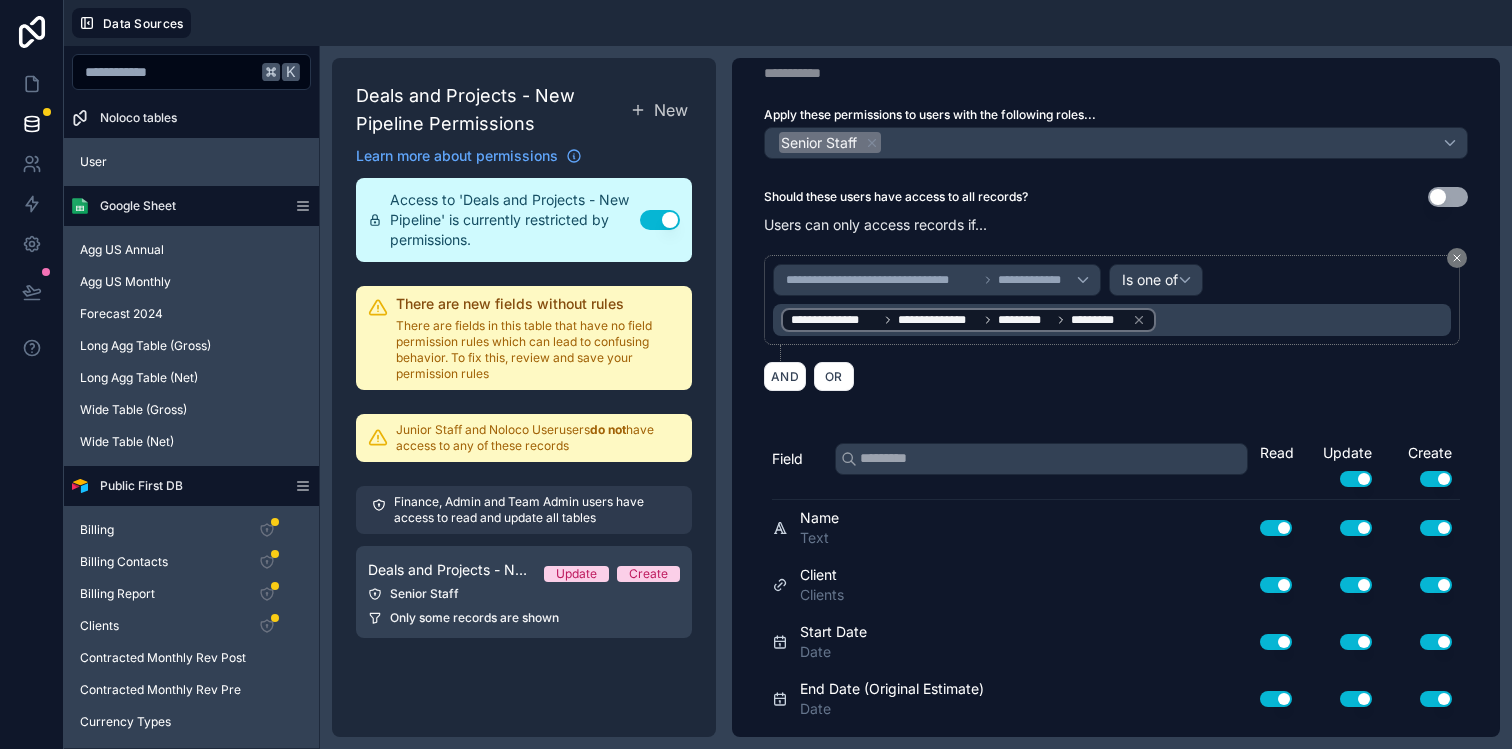 click on "Use setting" at bounding box center [1448, 197] 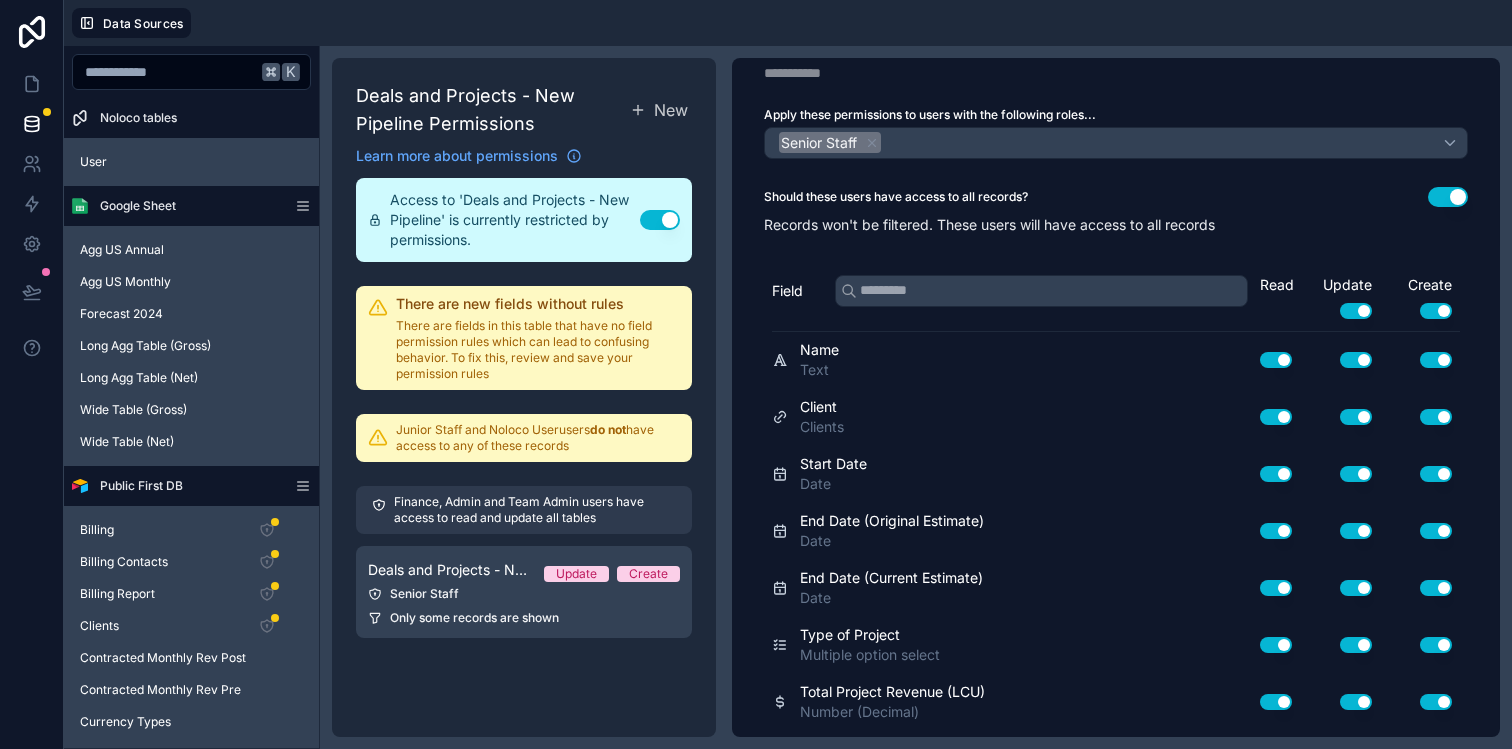 click on "Use setting" at bounding box center [1448, 197] 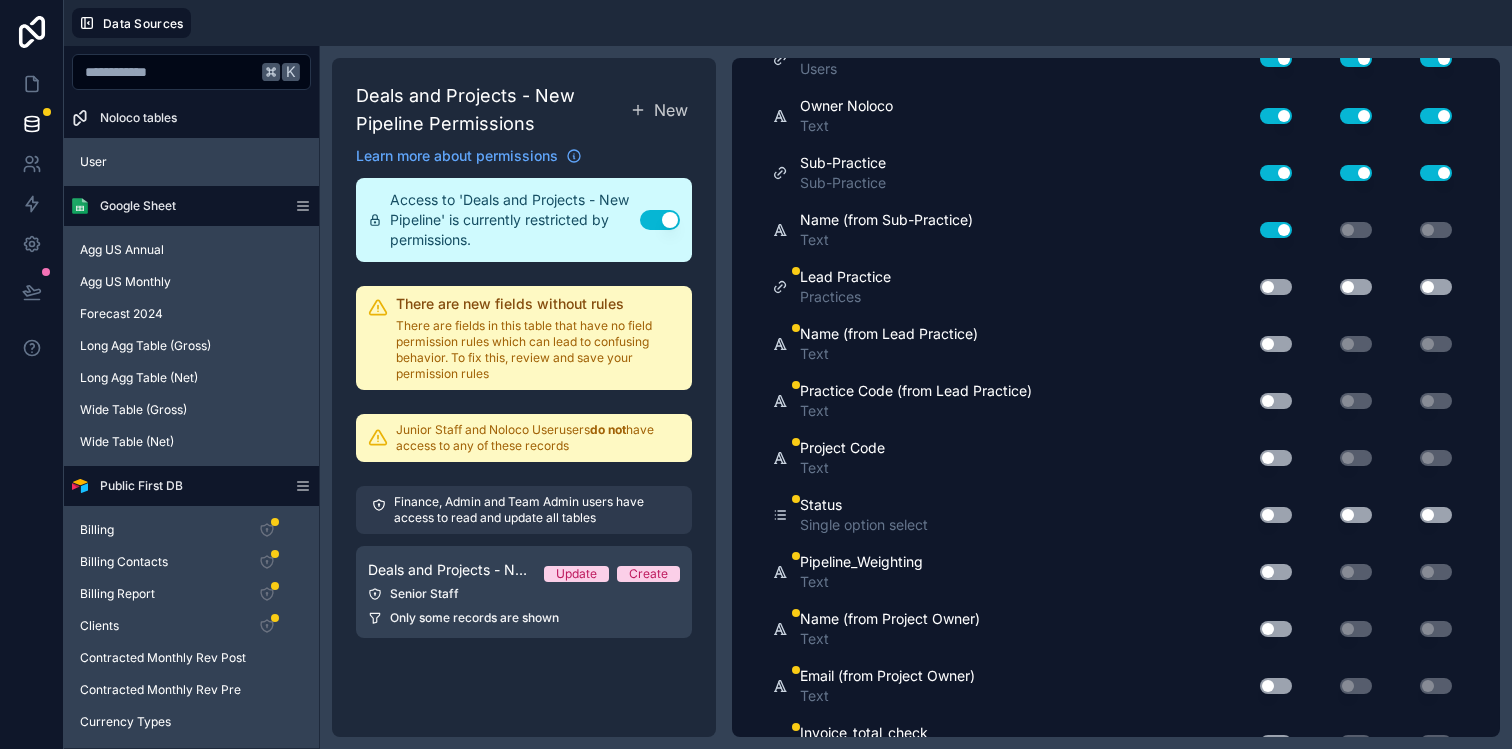 scroll, scrollTop: 6514, scrollLeft: 0, axis: vertical 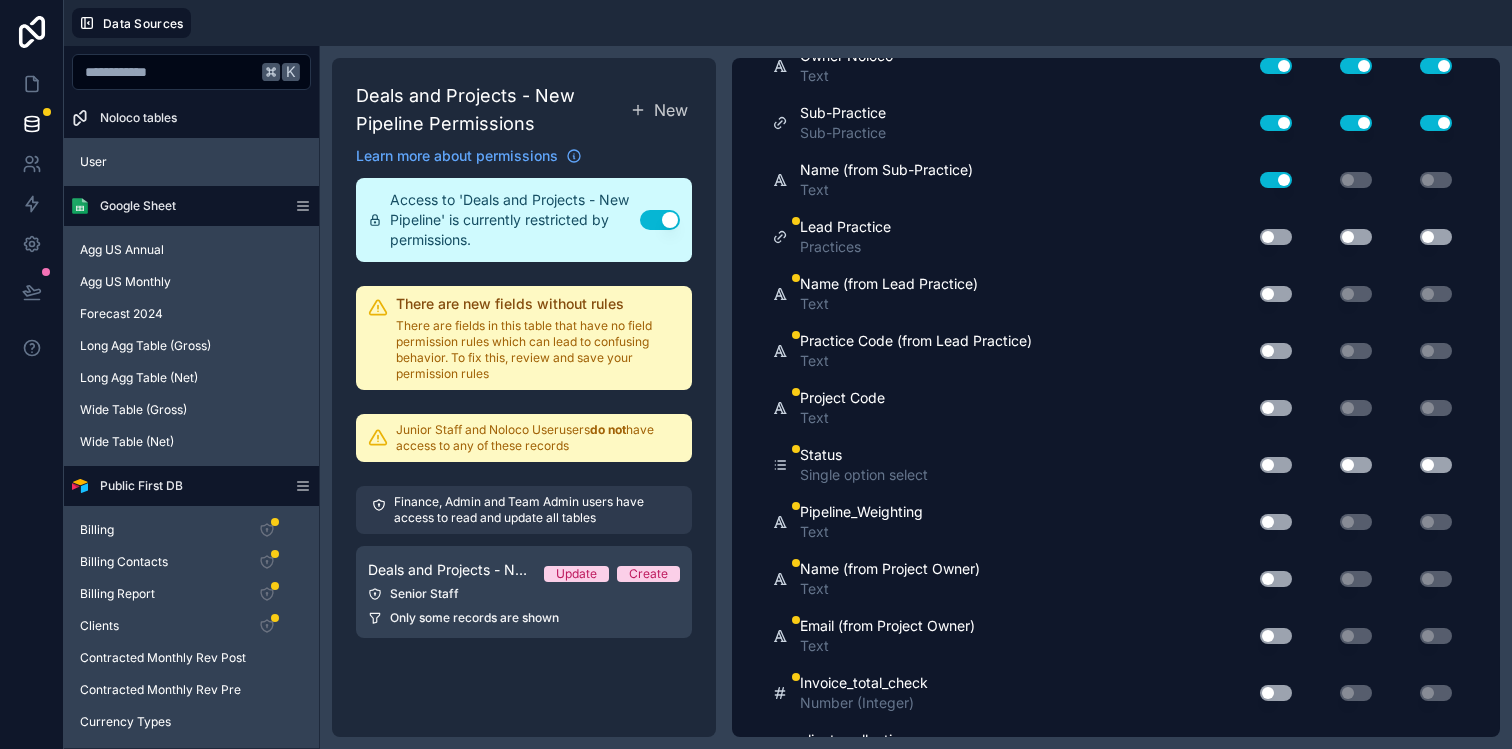 click on "Use setting" at bounding box center [1276, 237] 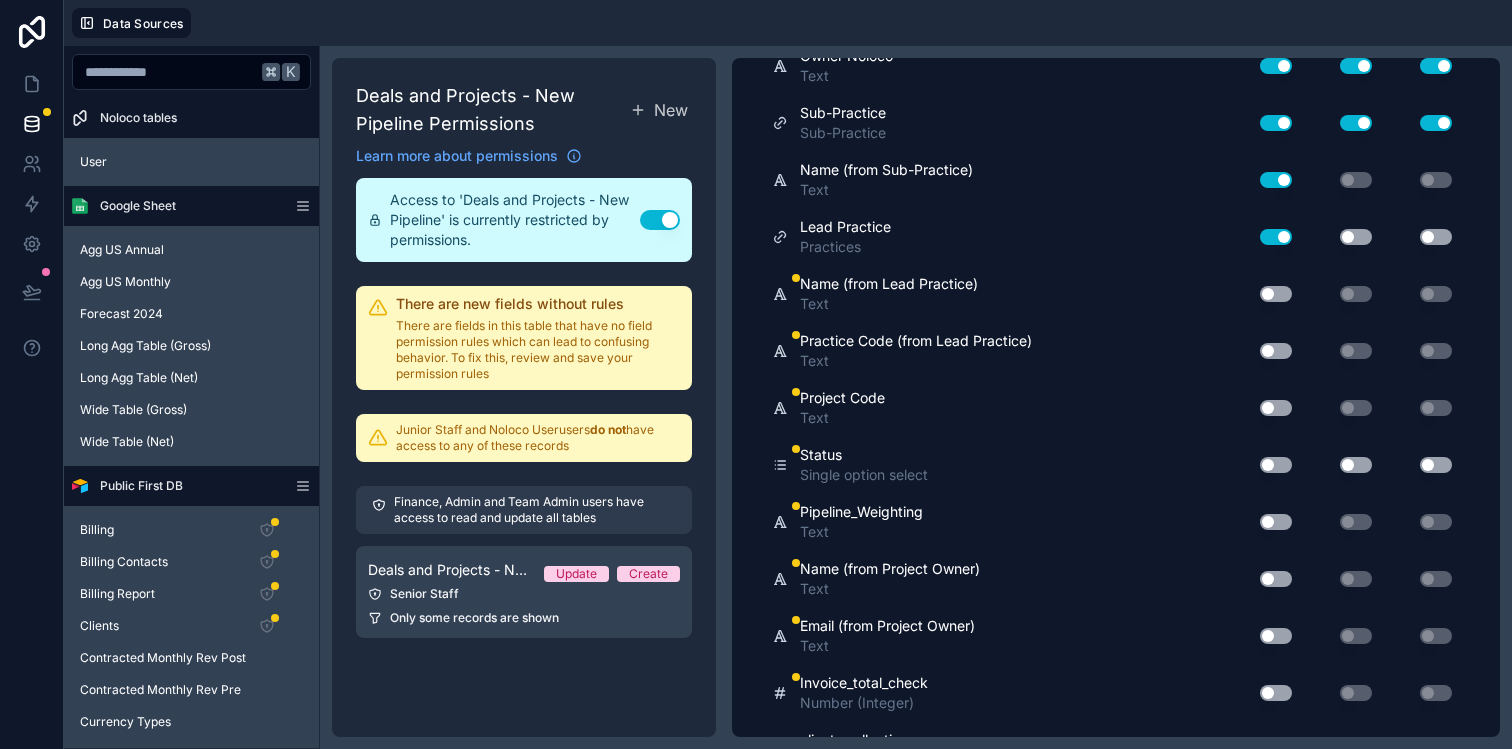 click on "Use setting" at bounding box center [1268, 294] 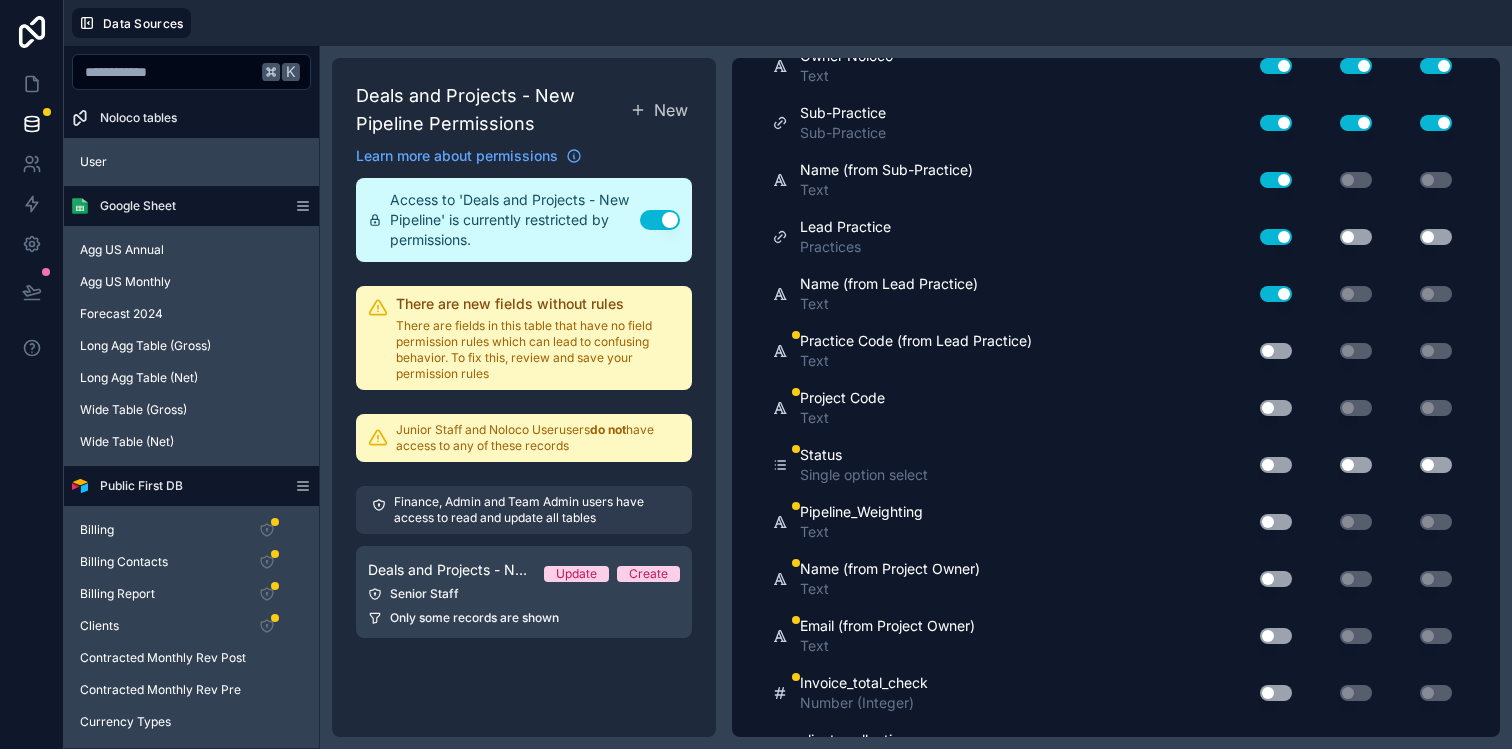 click on "Use setting" at bounding box center [1356, 237] 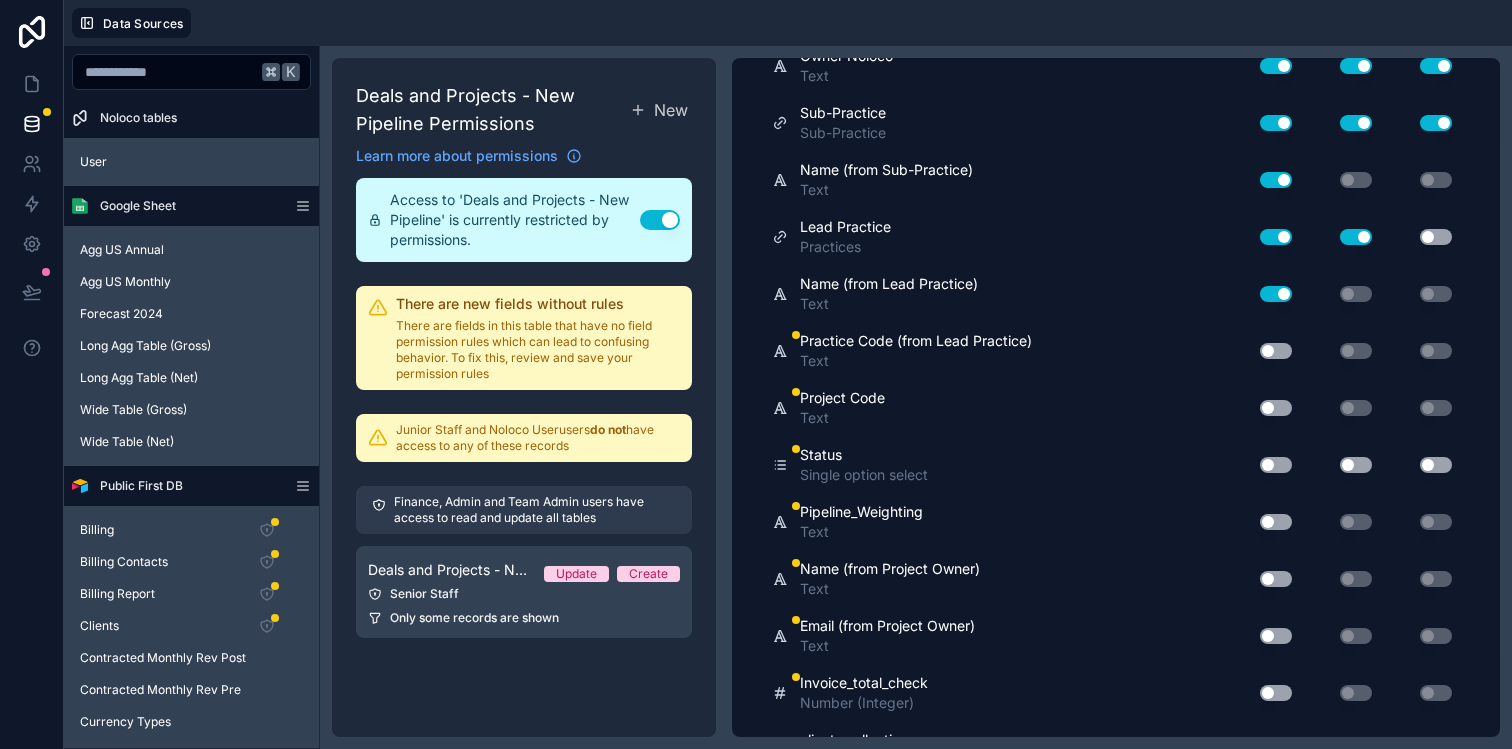 click on "Use setting" at bounding box center [1436, 237] 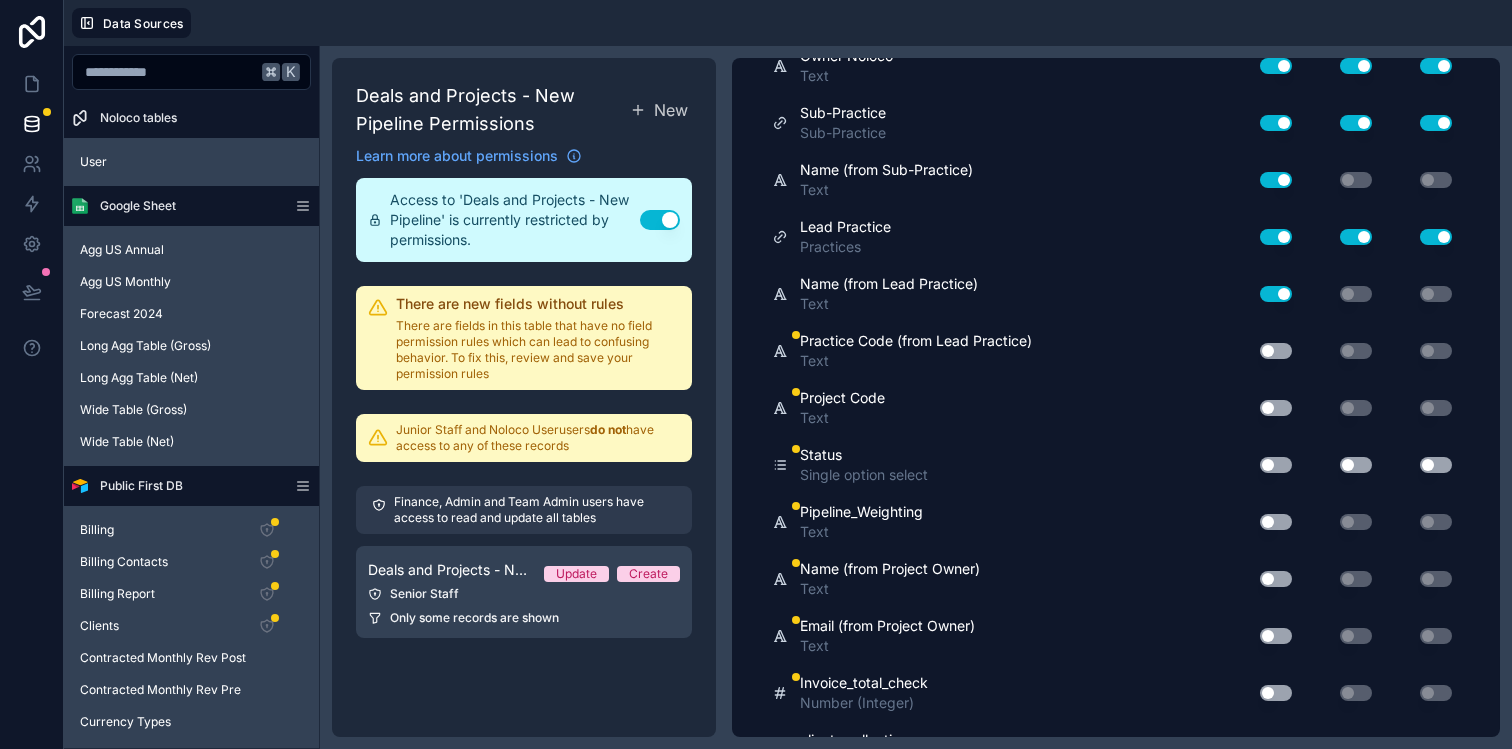 click on "Use setting" at bounding box center (1276, 351) 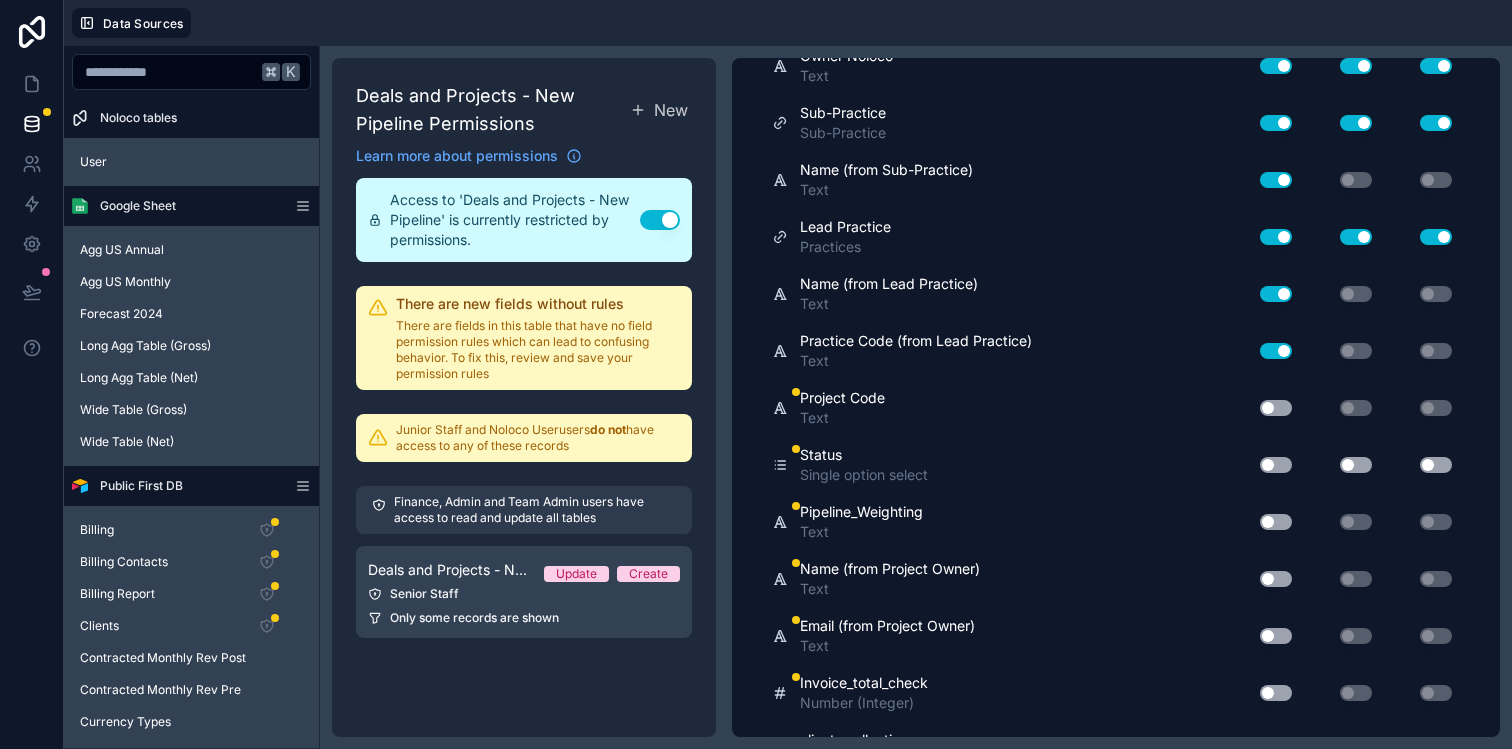 click on "Use setting" at bounding box center (1276, 408) 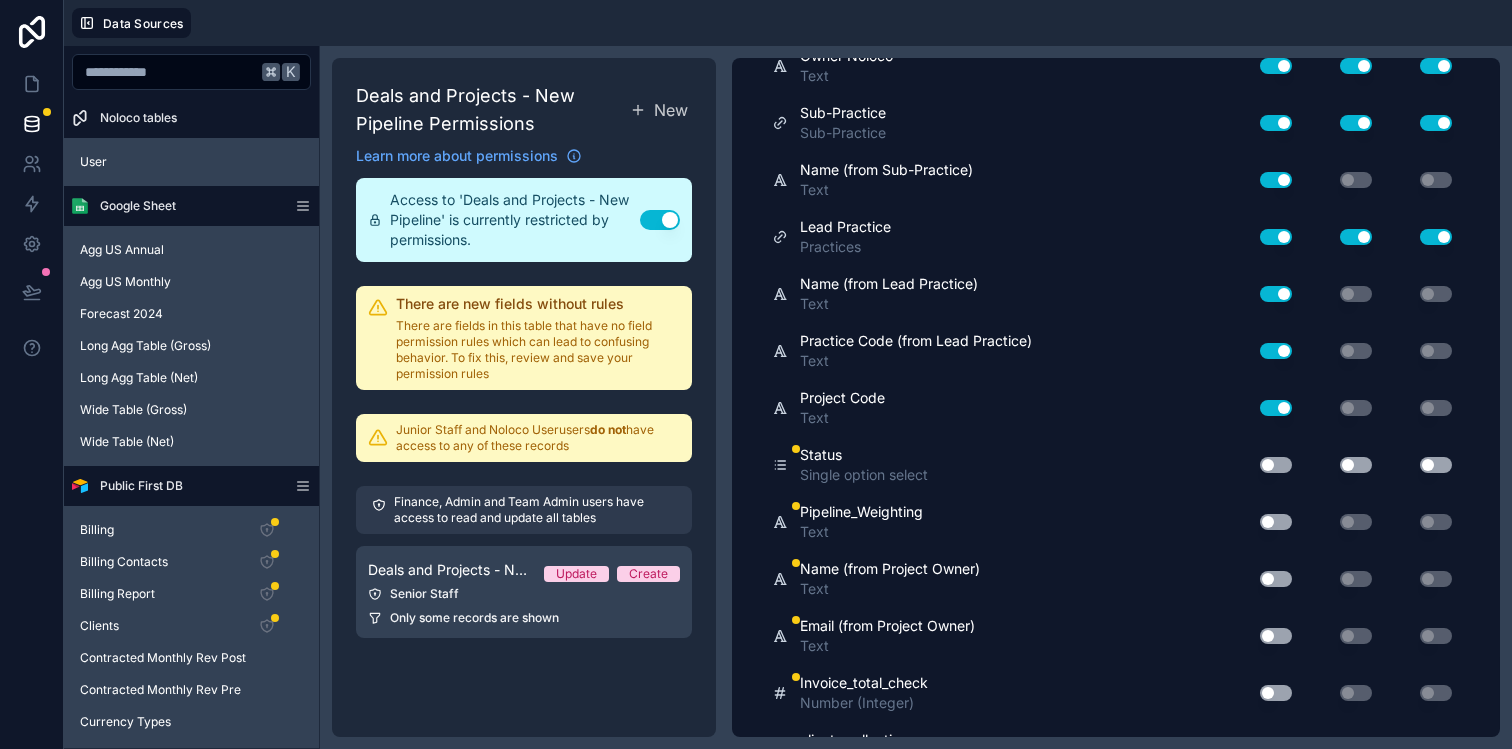 click on "Use setting" at bounding box center (1276, 465) 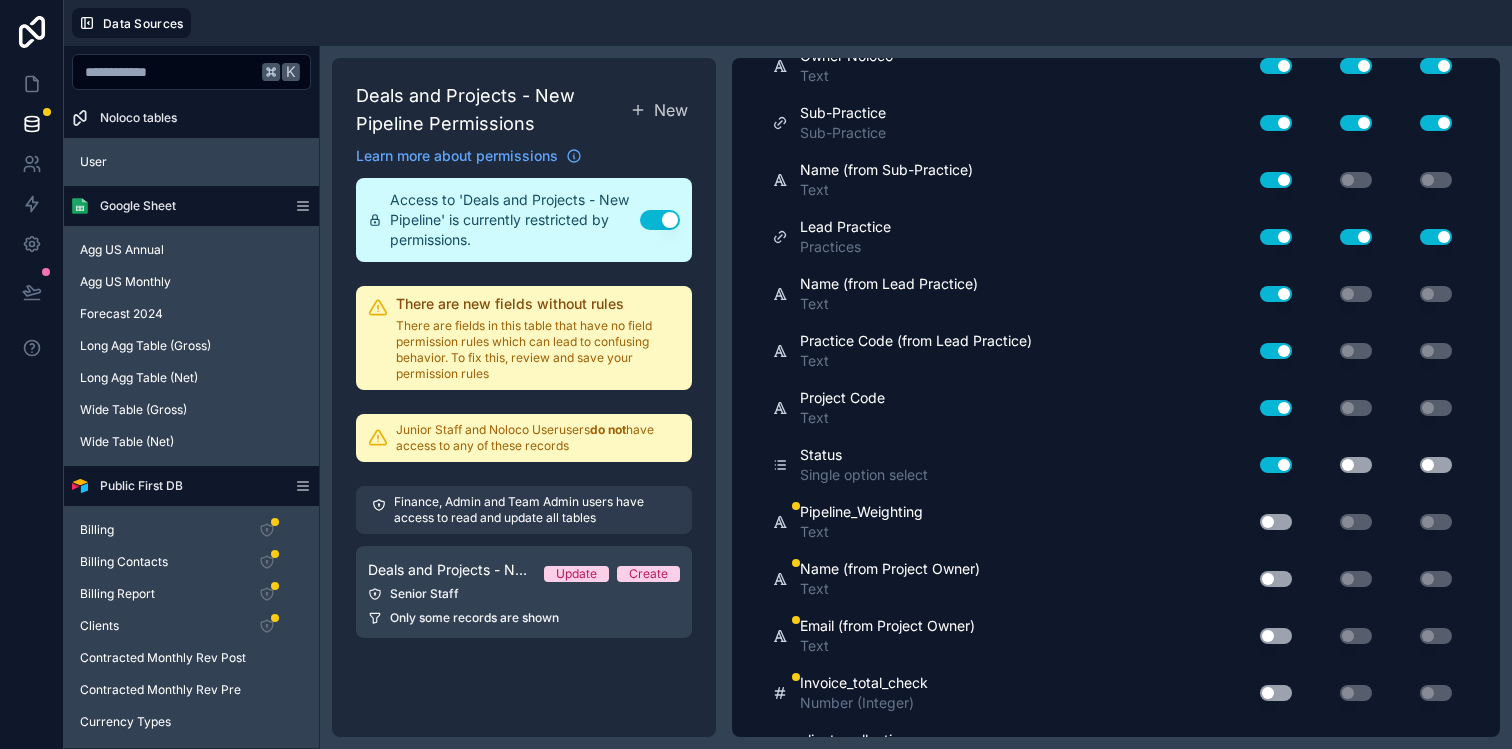 click on "Use setting" at bounding box center [1356, 465] 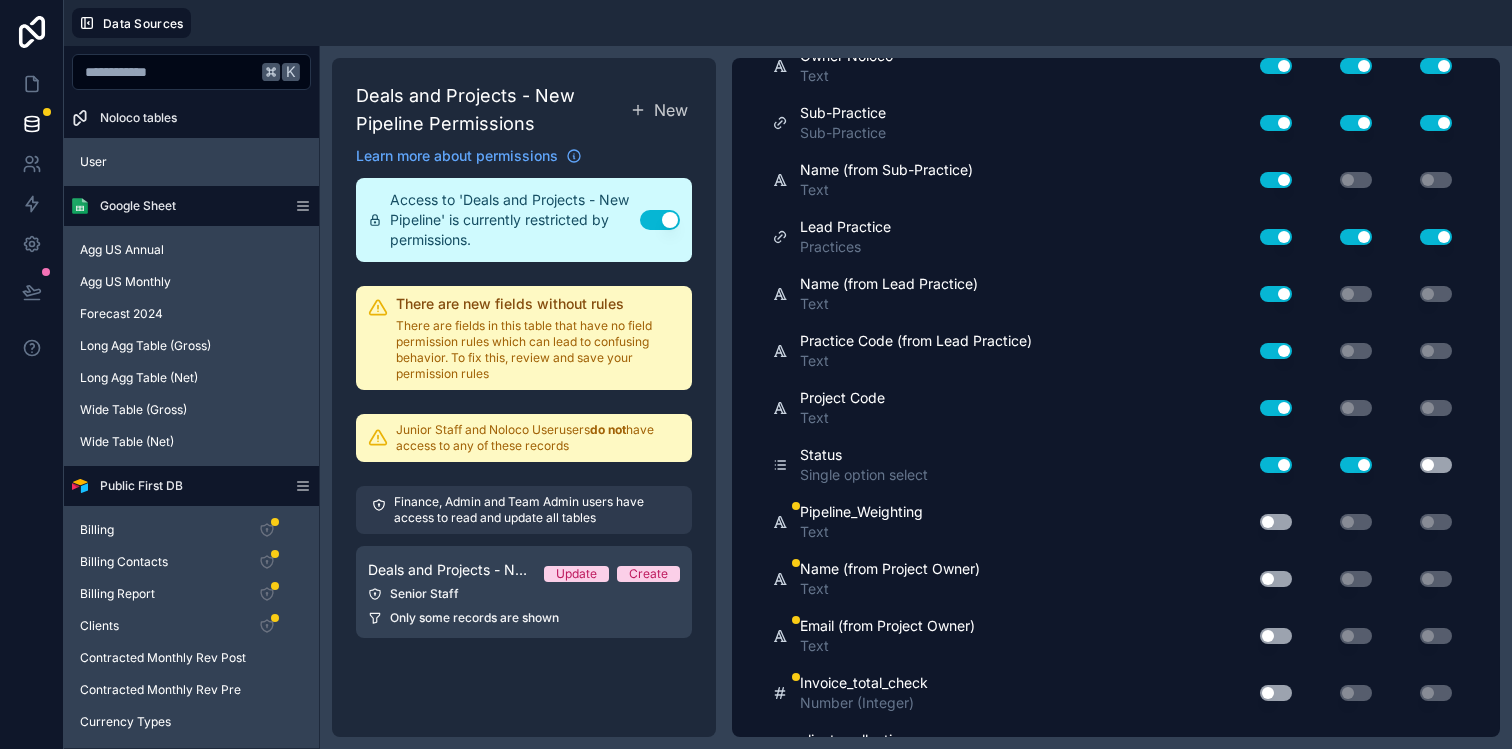 click on "Use setting" at bounding box center (1436, 465) 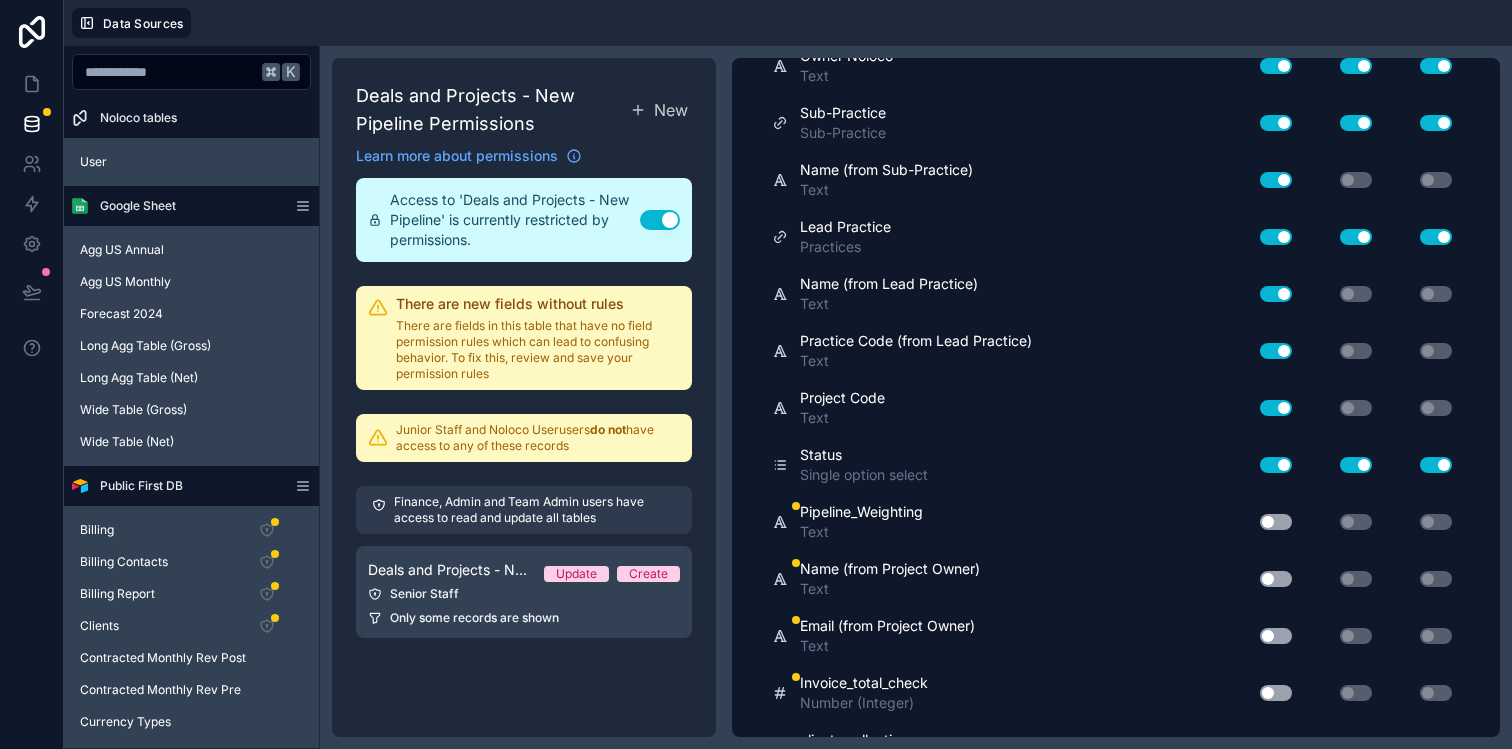 click on "Use setting" at bounding box center (1276, 522) 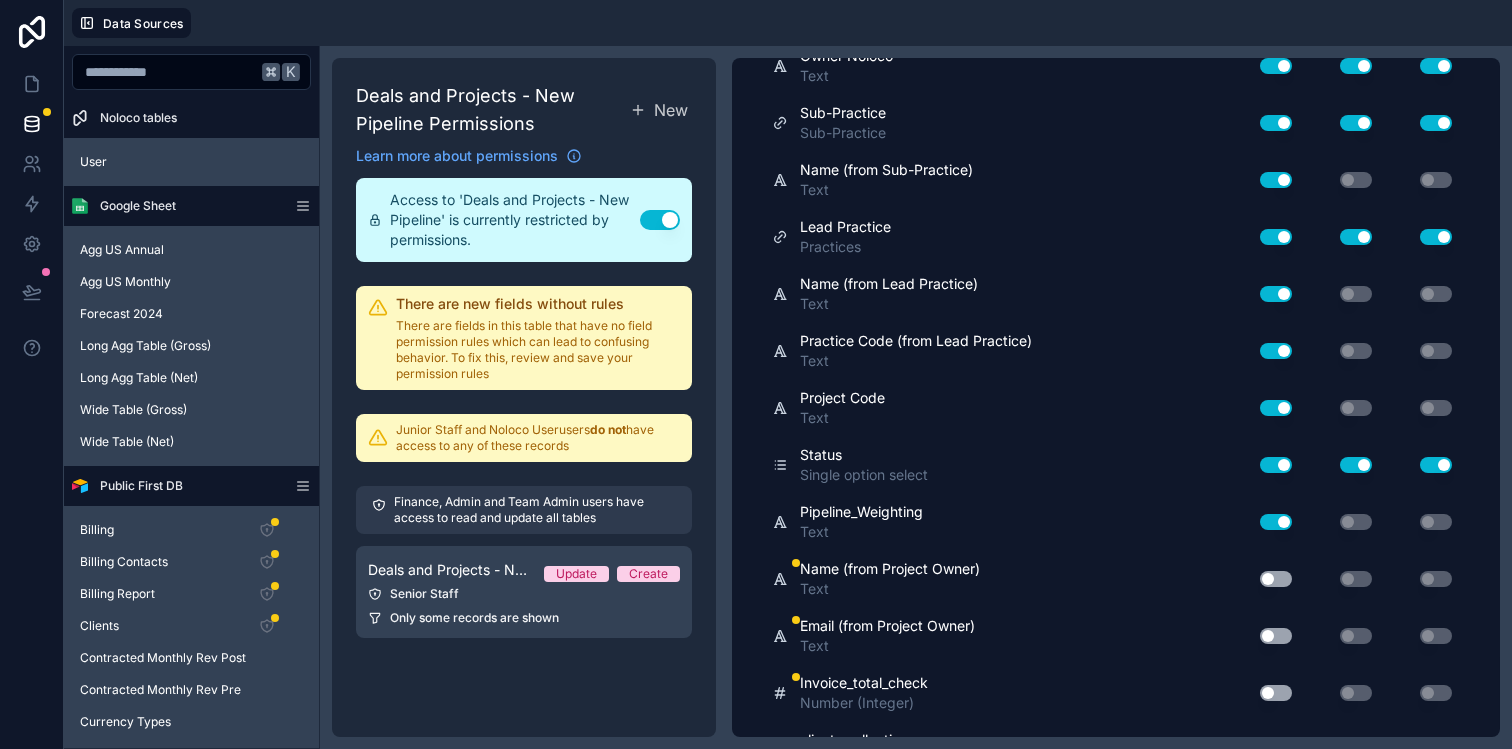 click on "Use setting" at bounding box center [1276, 579] 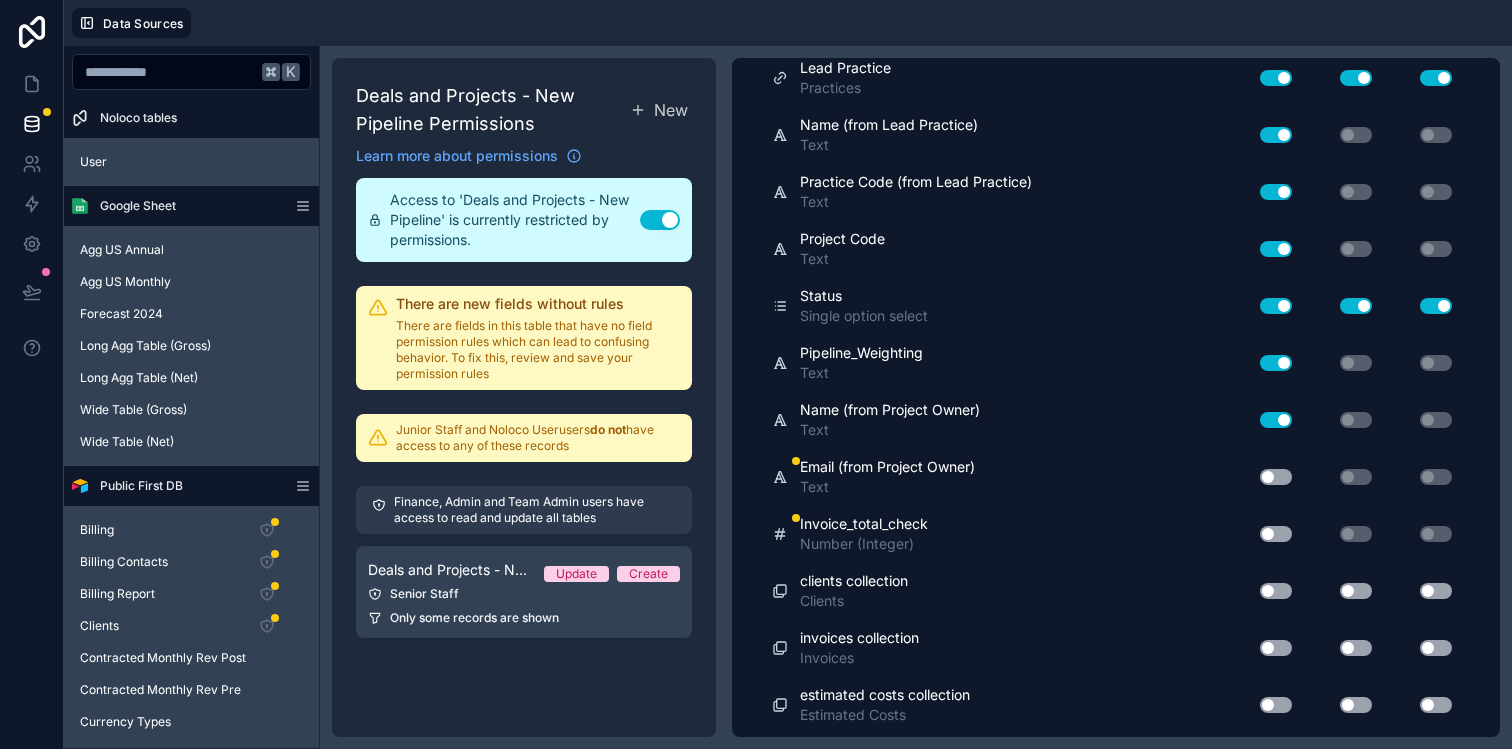 scroll, scrollTop: 6882, scrollLeft: 0, axis: vertical 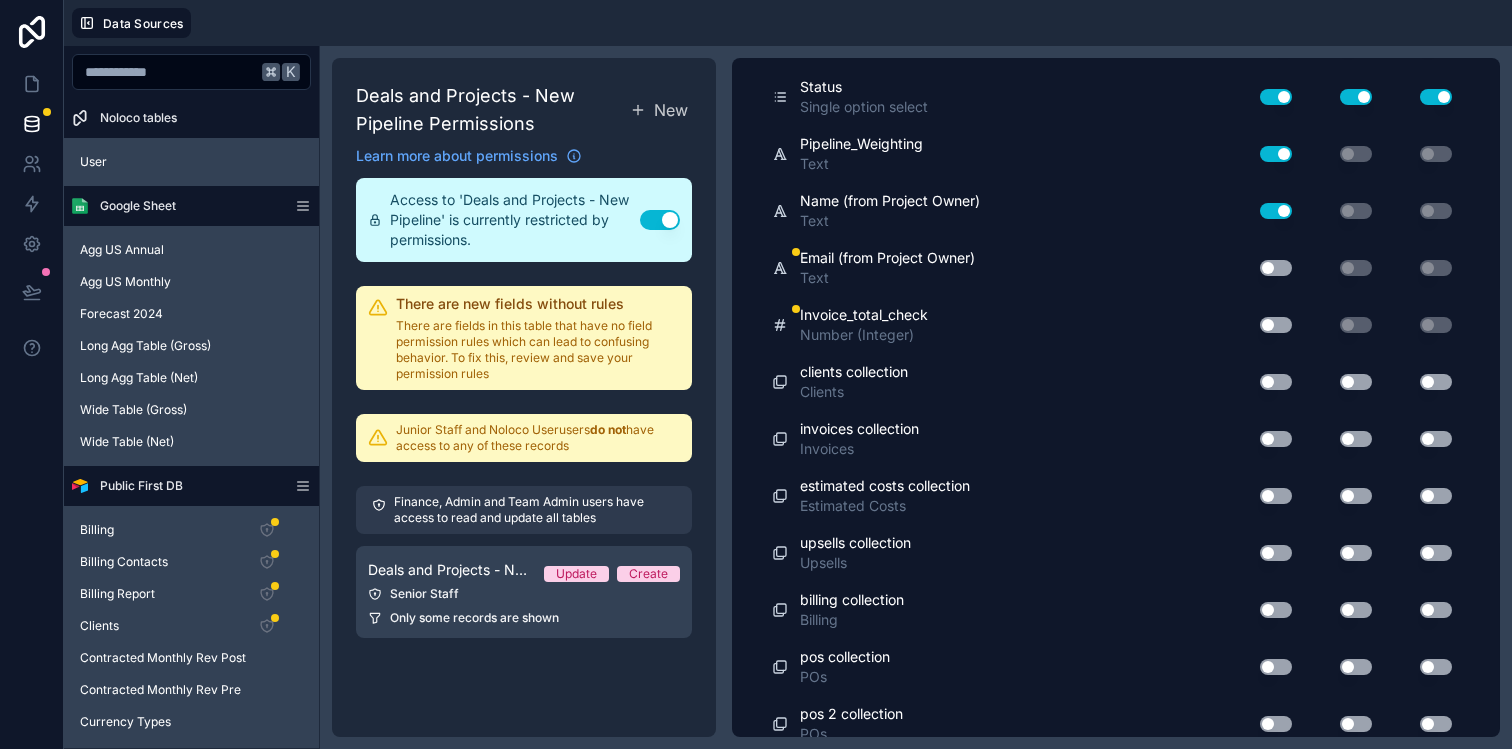 click on "Use setting" at bounding box center (1276, 268) 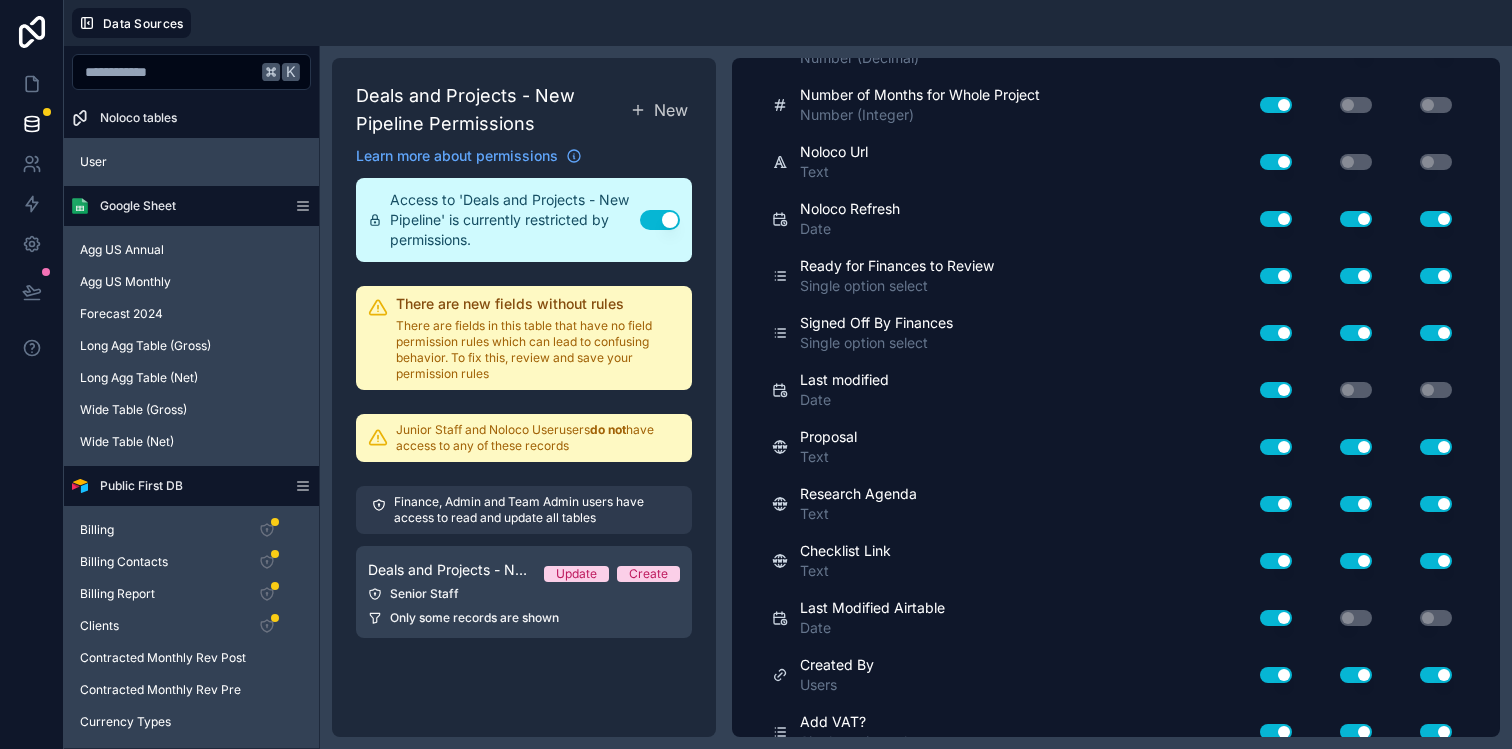 scroll, scrollTop: 0, scrollLeft: 0, axis: both 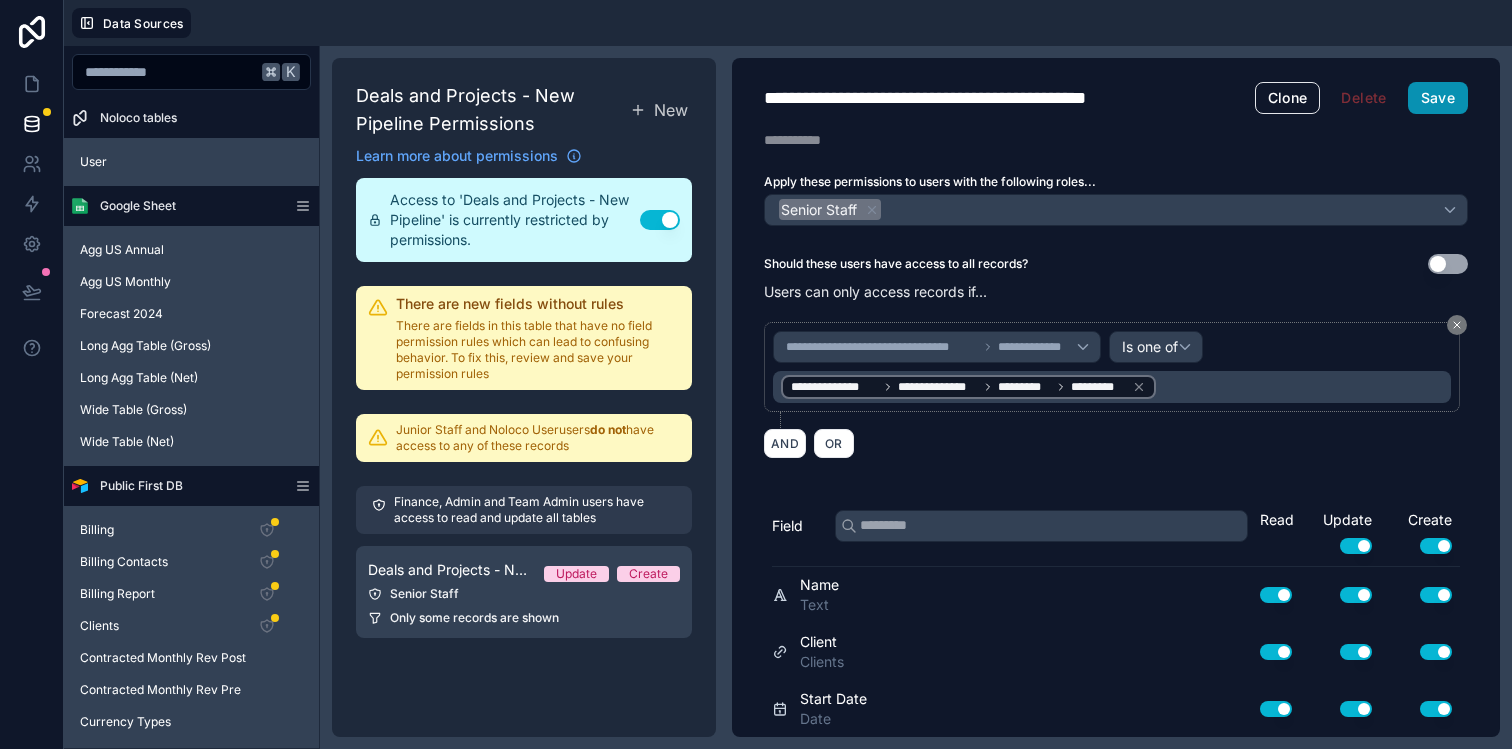 click on "Save" at bounding box center [1438, 98] 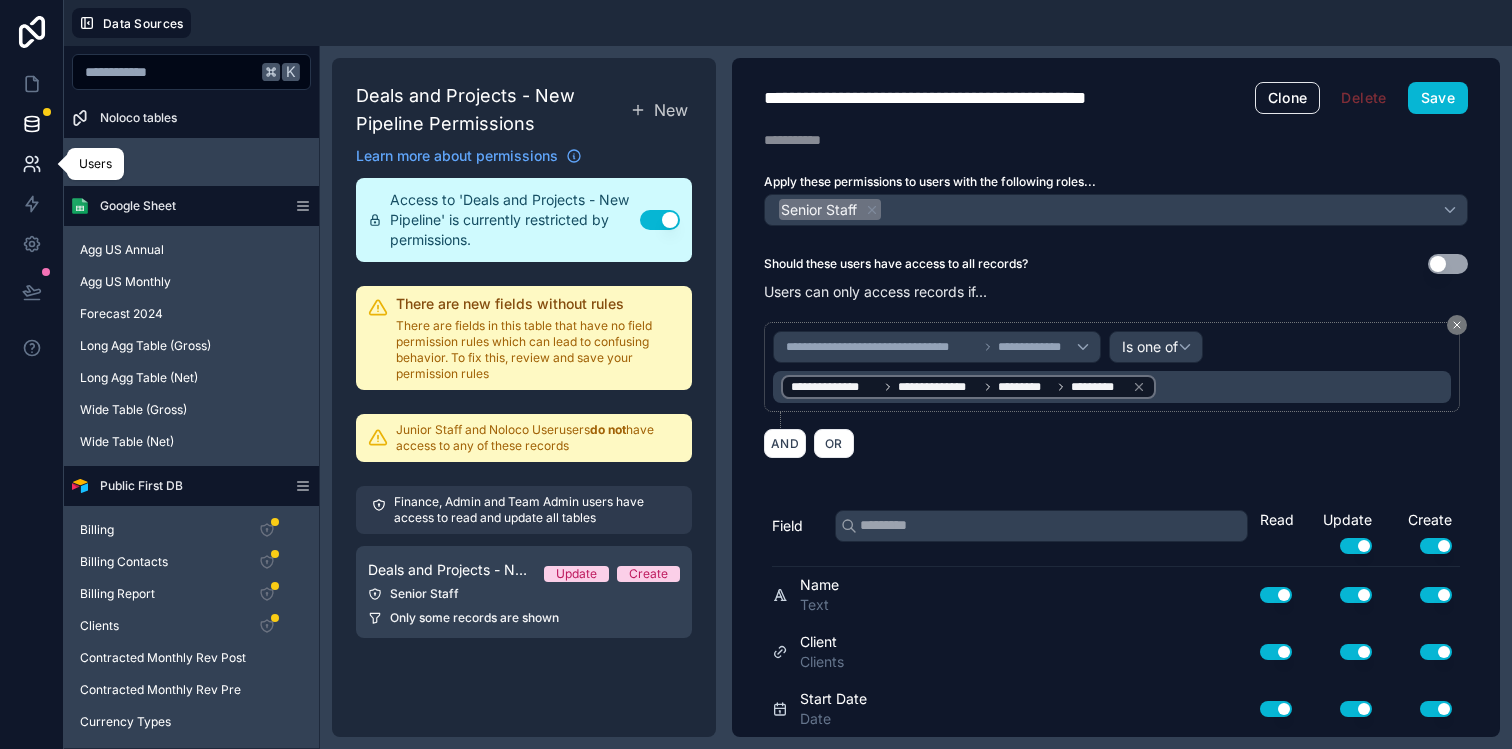 click 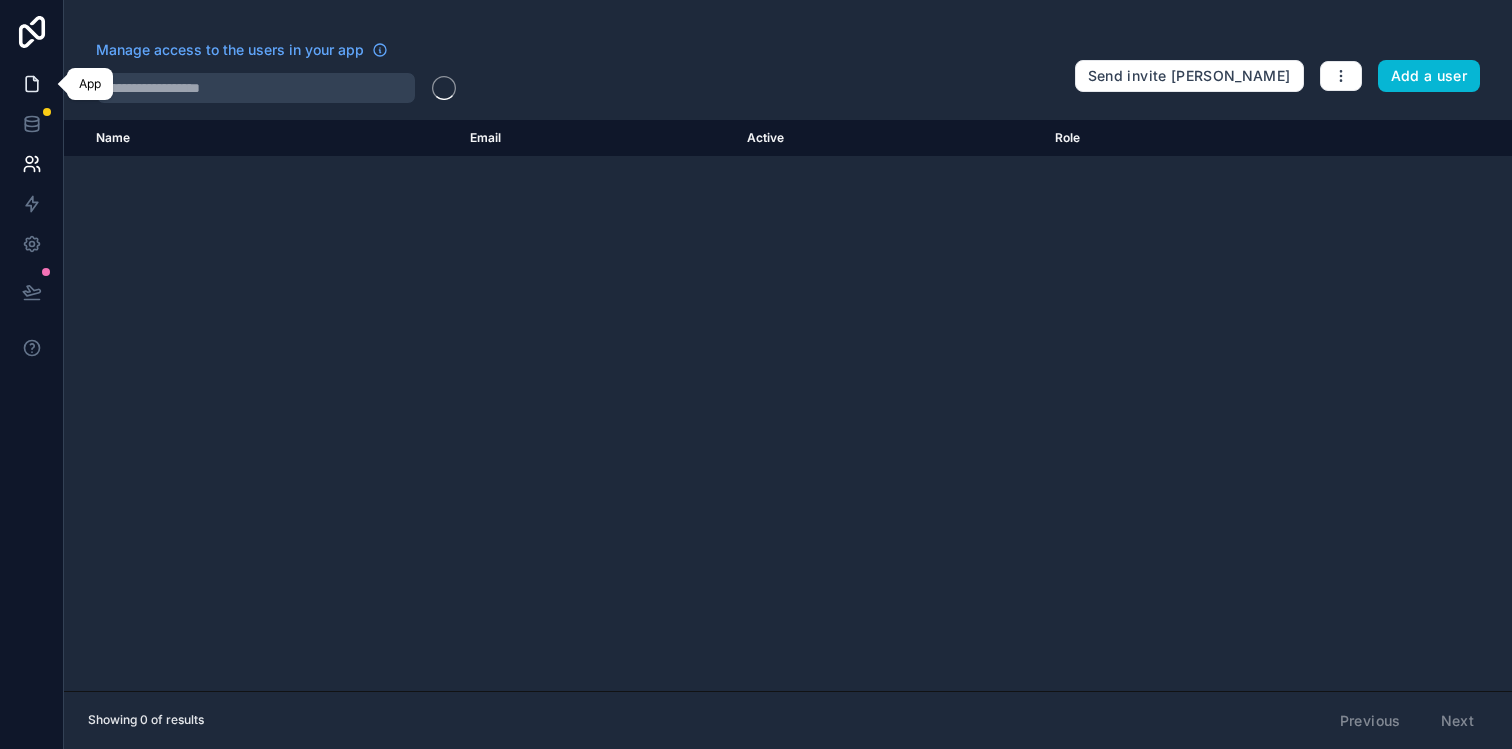 click 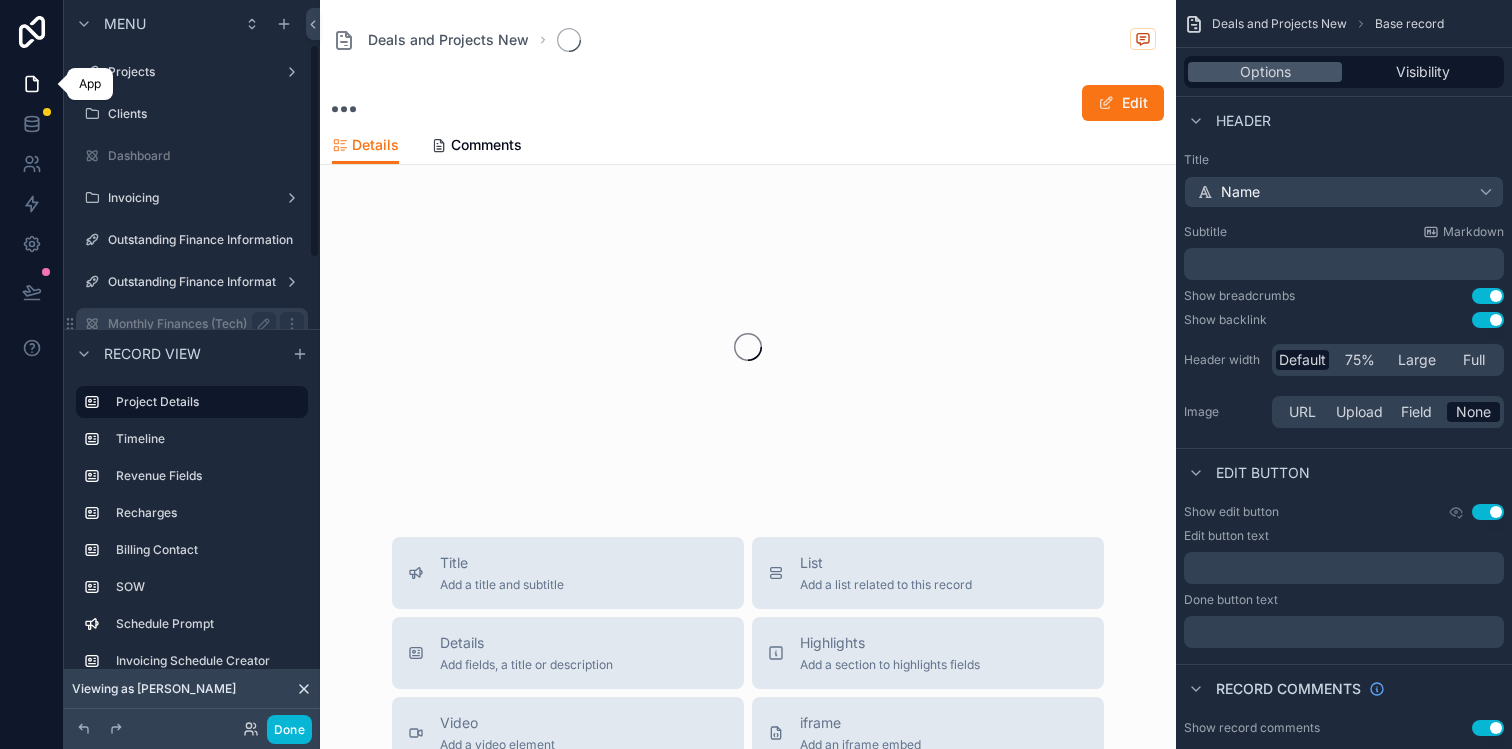 scroll, scrollTop: 150, scrollLeft: 0, axis: vertical 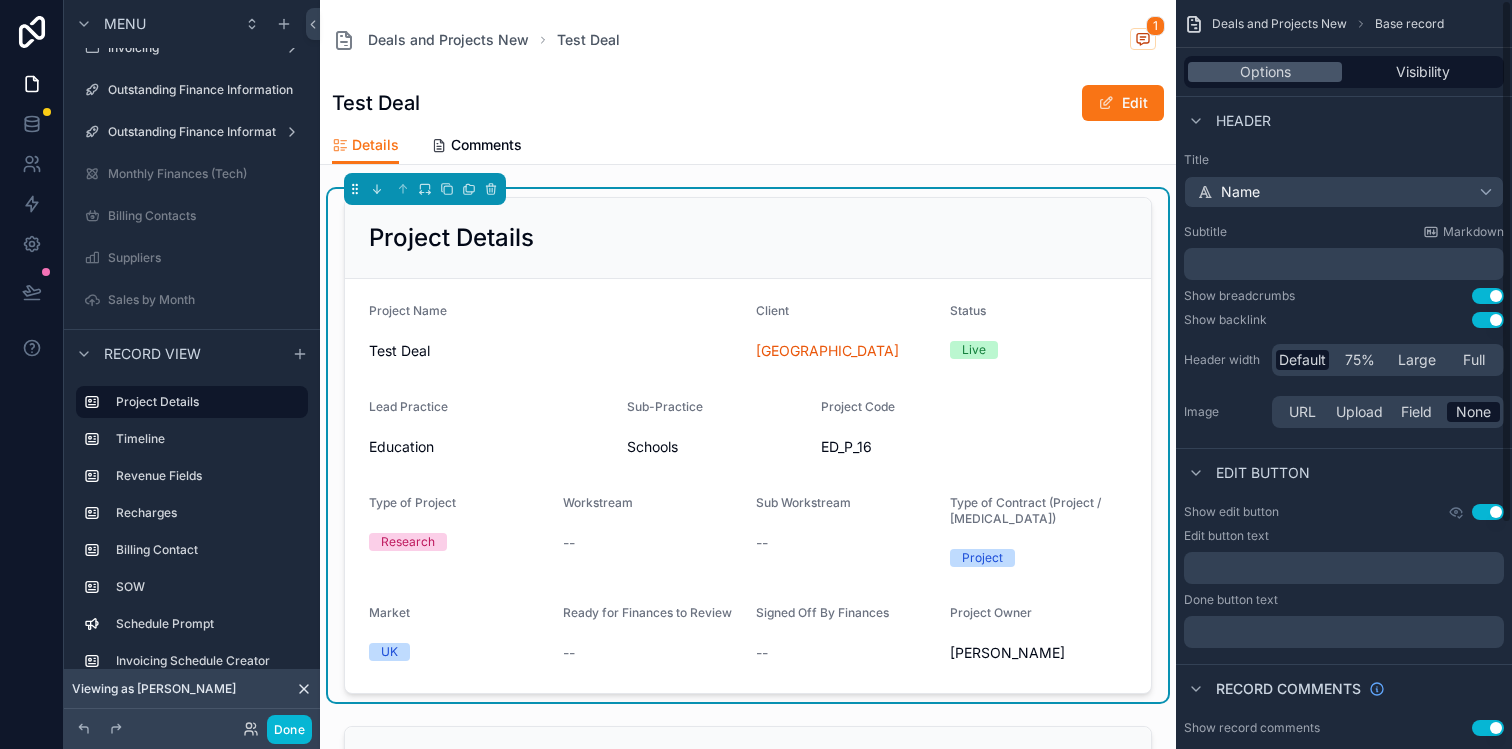 click on "Client" at bounding box center [845, 315] 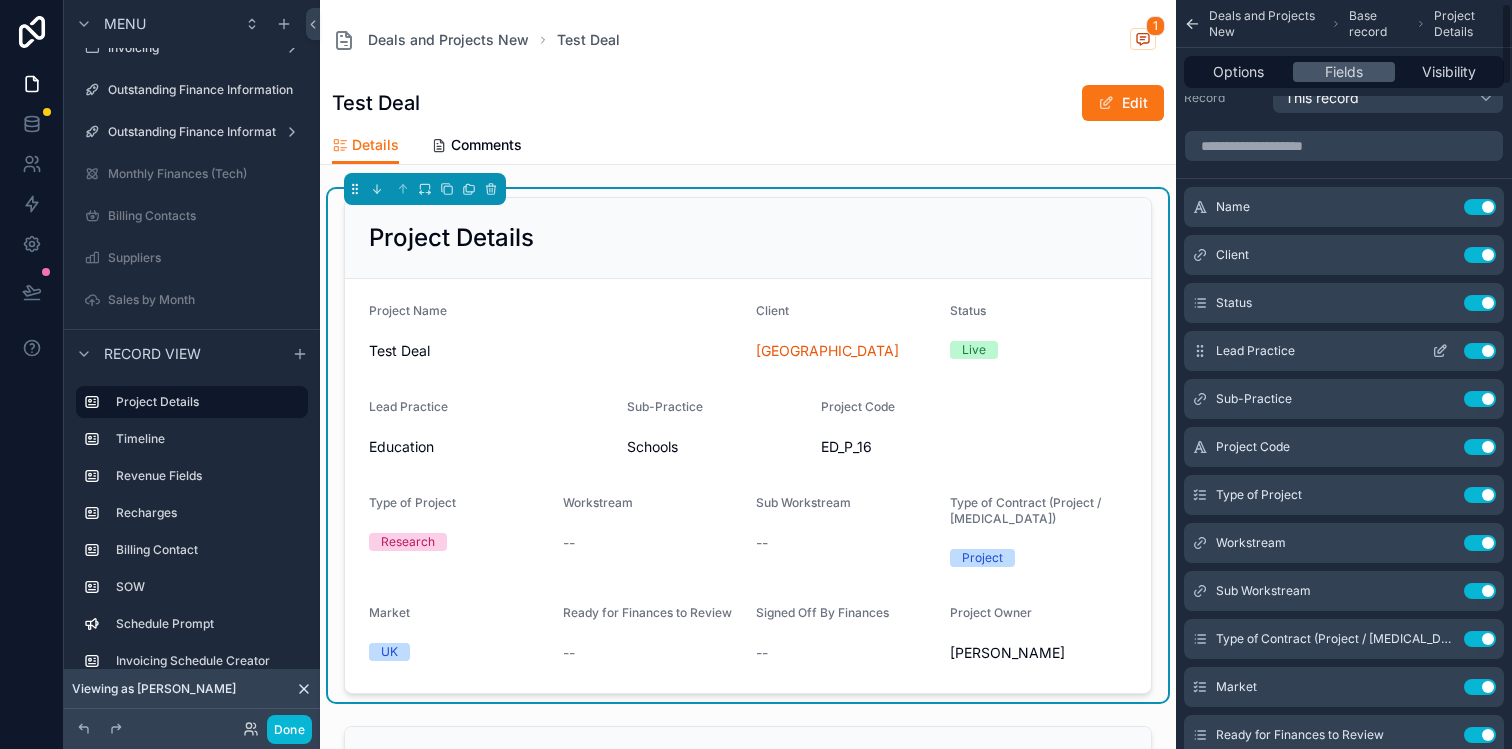 scroll, scrollTop: 0, scrollLeft: 0, axis: both 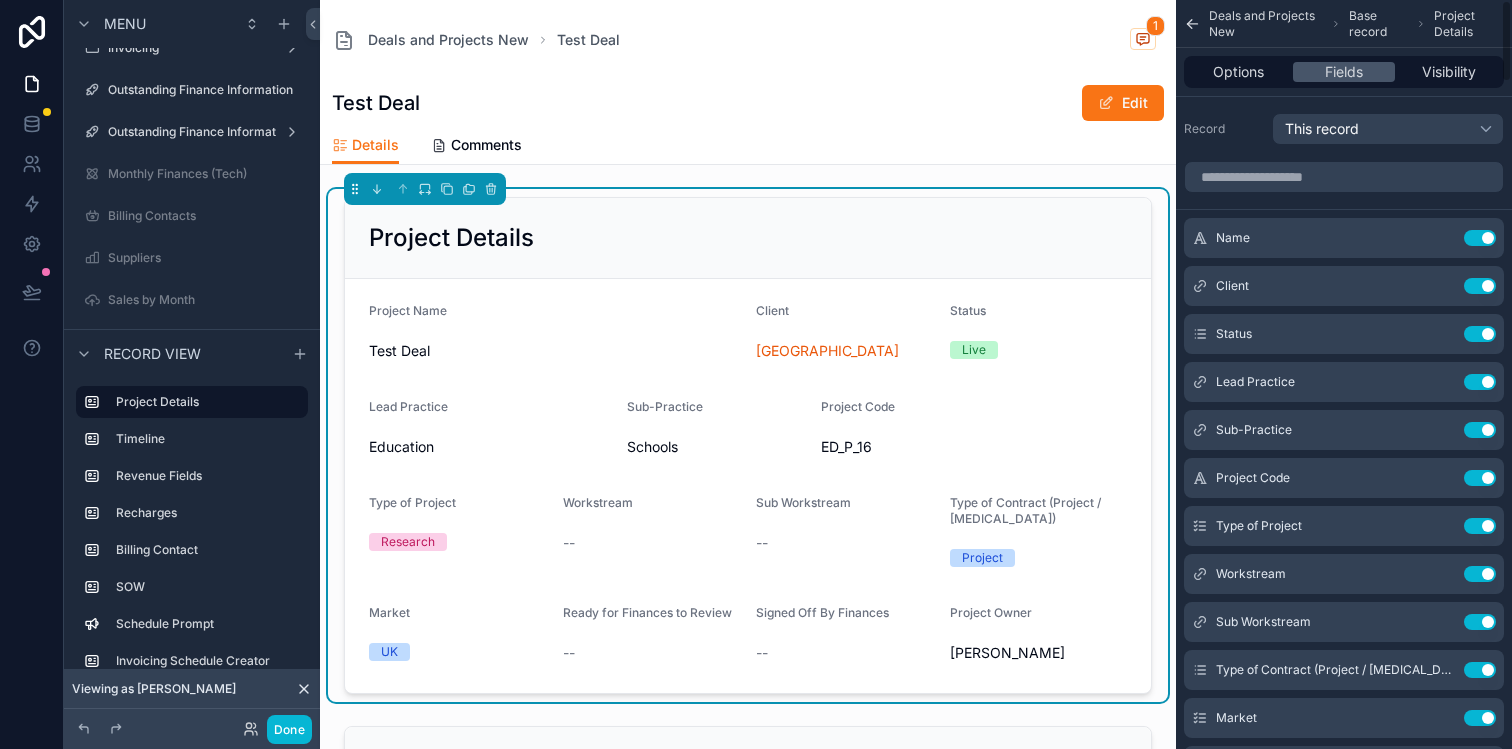 click on "Project Details" at bounding box center (748, 238) 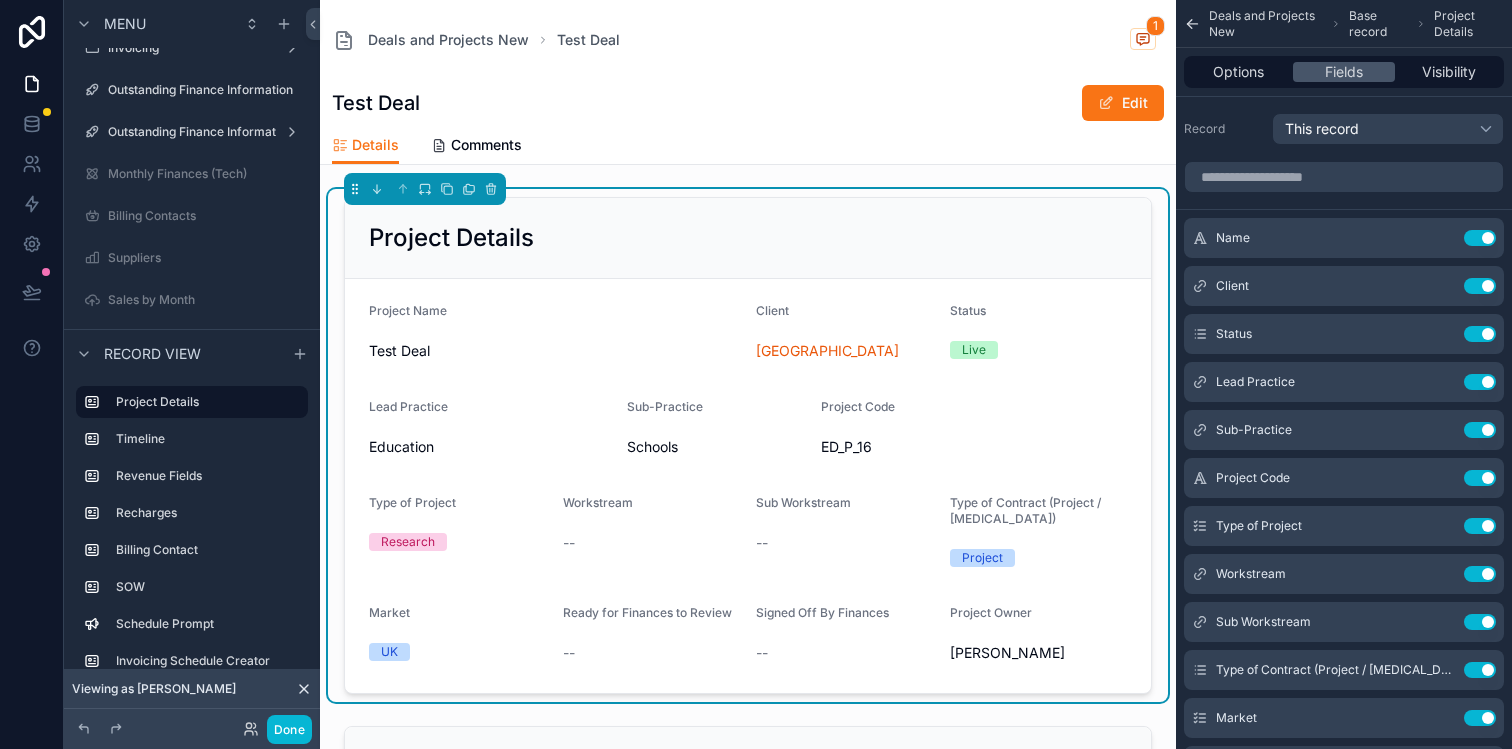 click on "Project Details" at bounding box center (748, 238) 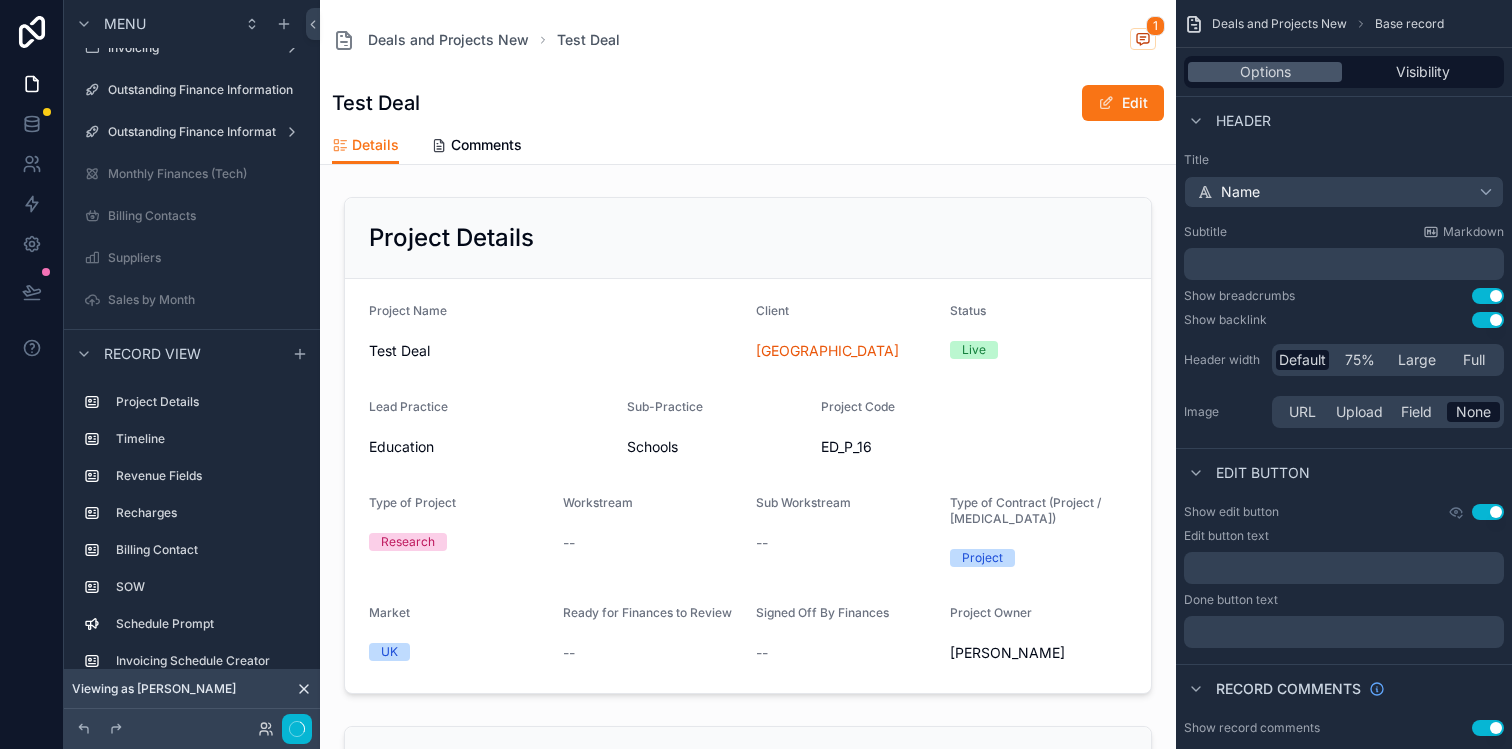 click on "Test Deal Edit" at bounding box center [748, 103] 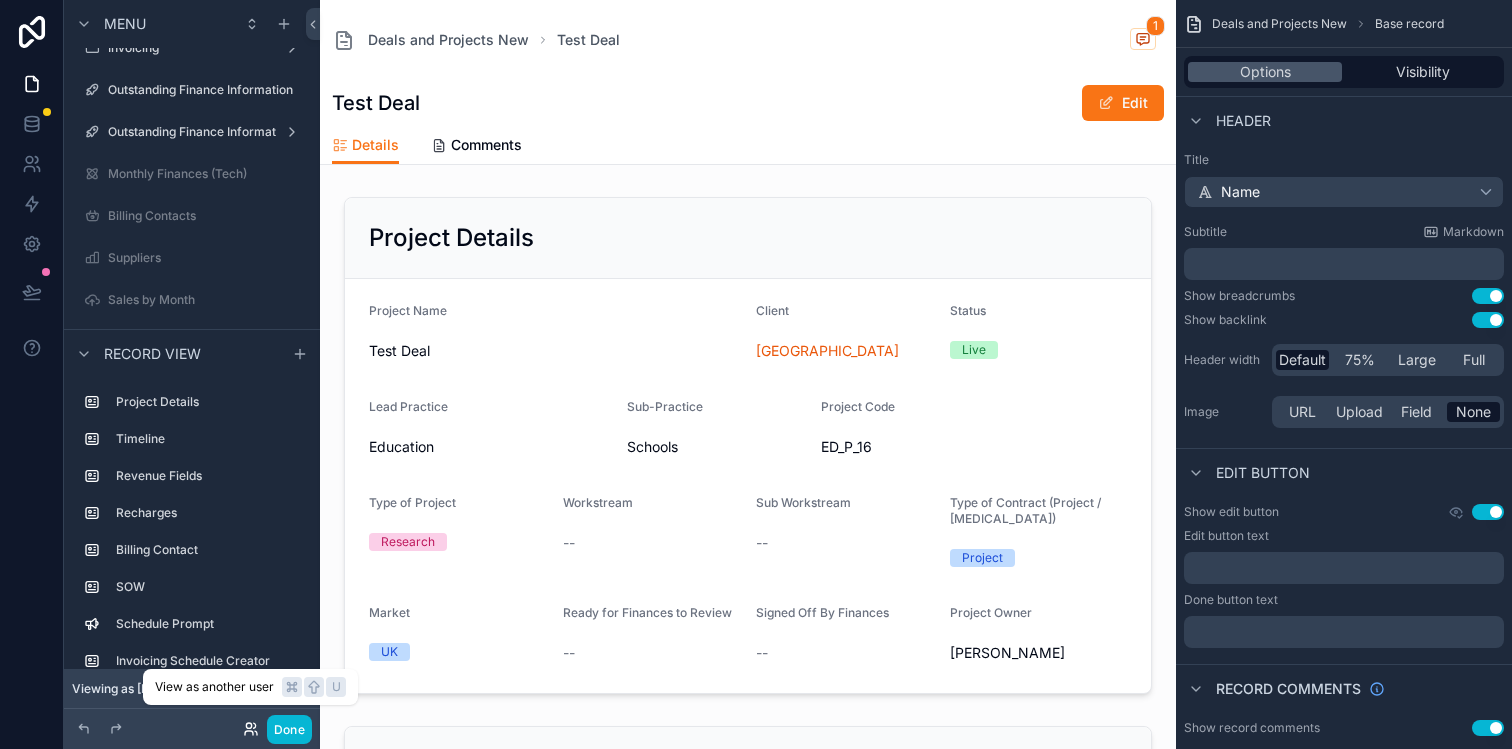 click 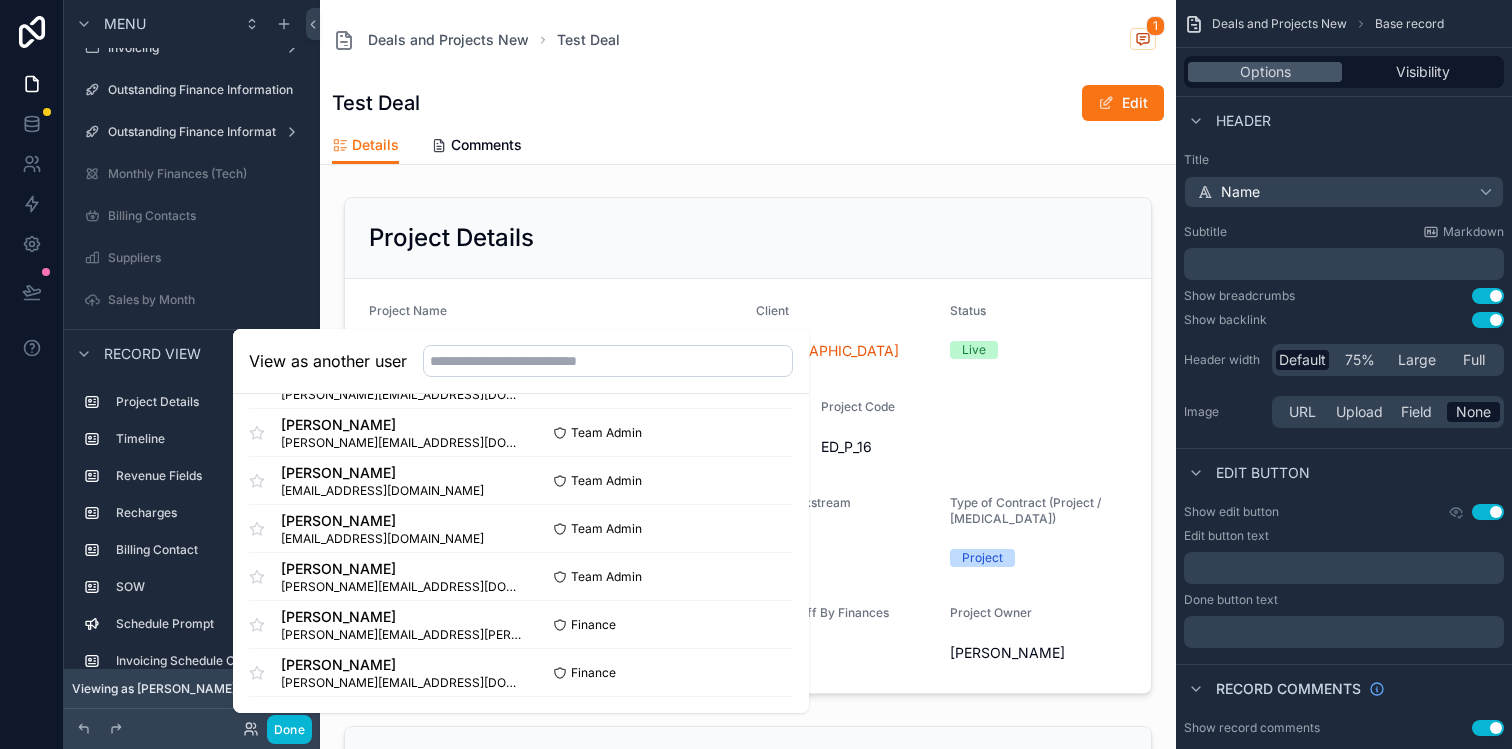 scroll, scrollTop: 343, scrollLeft: 0, axis: vertical 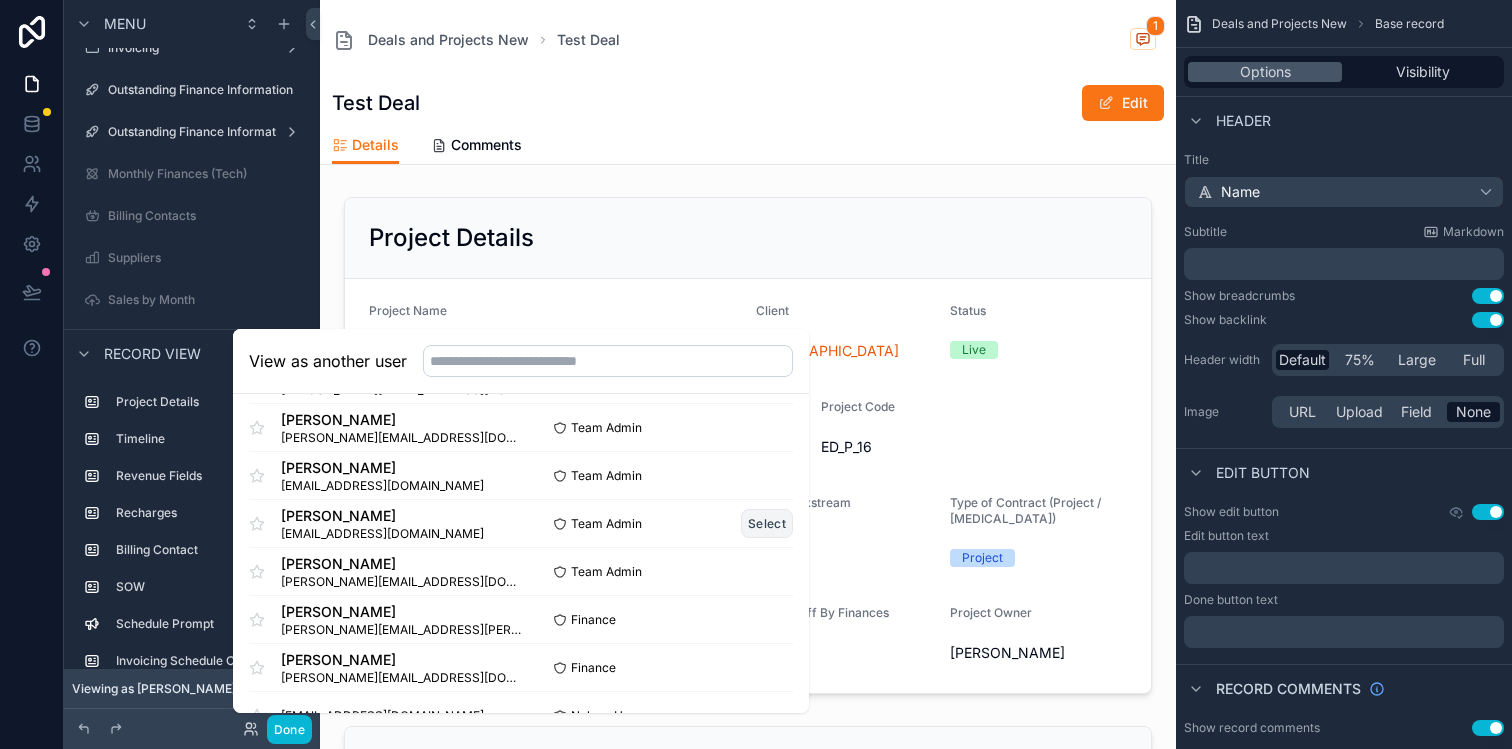 click on "Select" at bounding box center [767, 523] 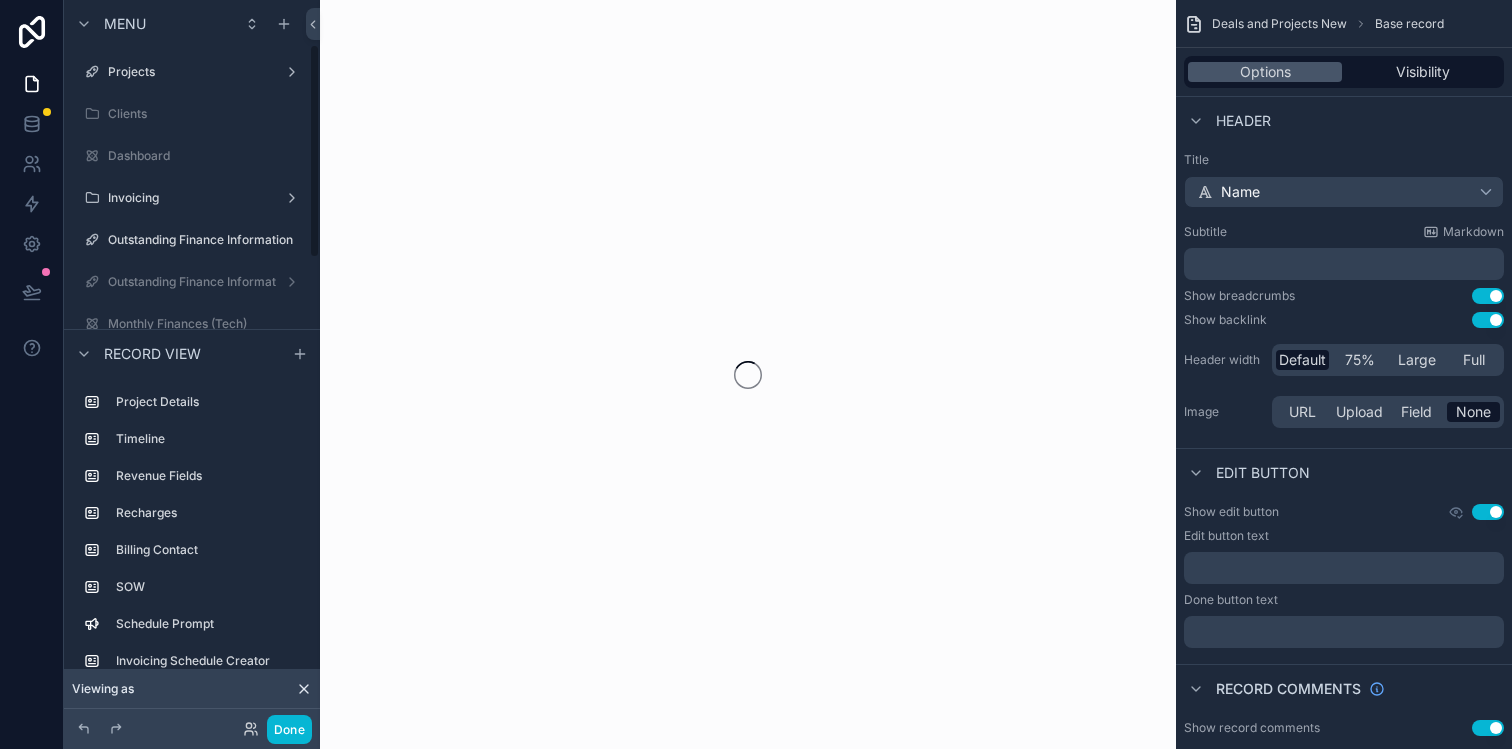 scroll, scrollTop: 0, scrollLeft: 0, axis: both 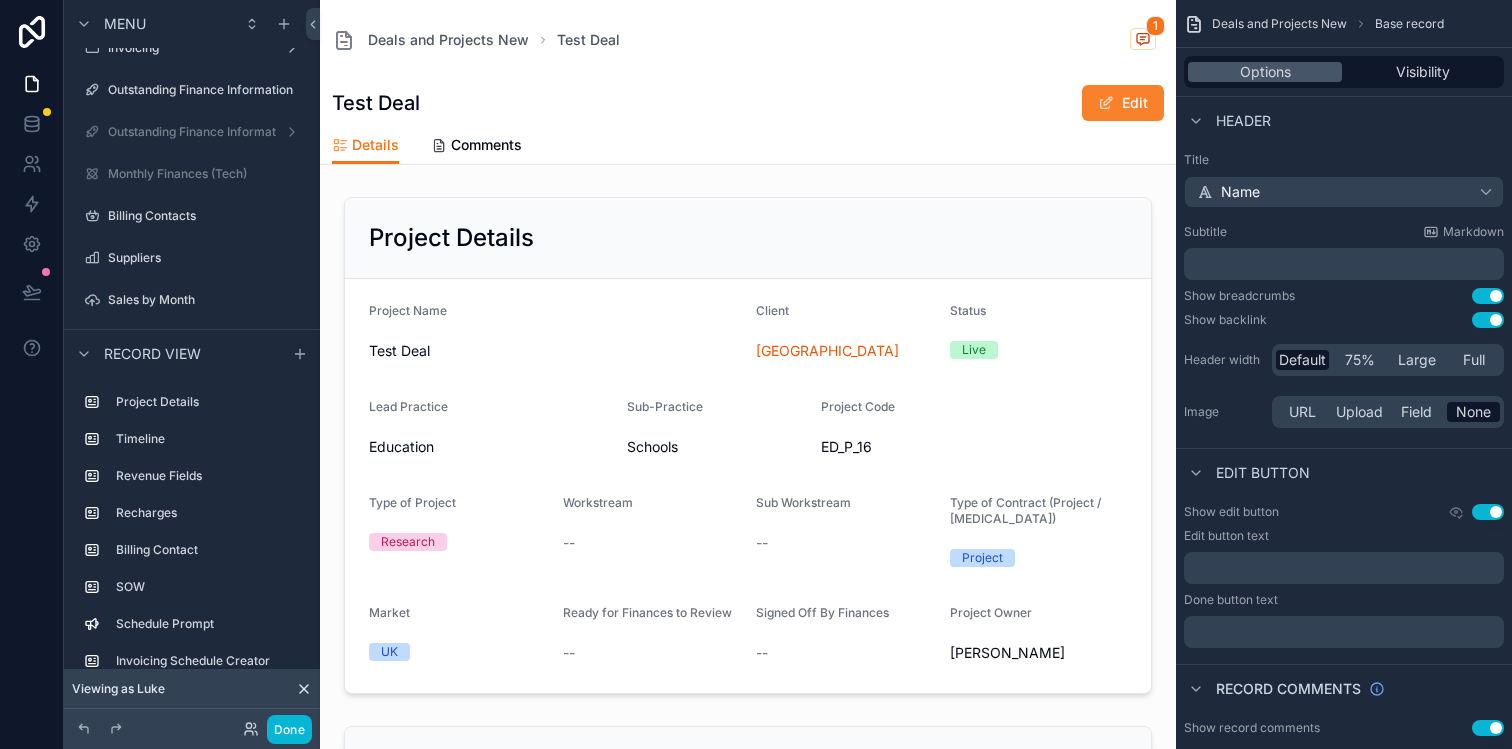 click at bounding box center [1106, 103] 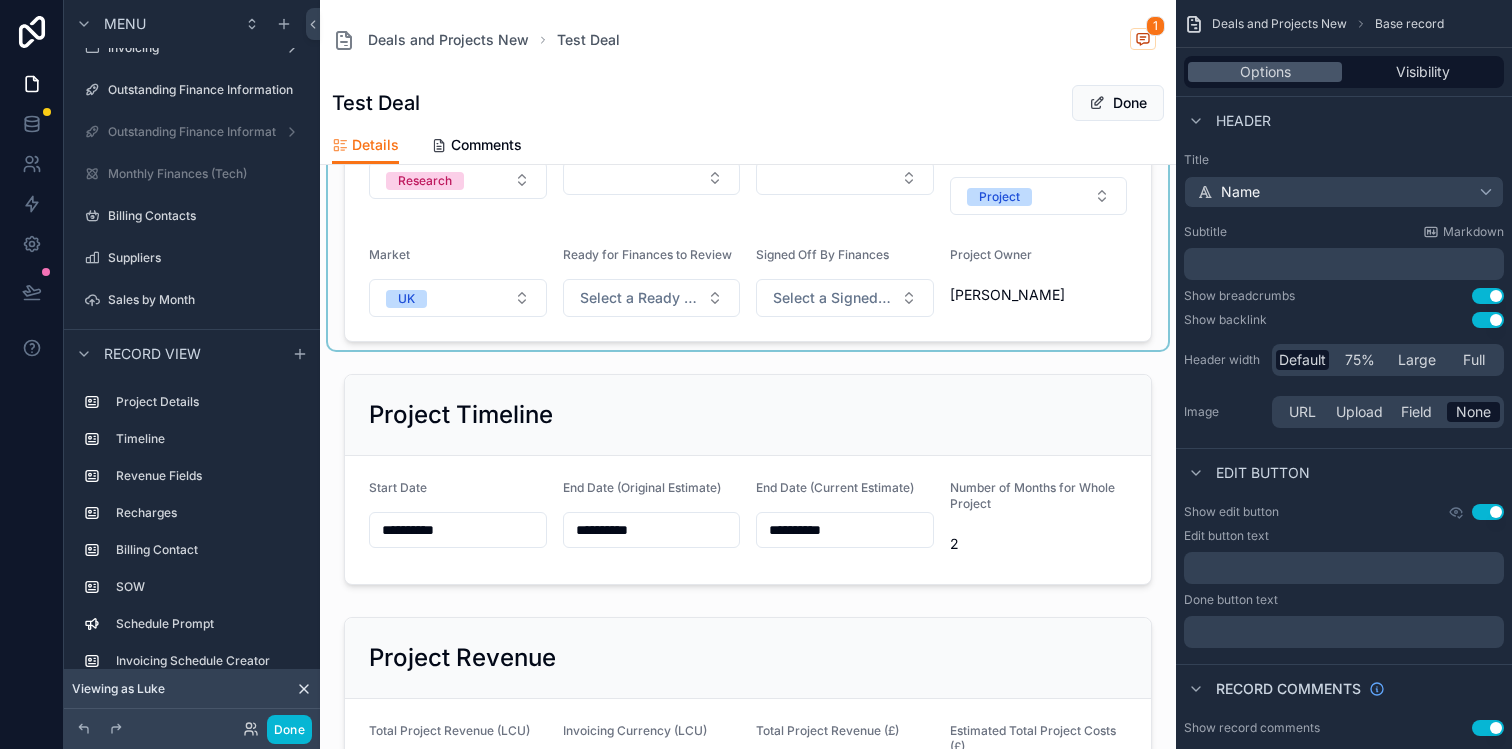 scroll, scrollTop: 399, scrollLeft: 0, axis: vertical 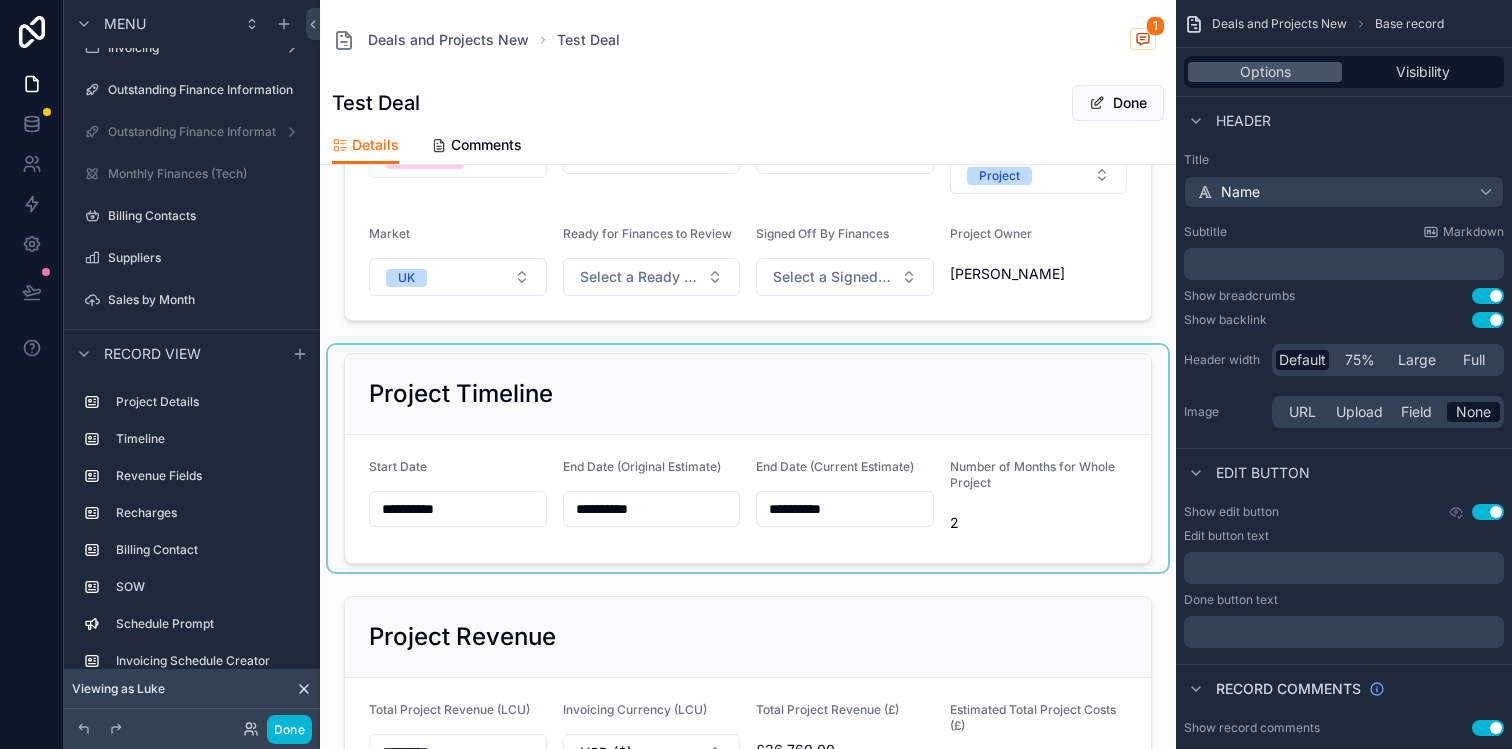 click at bounding box center [748, 458] 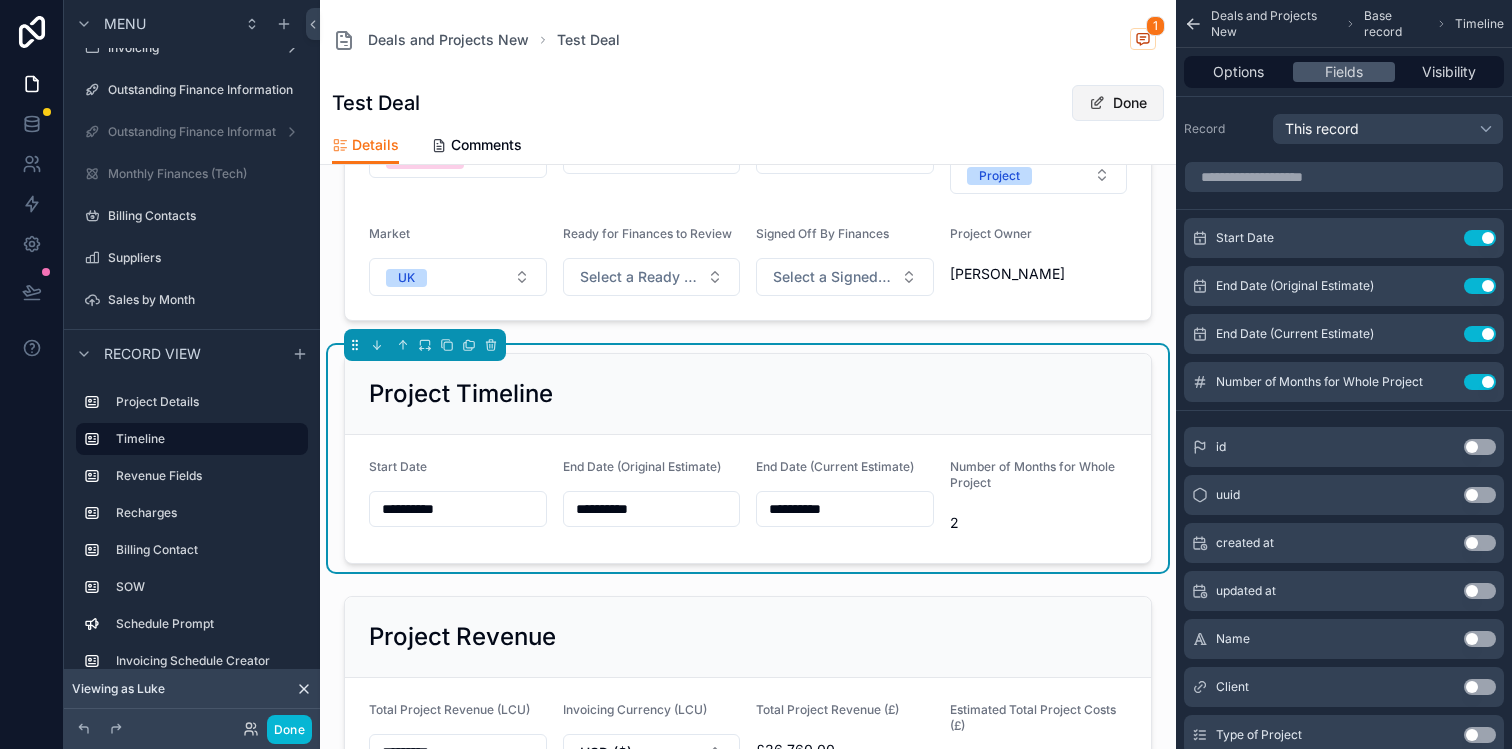 click on "Done" at bounding box center (1118, 103) 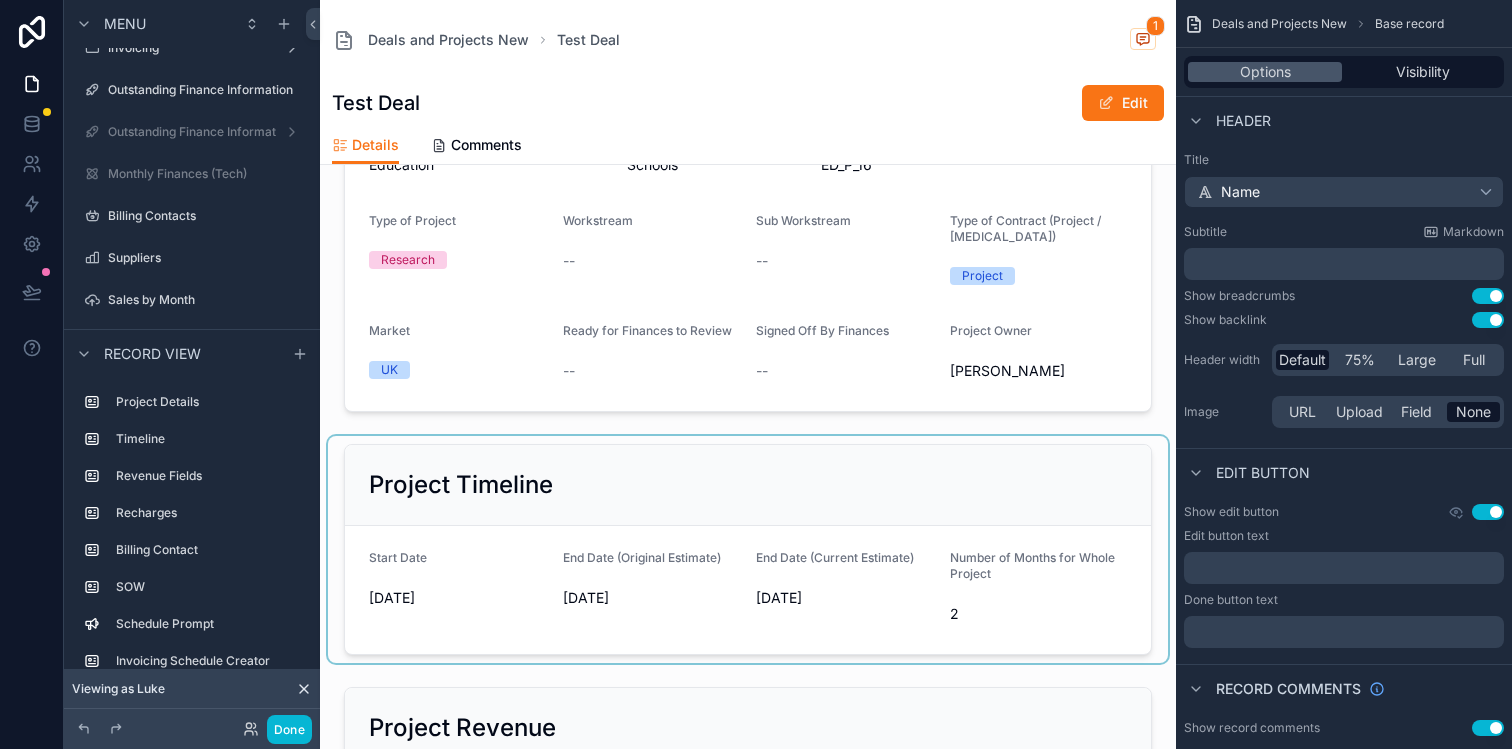 scroll, scrollTop: 0, scrollLeft: 0, axis: both 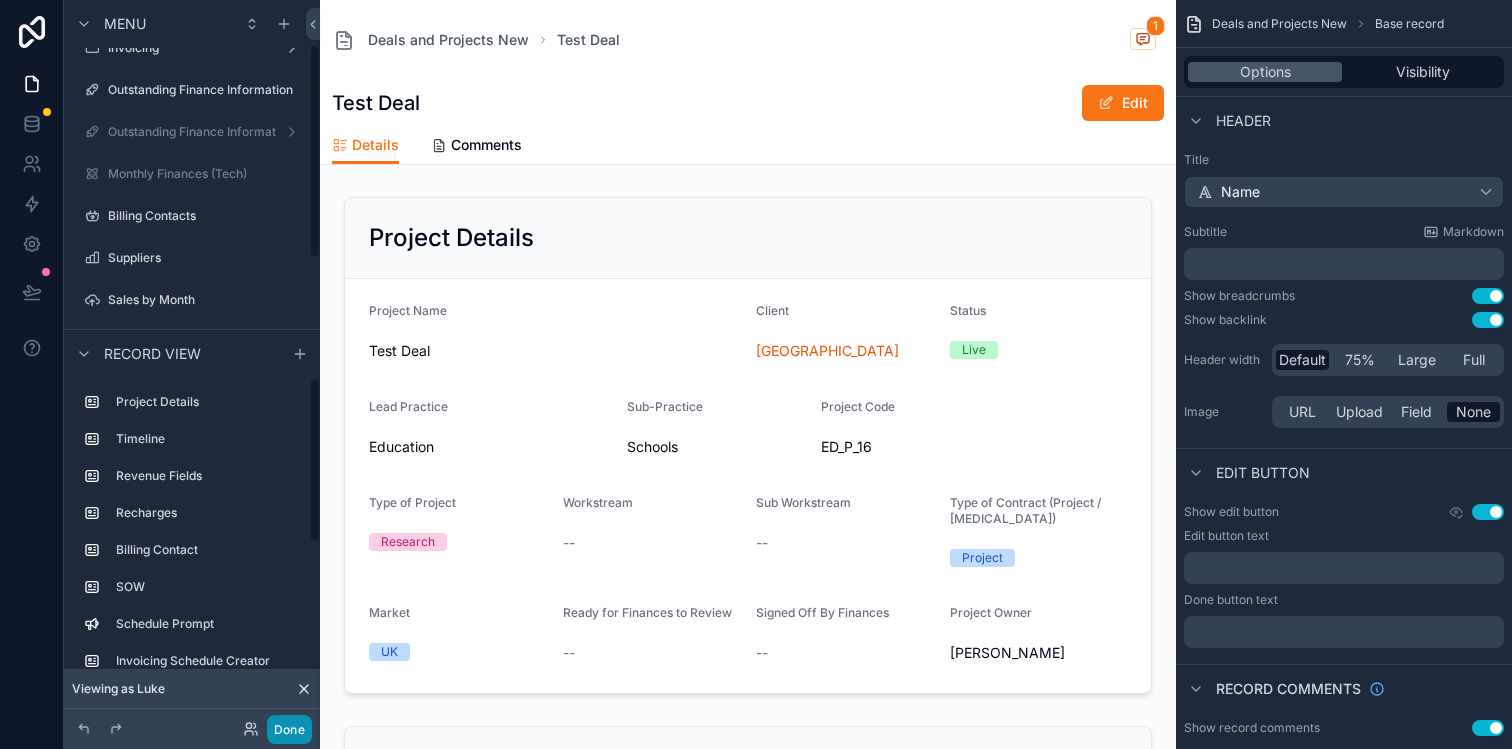 click on "Done" at bounding box center [289, 729] 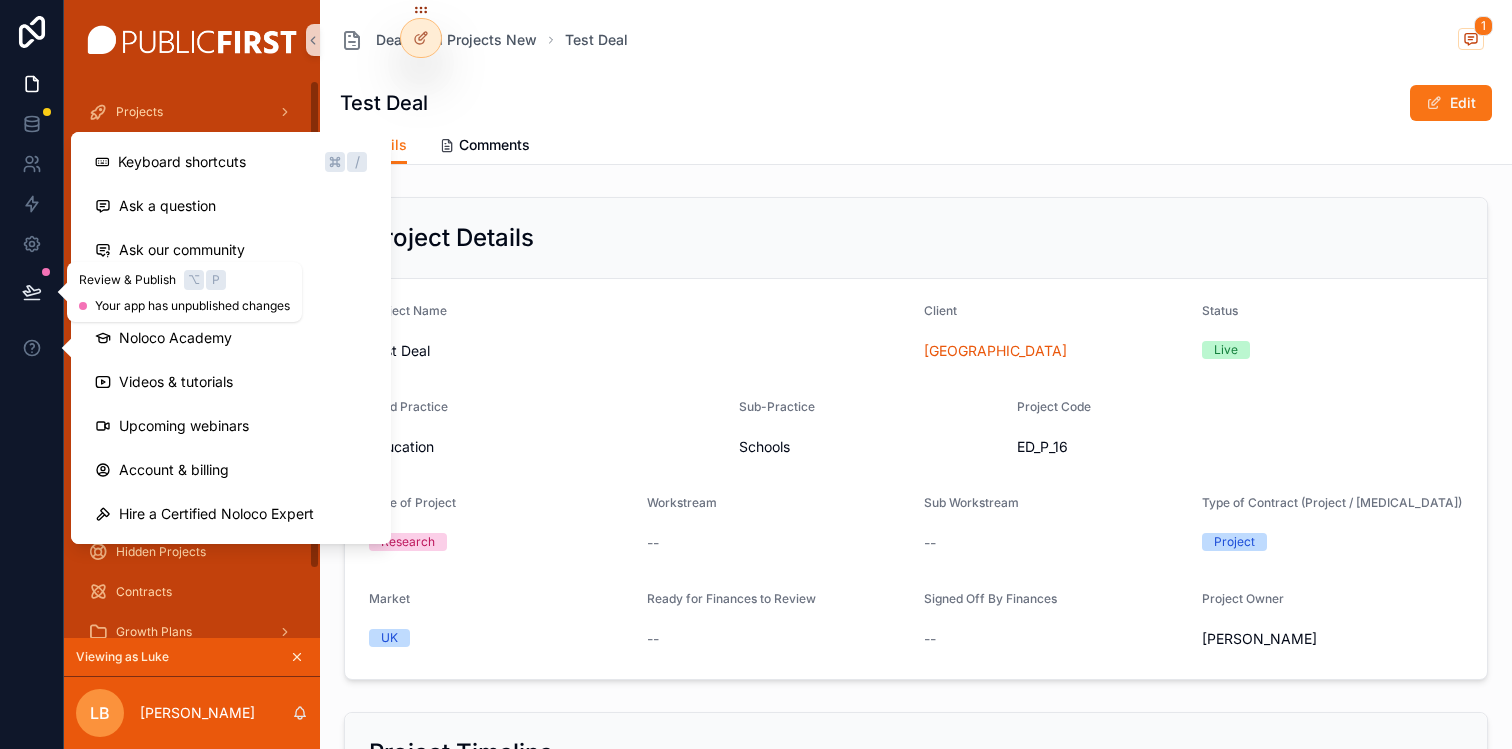 click 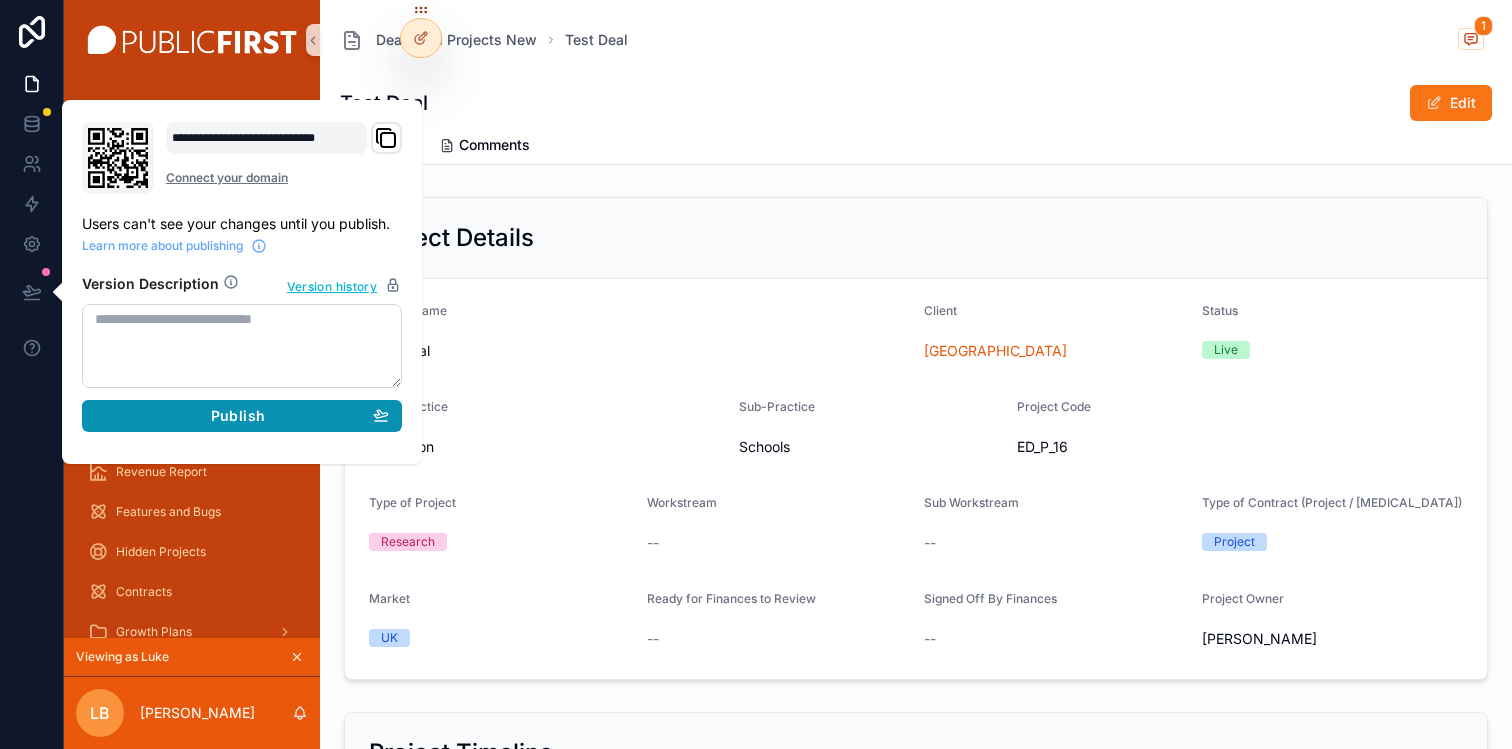 click on "Publish" at bounding box center [242, 416] 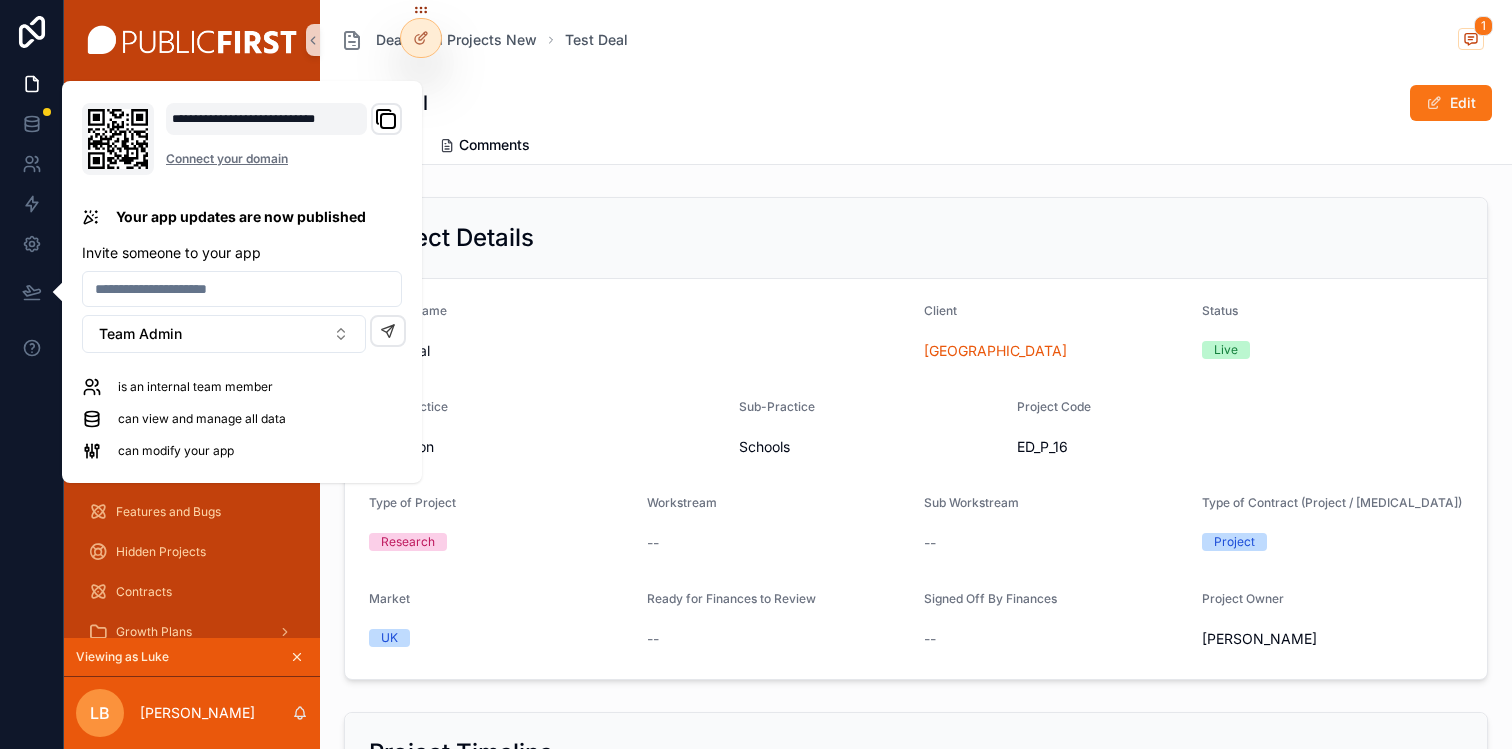 click on "Project Details" at bounding box center [916, 238] 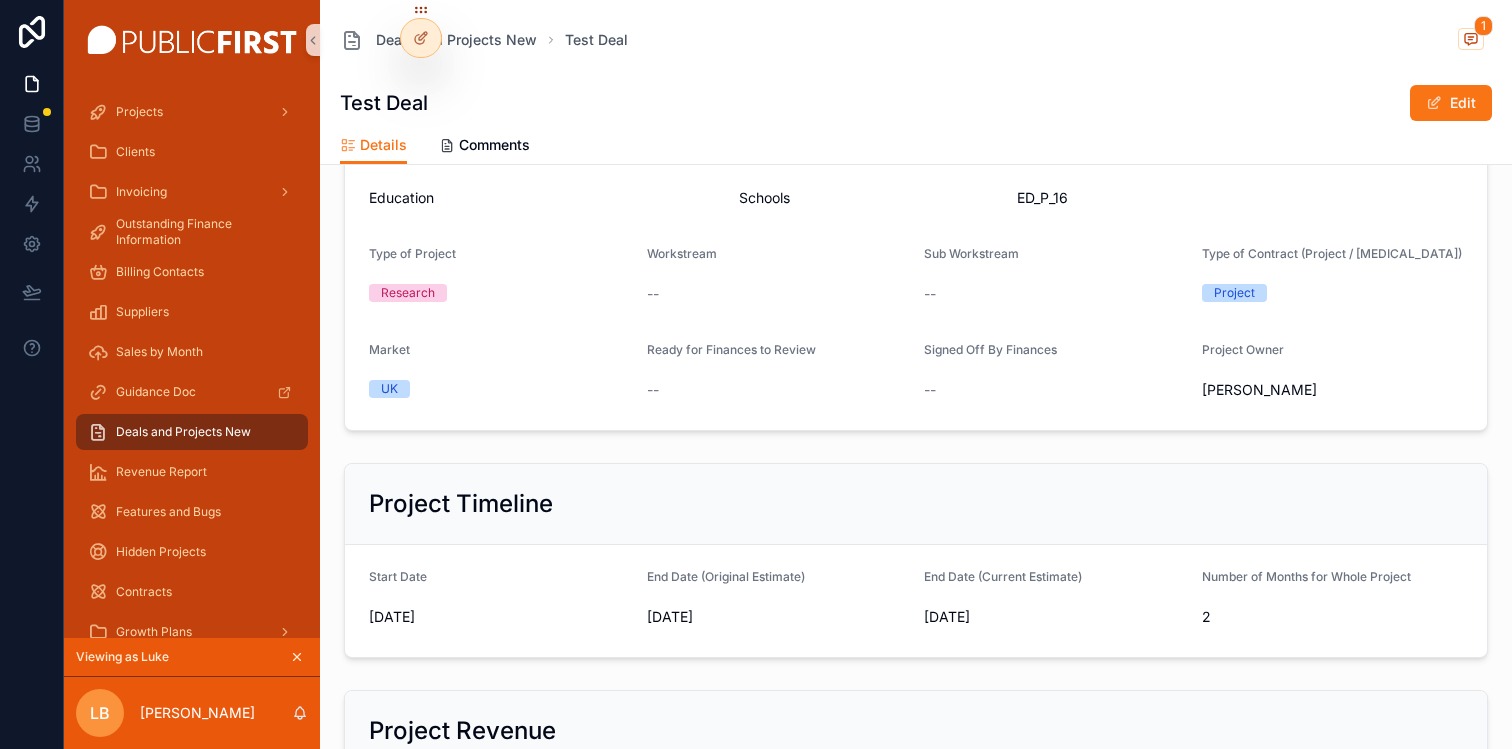 scroll, scrollTop: 257, scrollLeft: 0, axis: vertical 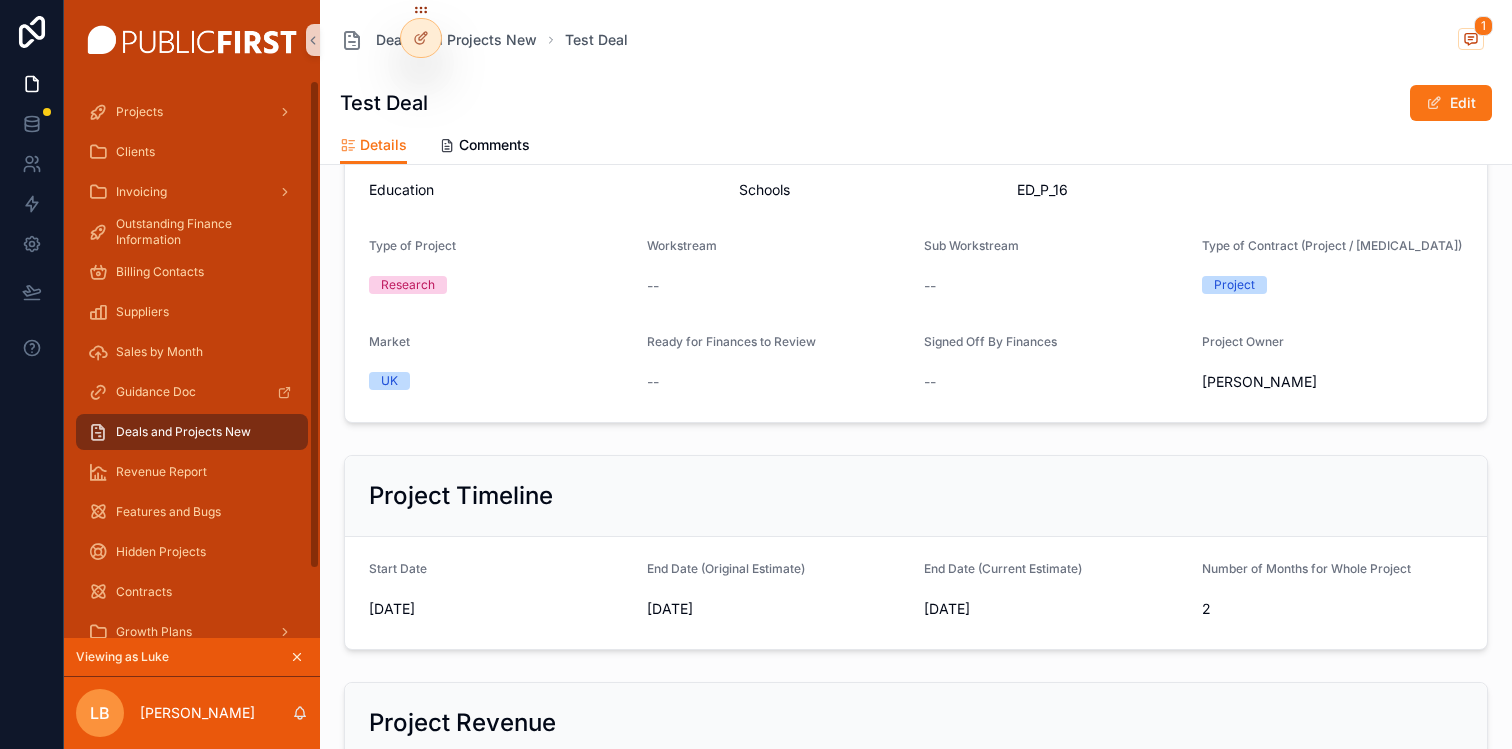 click on "Deals and Projects New" at bounding box center [183, 432] 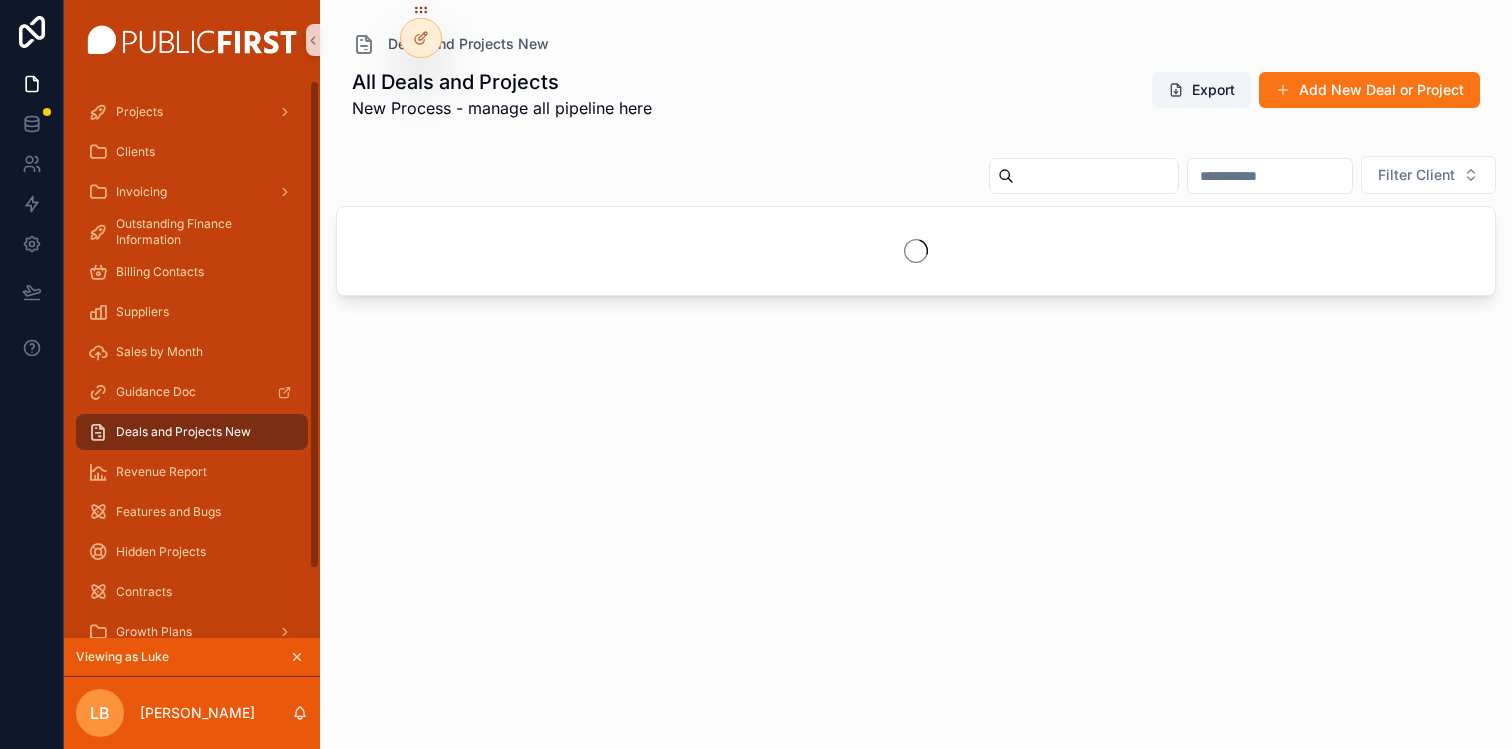 scroll, scrollTop: 0, scrollLeft: 0, axis: both 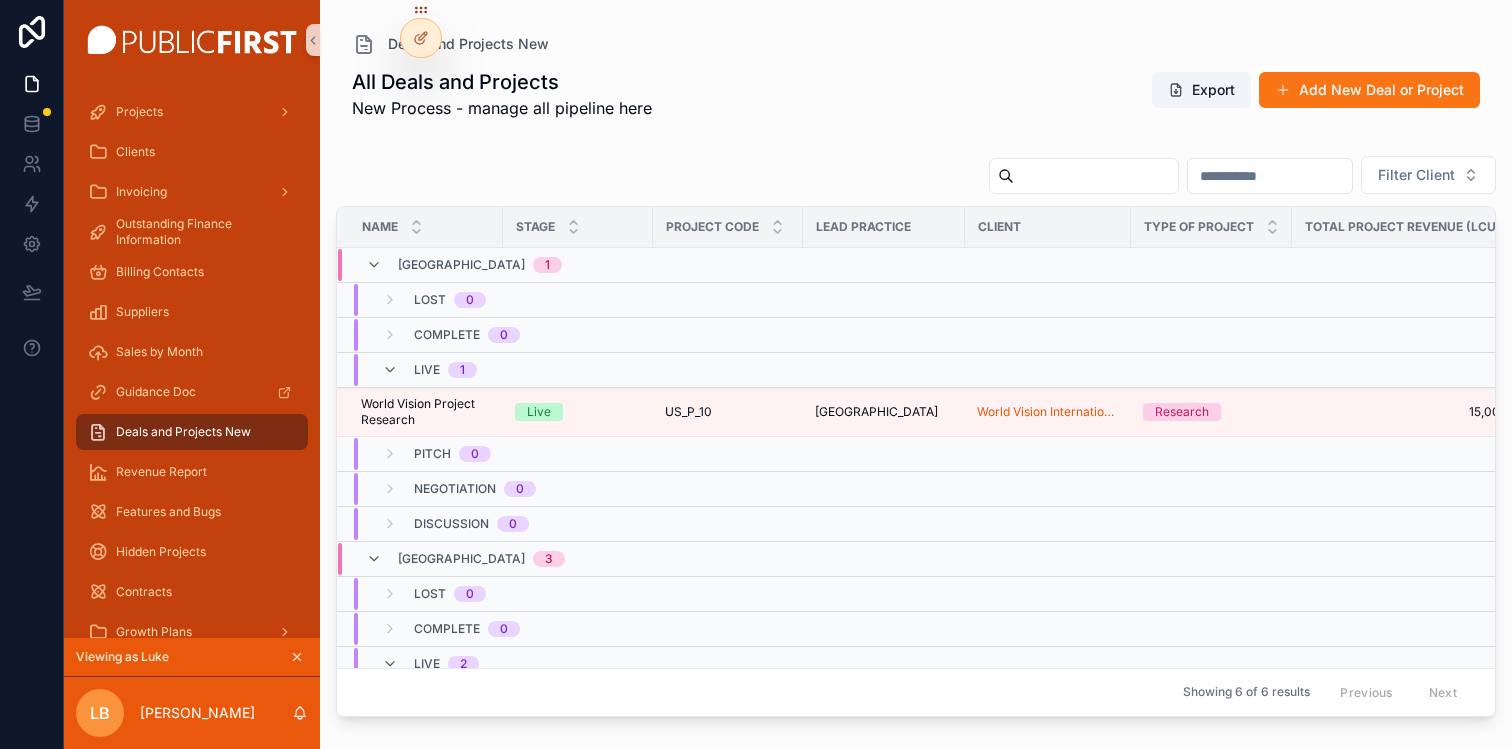 click on "Live" at bounding box center [427, 370] 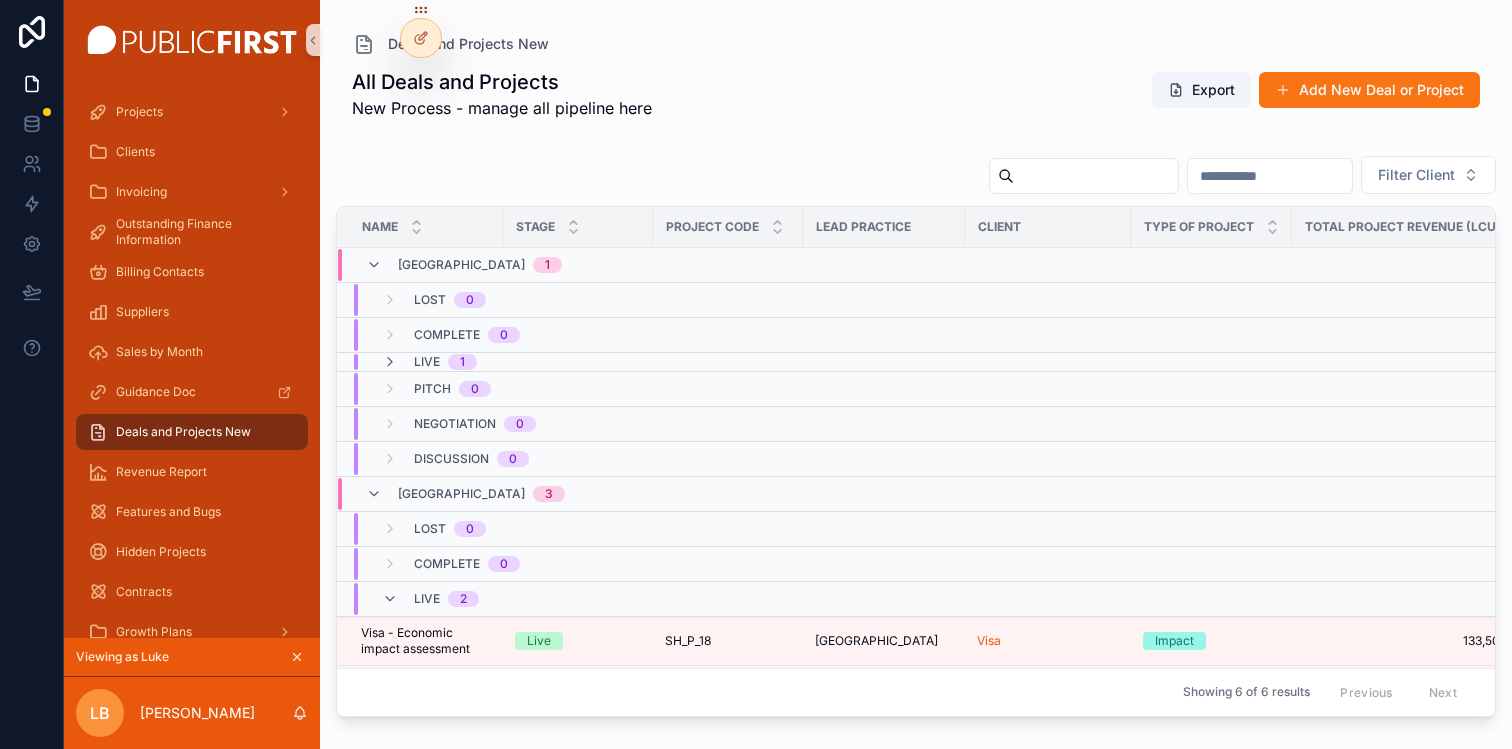 click on "[GEOGRAPHIC_DATA]" at bounding box center [461, 494] 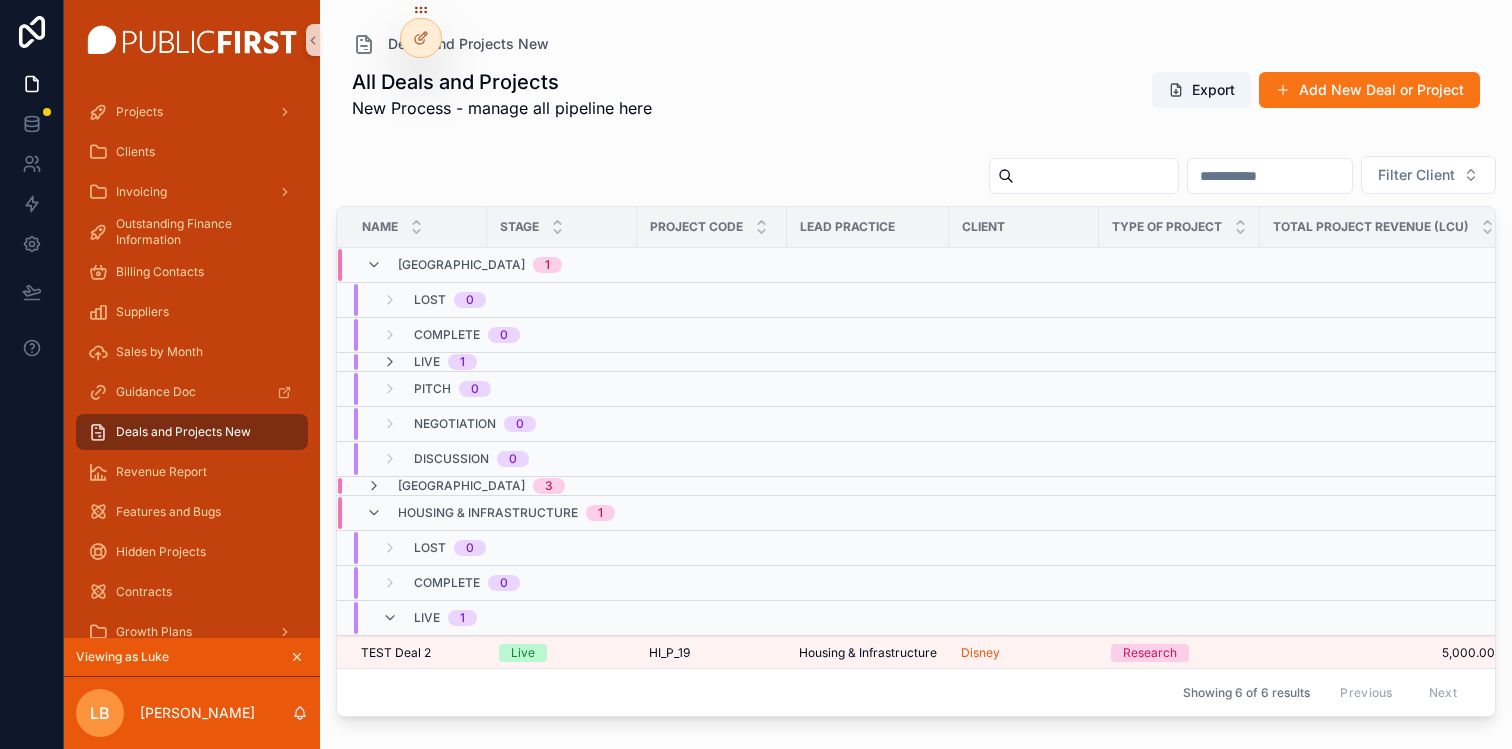 click on "Housing & Infrastructure 1" at bounding box center [490, 513] 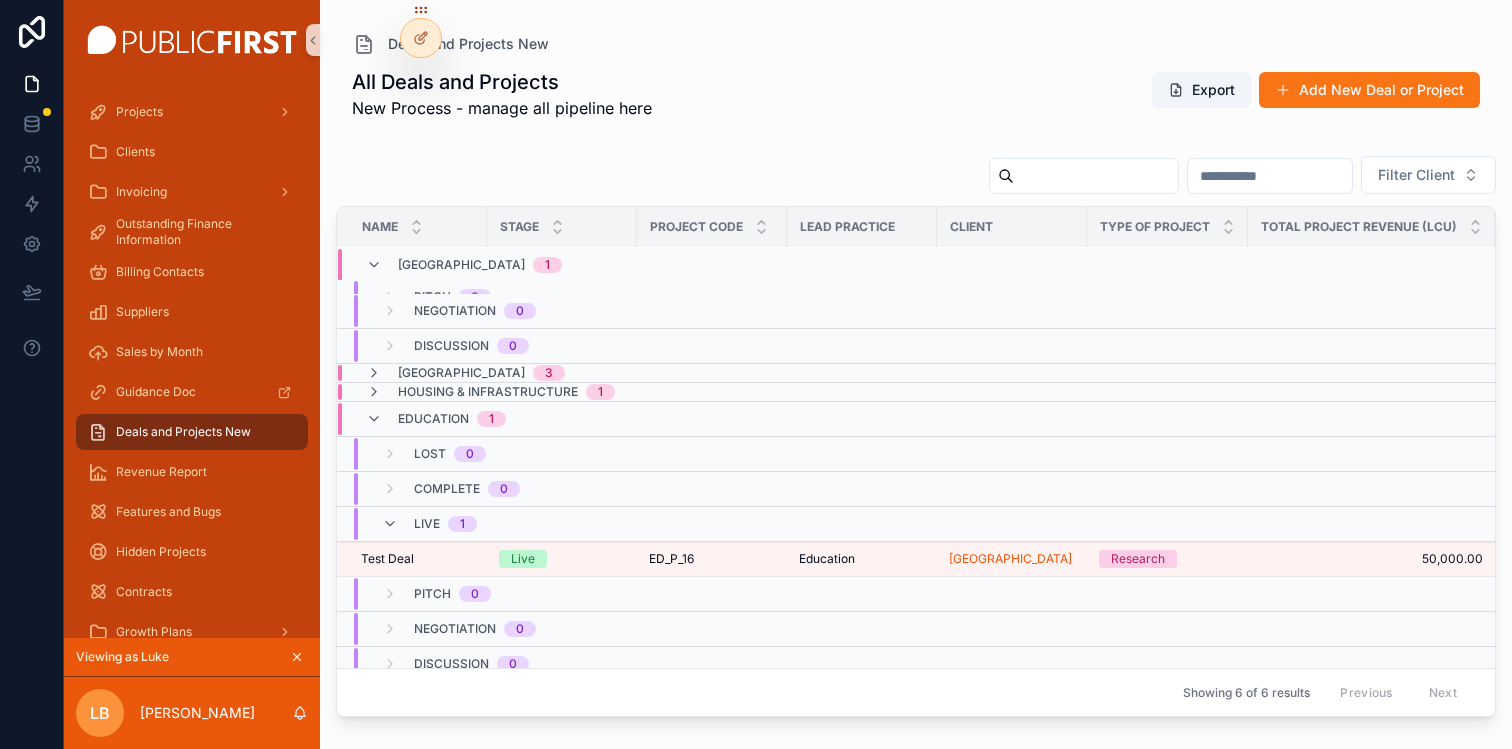 scroll, scrollTop: 126, scrollLeft: 0, axis: vertical 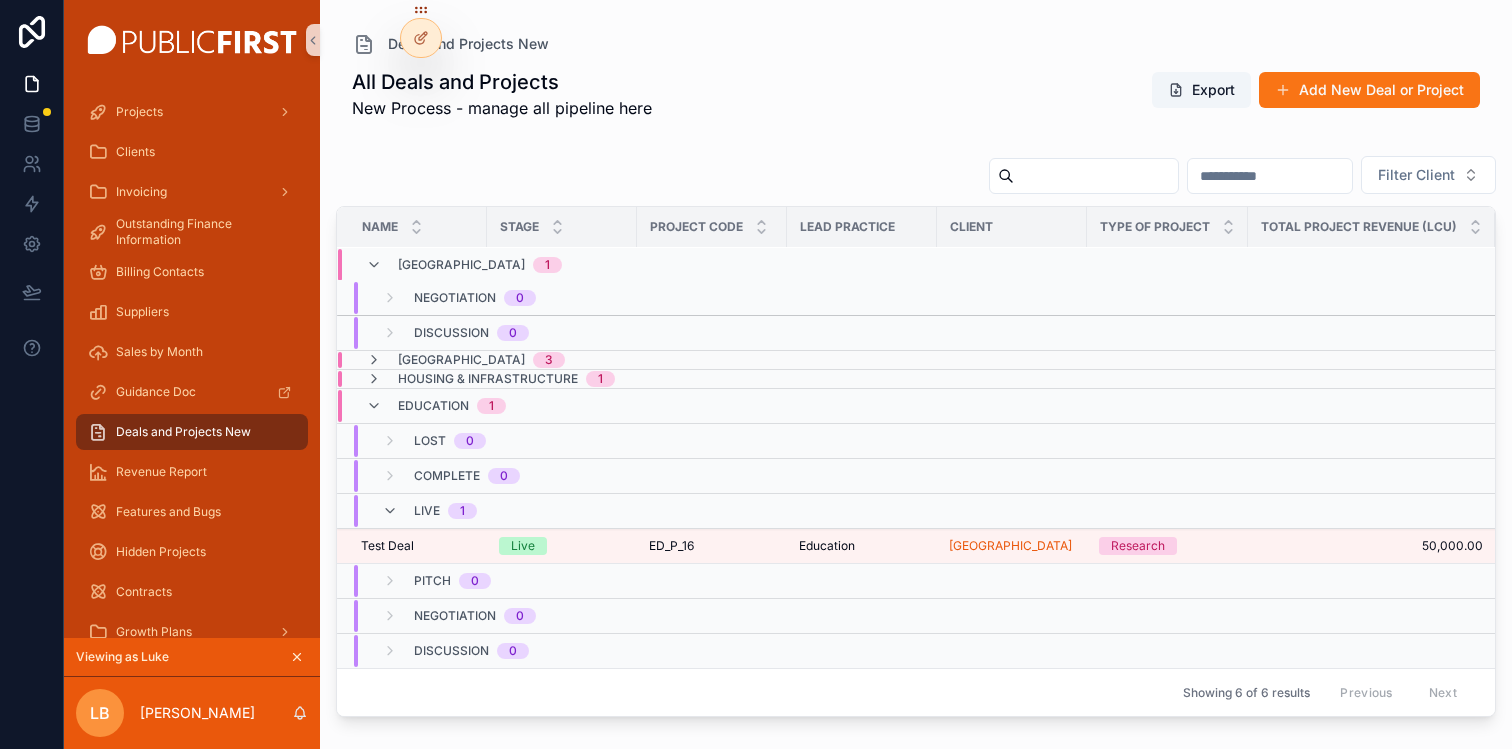 click on "Education 1" at bounding box center [452, 406] 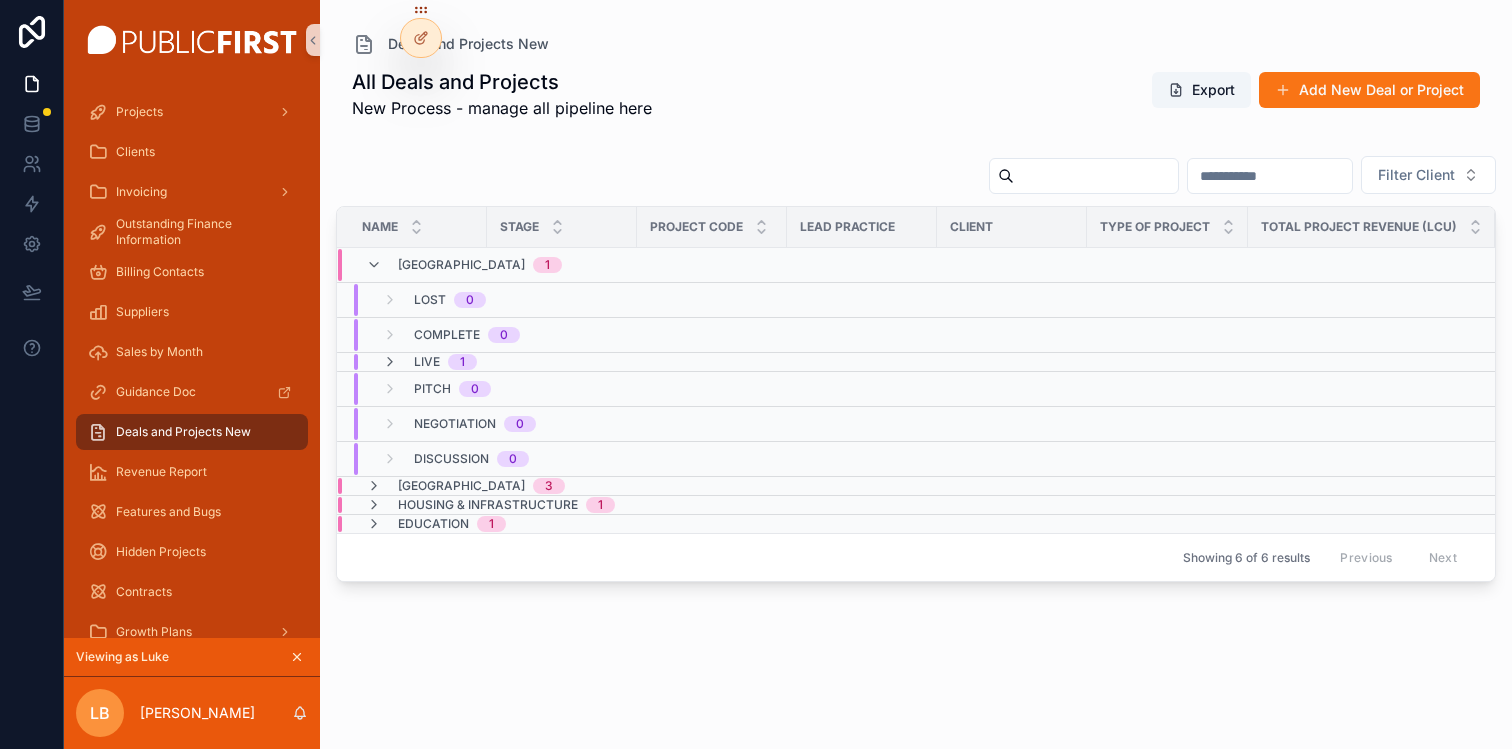click on "USA 1" at bounding box center [464, 265] 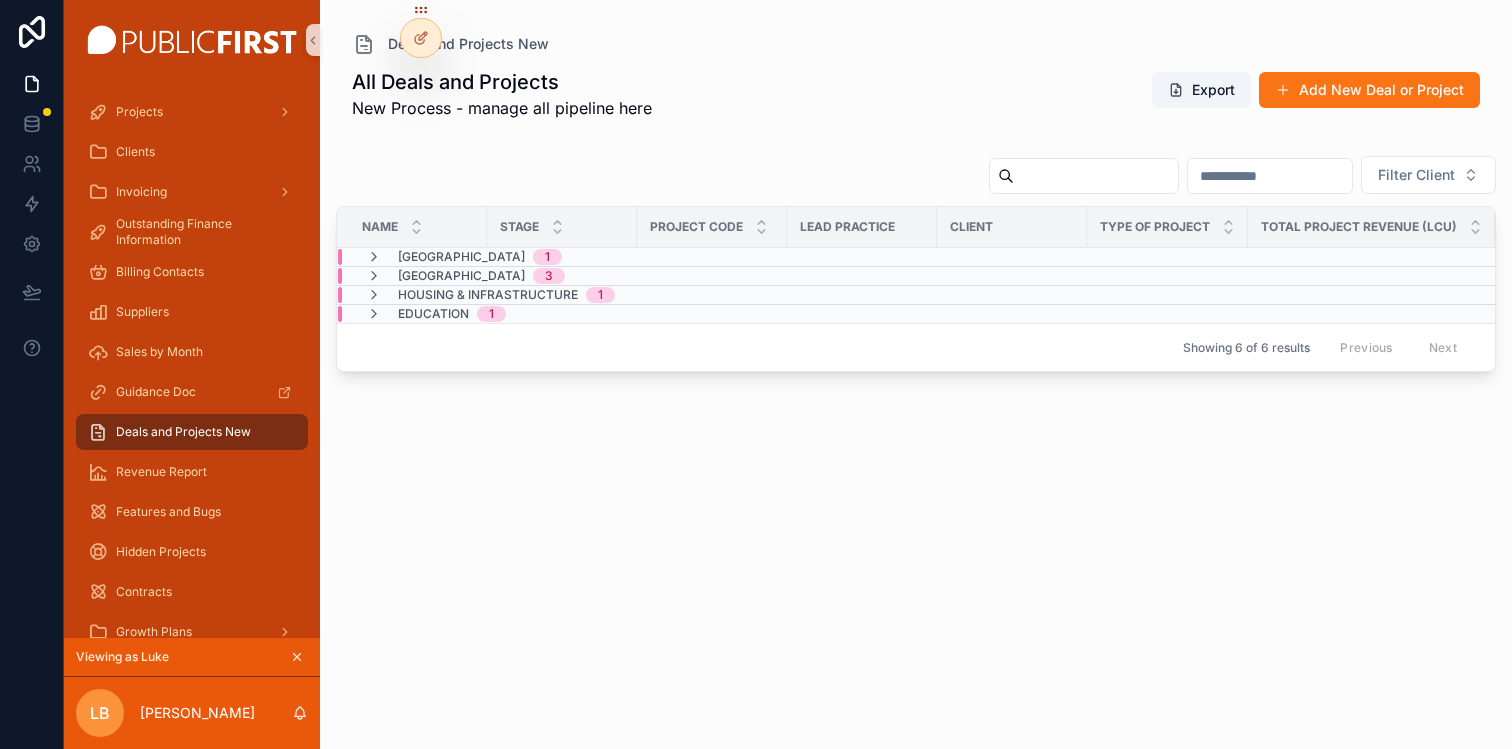 click on "All Deals and Projects New Process - manage all pipeline here Export Add New Deal or Project Filter Client Name Stage Project Code Lead Practice Client Type of Project Total Project Revenue (LCU) Start Date End Date (Original Estimate) End Date (Current Estimate) [GEOGRAPHIC_DATA] 1 Stonehaven 3 Housing & Infrastructure 1 Education 1 Showing 6 of 6 results Previous Next" at bounding box center [916, 396] 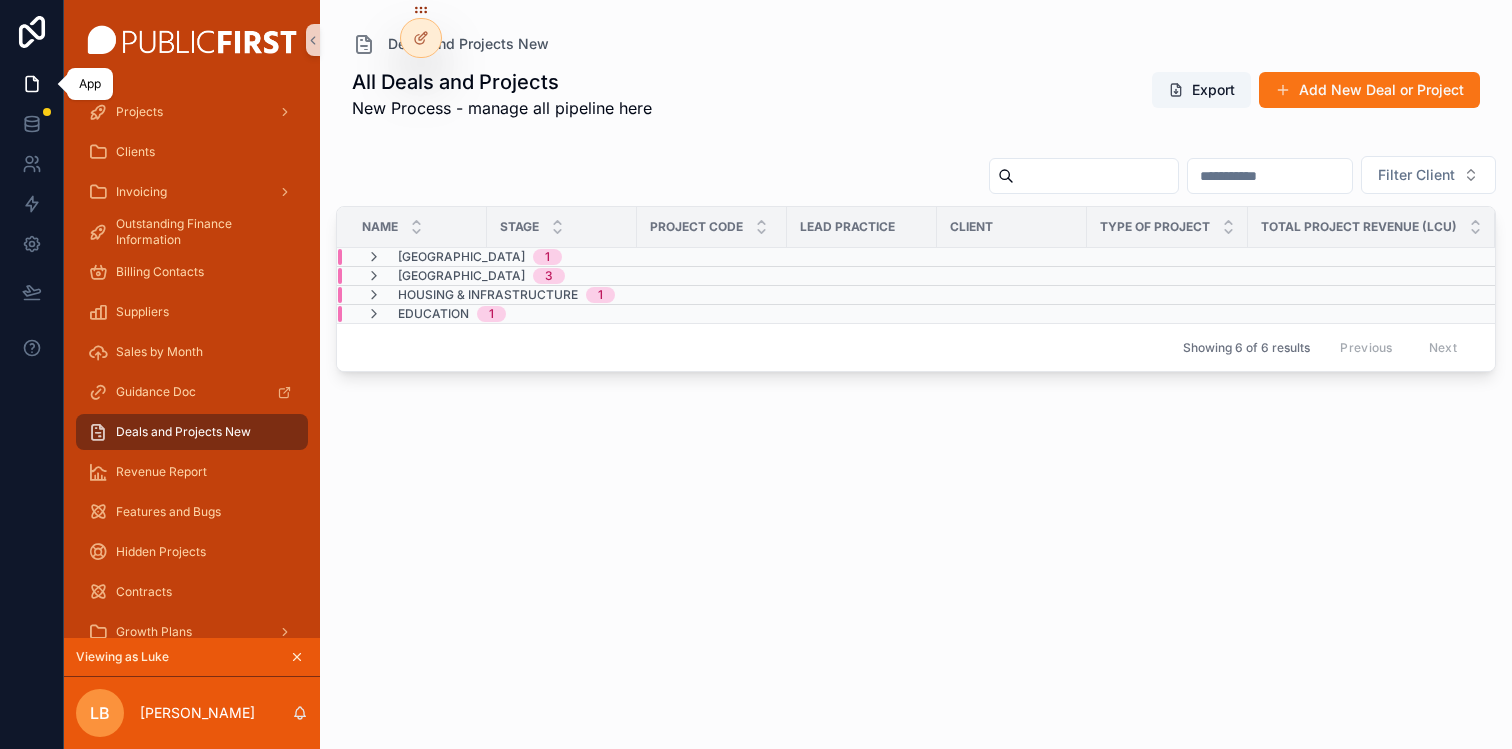 click at bounding box center [31, 84] 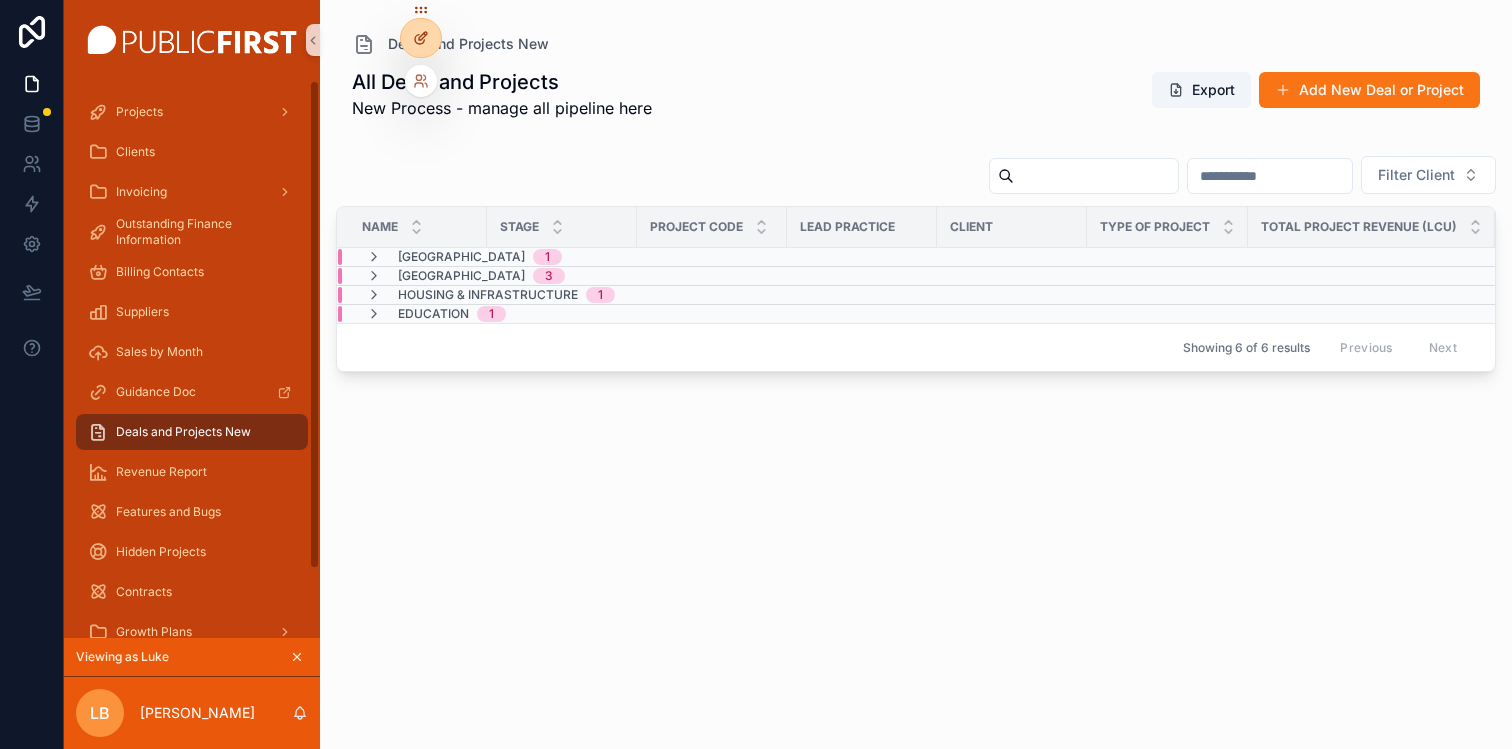 click 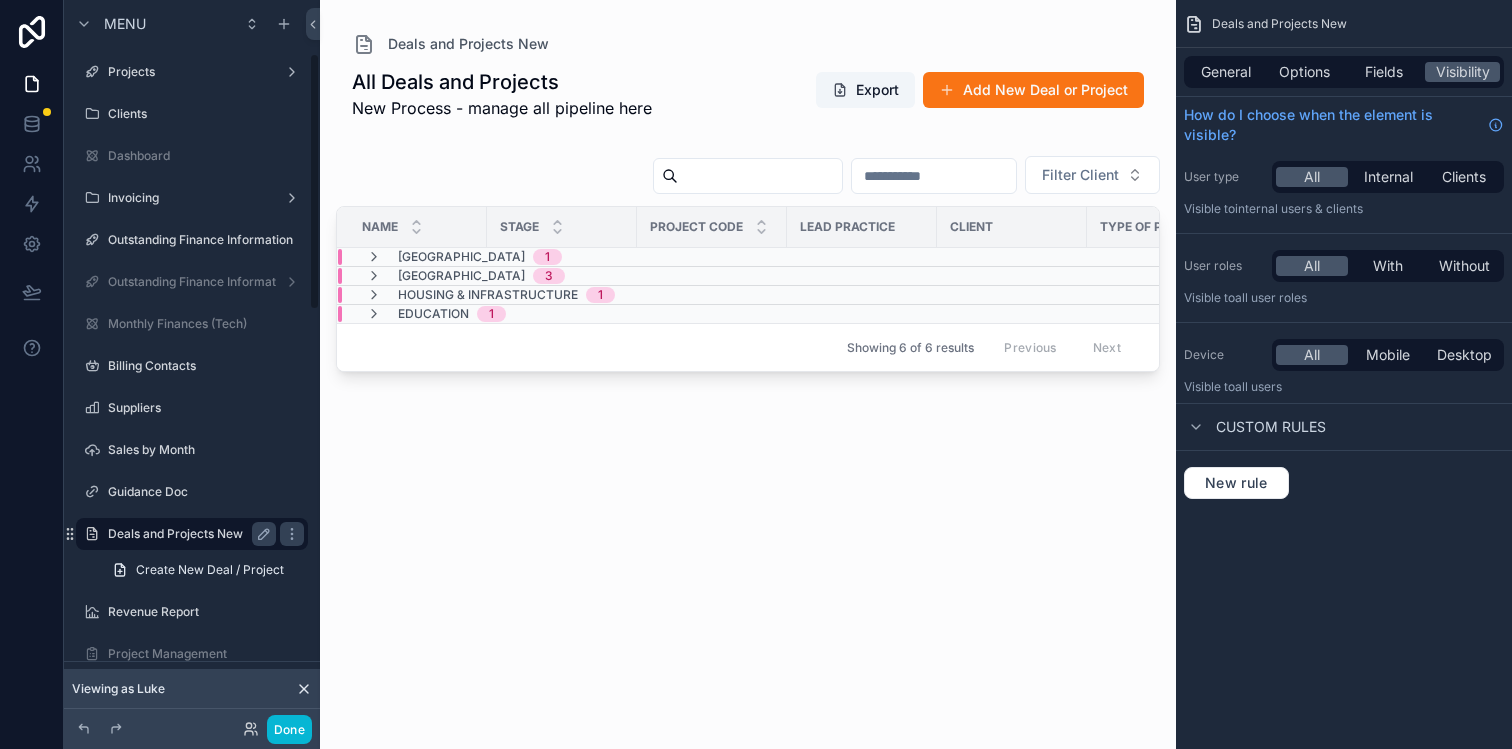 scroll, scrollTop: 150, scrollLeft: 0, axis: vertical 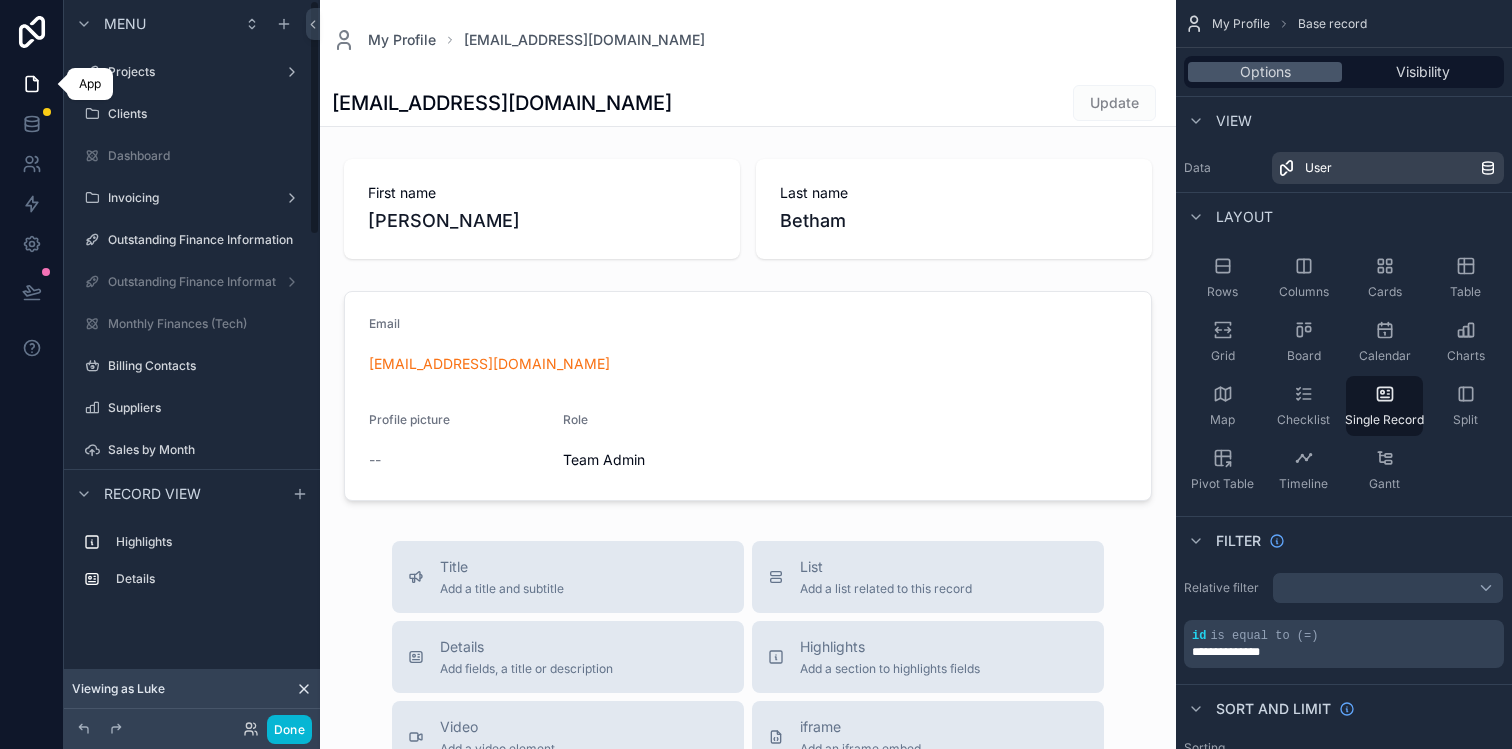 click 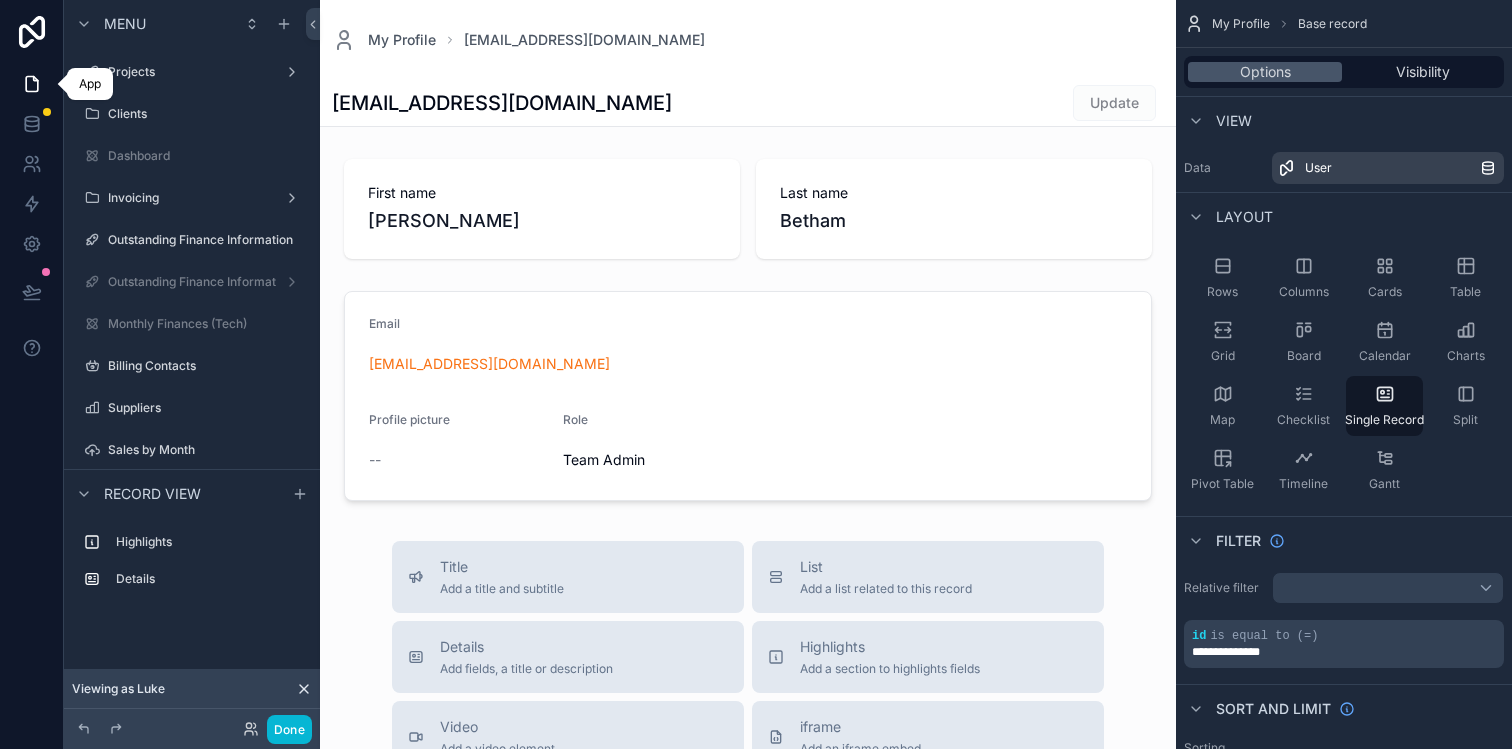 click 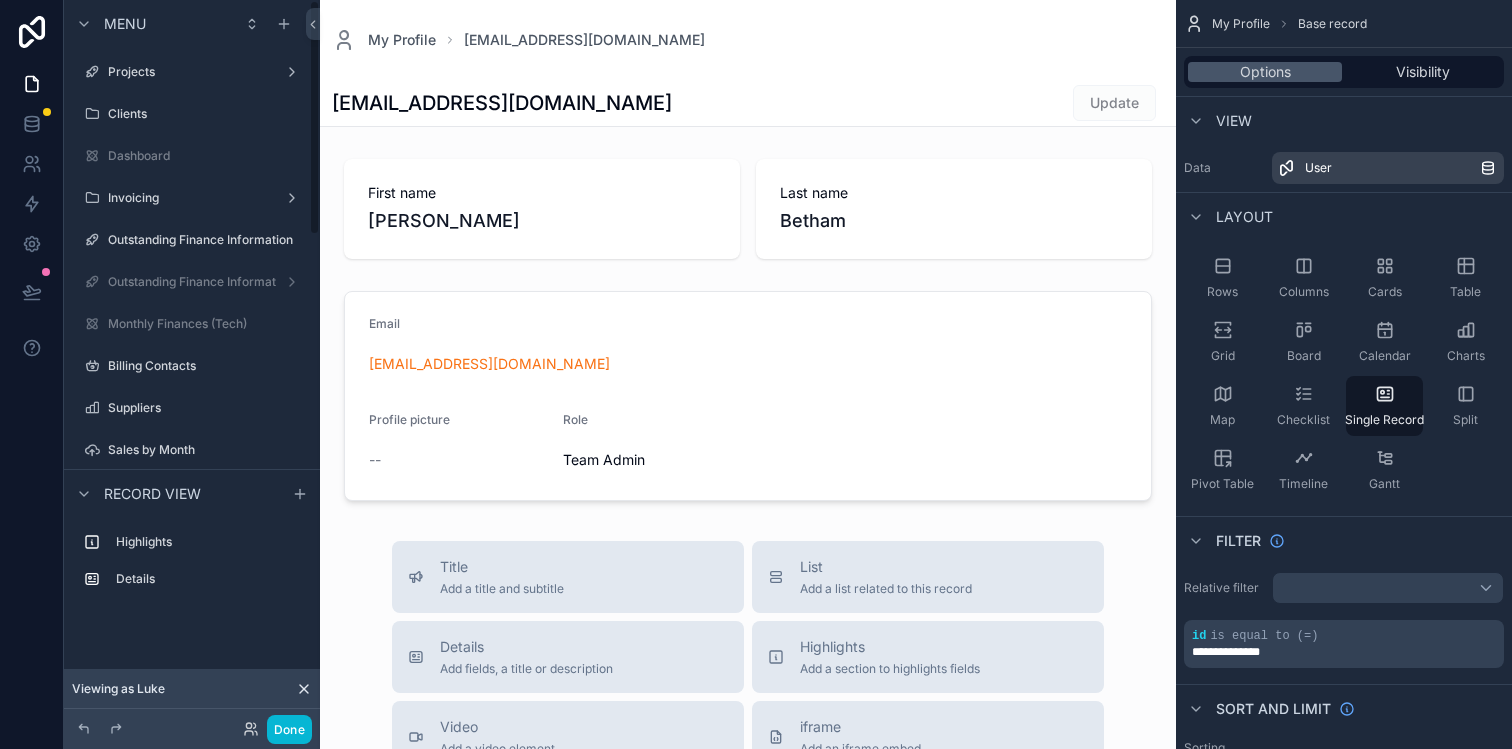 click at bounding box center (748, 706) 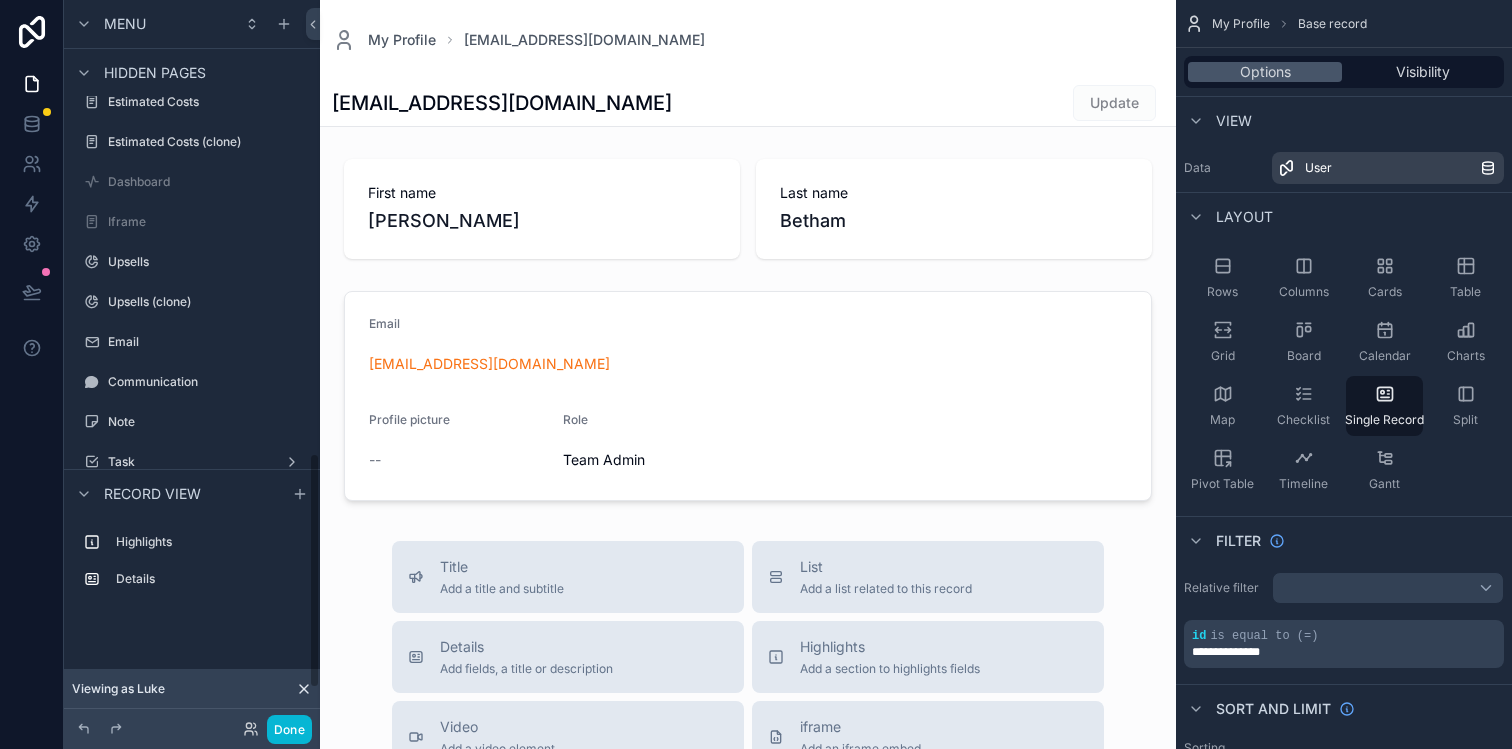 scroll, scrollTop: 1511, scrollLeft: 0, axis: vertical 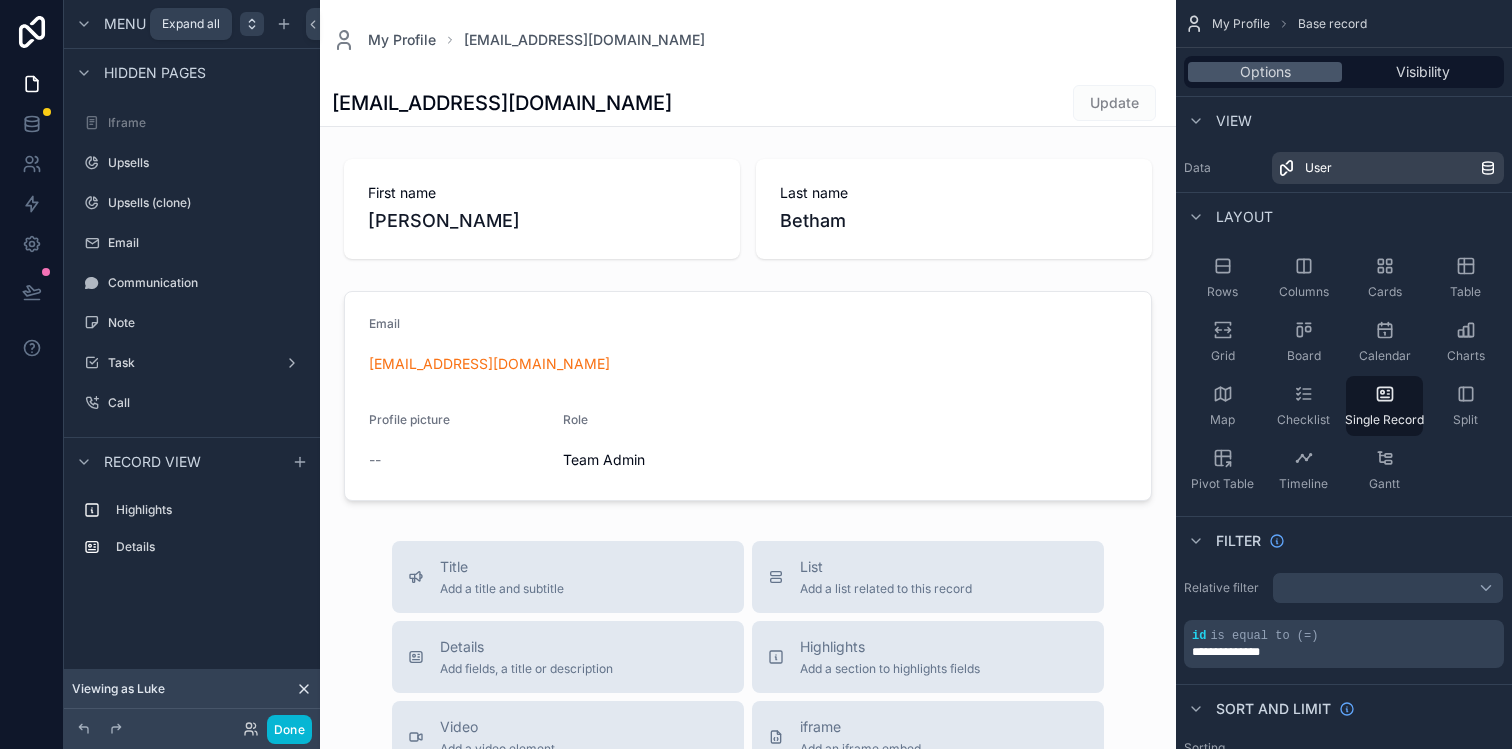 click 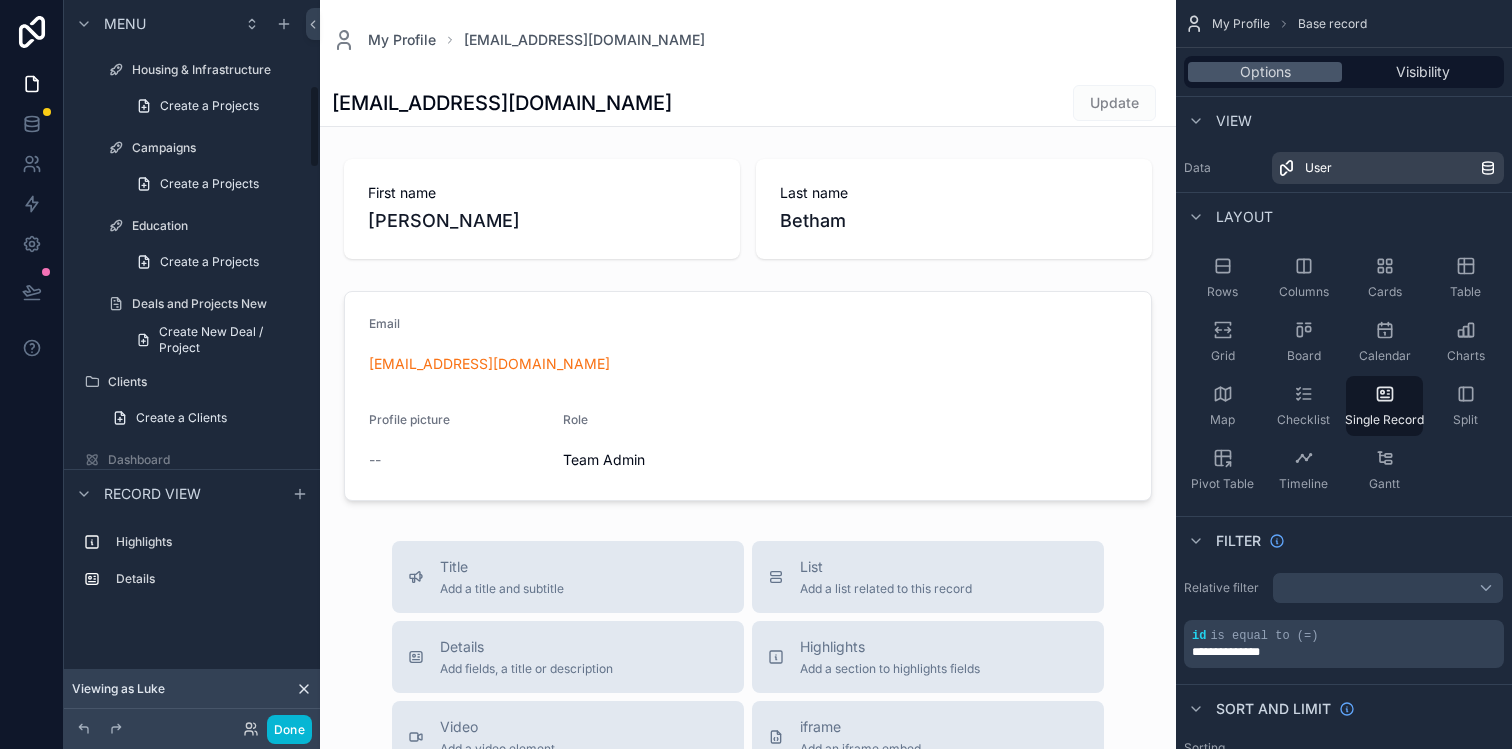 scroll, scrollTop: 759, scrollLeft: 0, axis: vertical 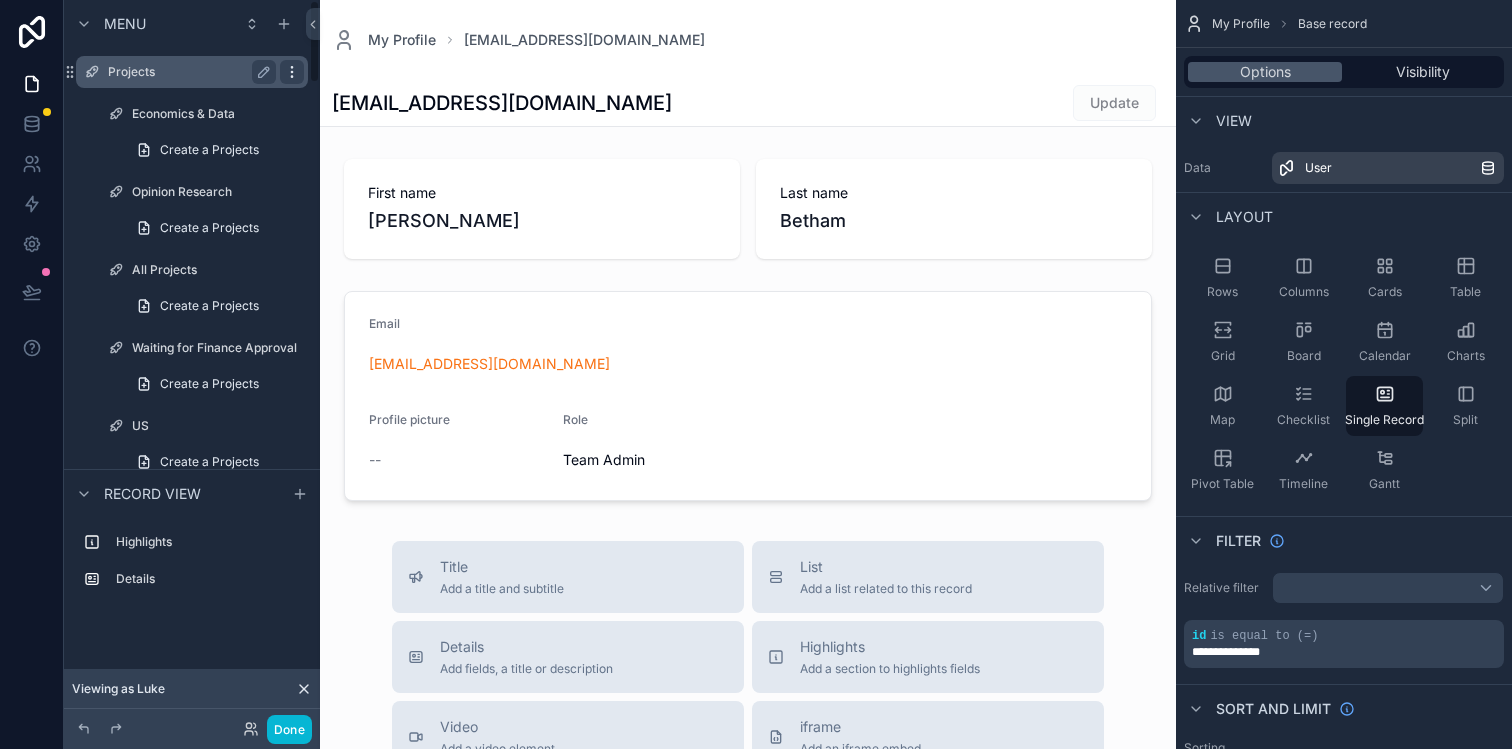click 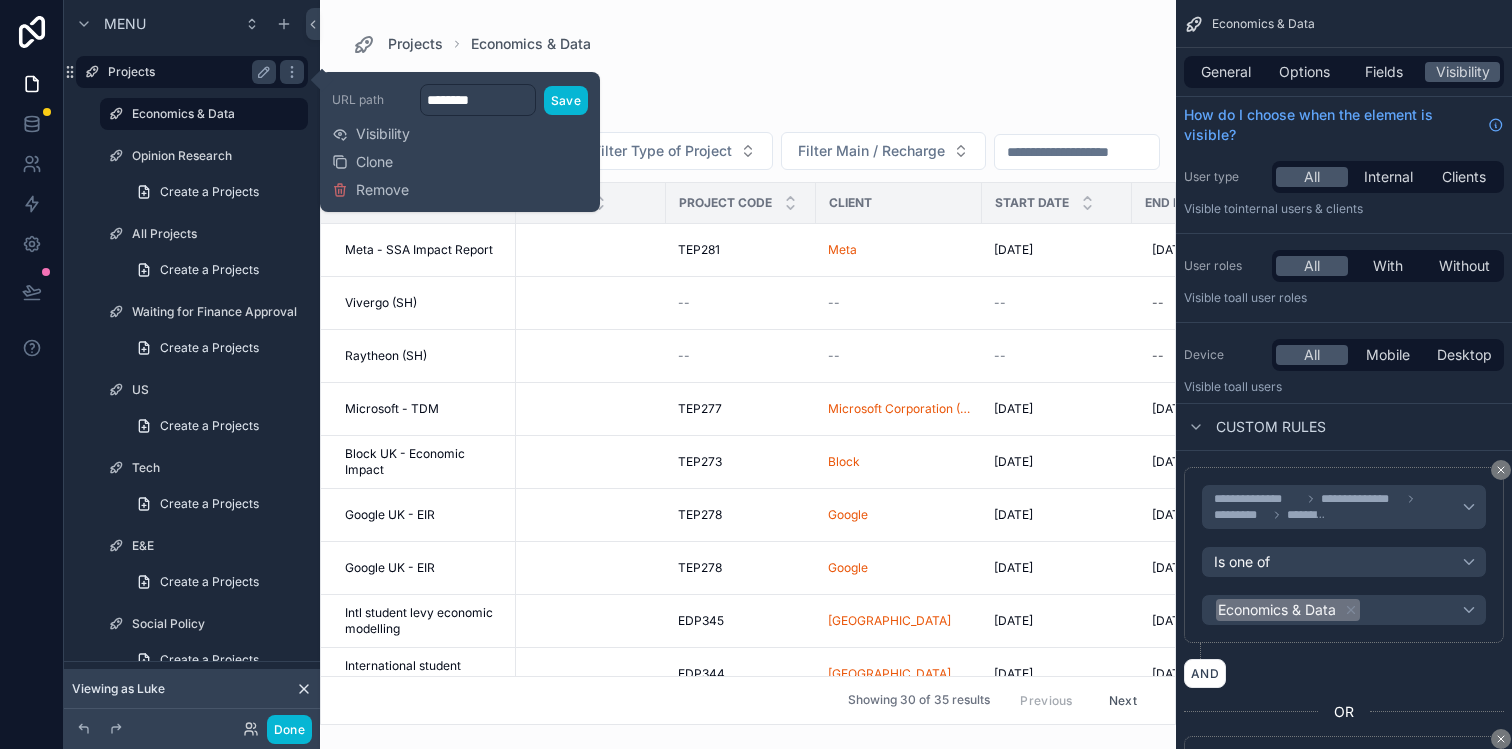 click on "Projects" at bounding box center [188, 72] 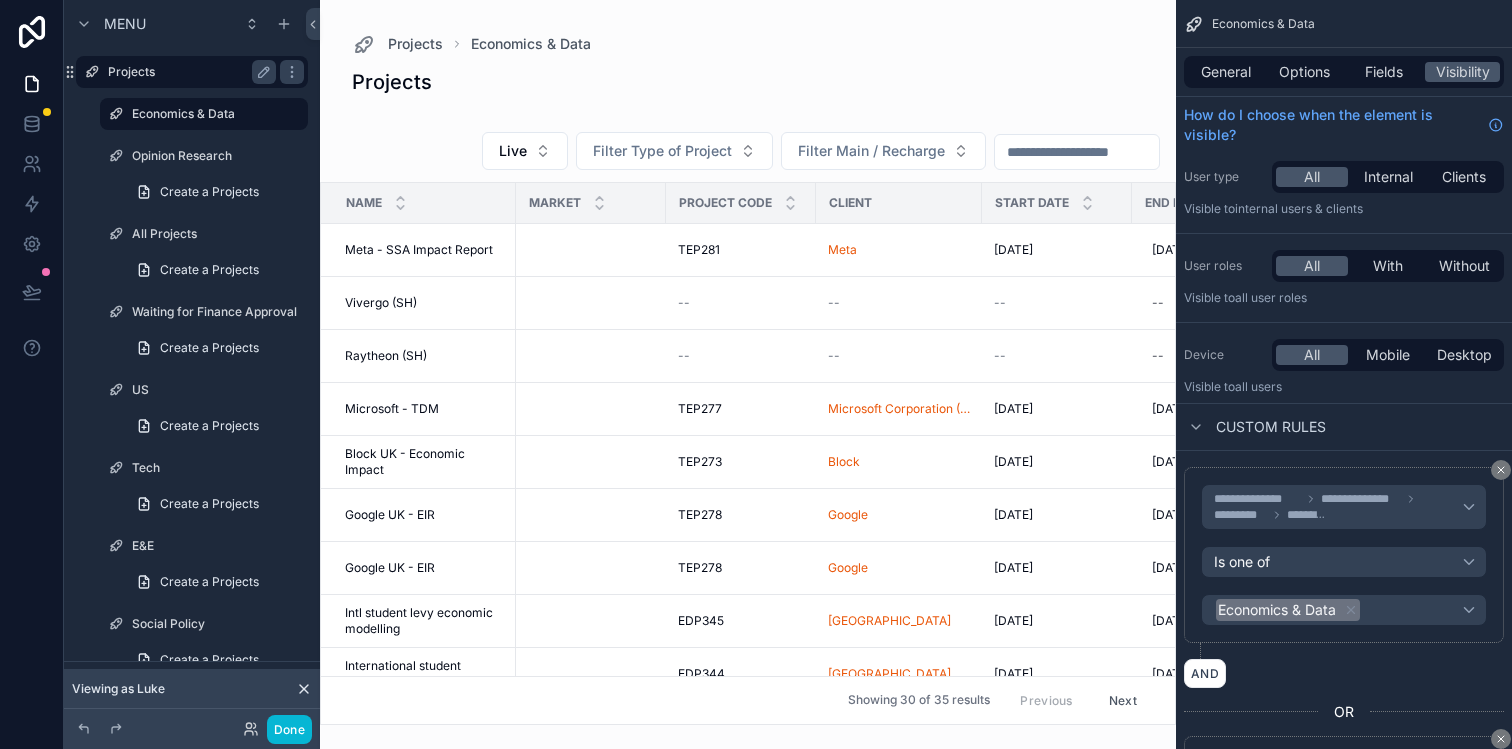 click on "Projects" at bounding box center [188, 72] 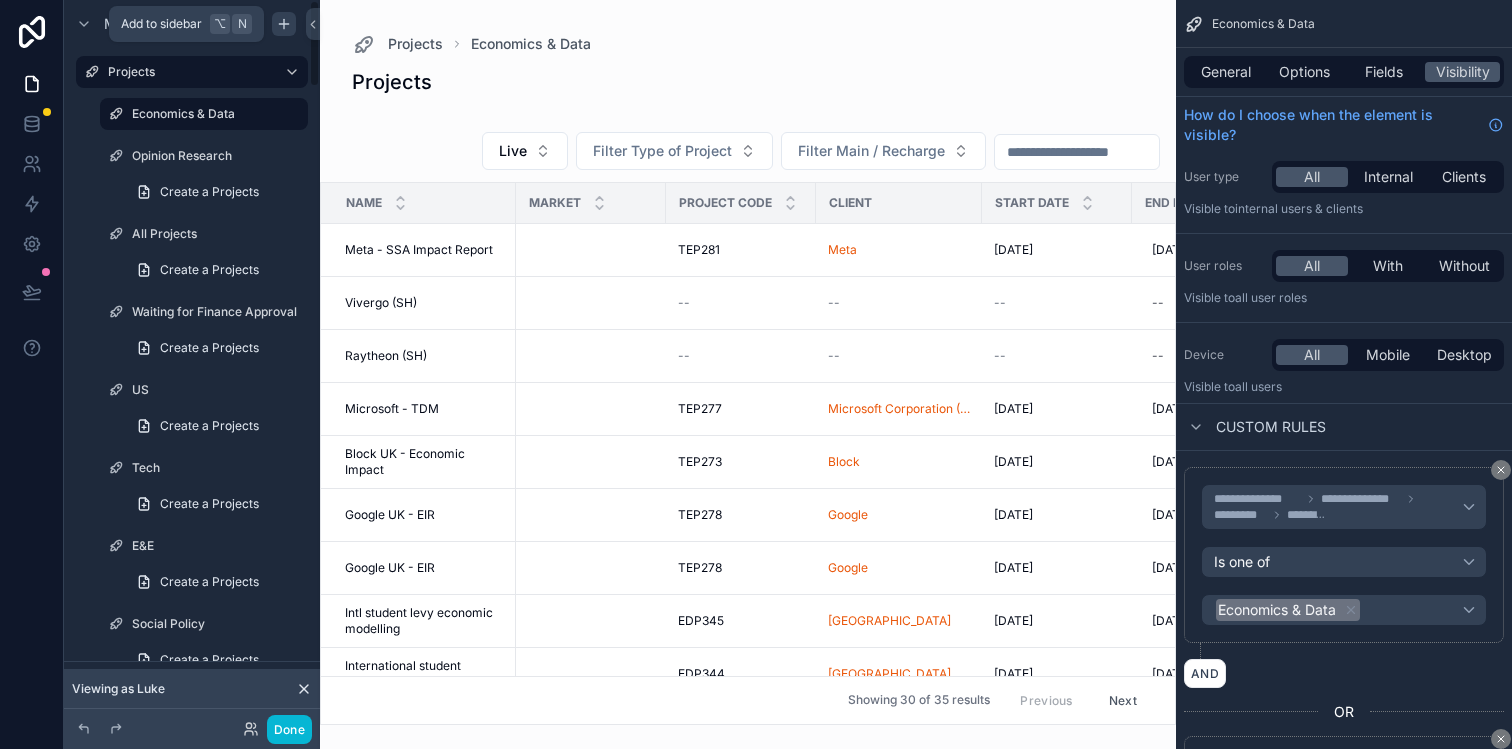 click 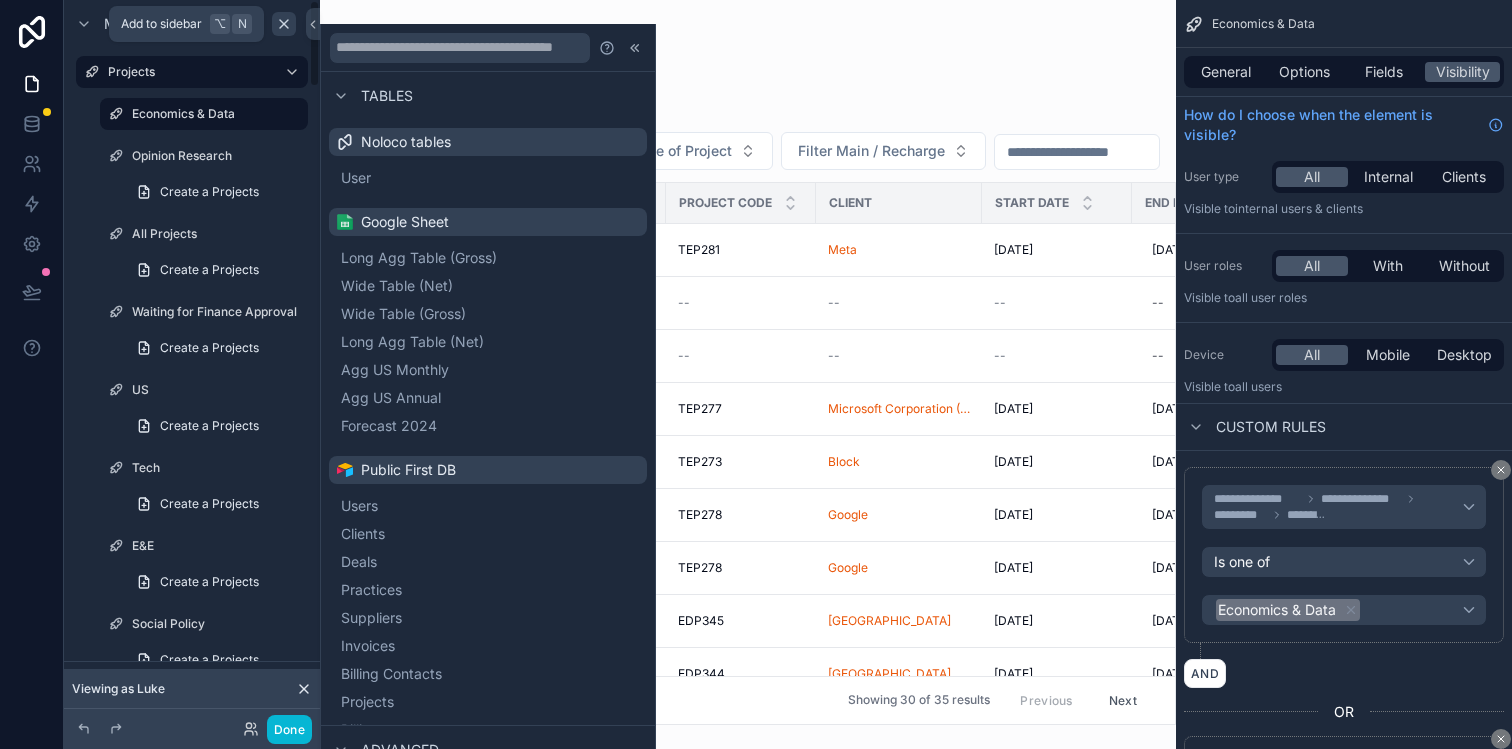 click 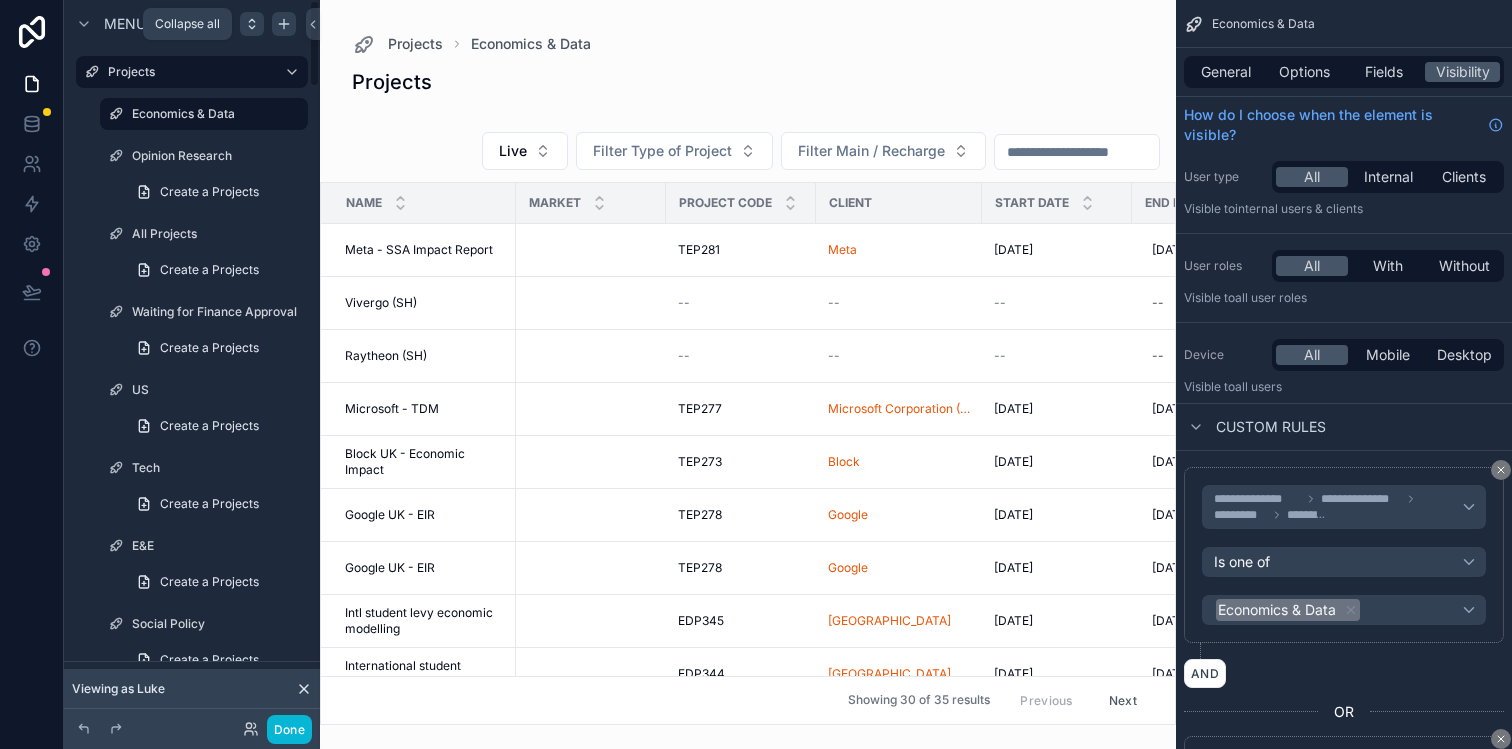 click 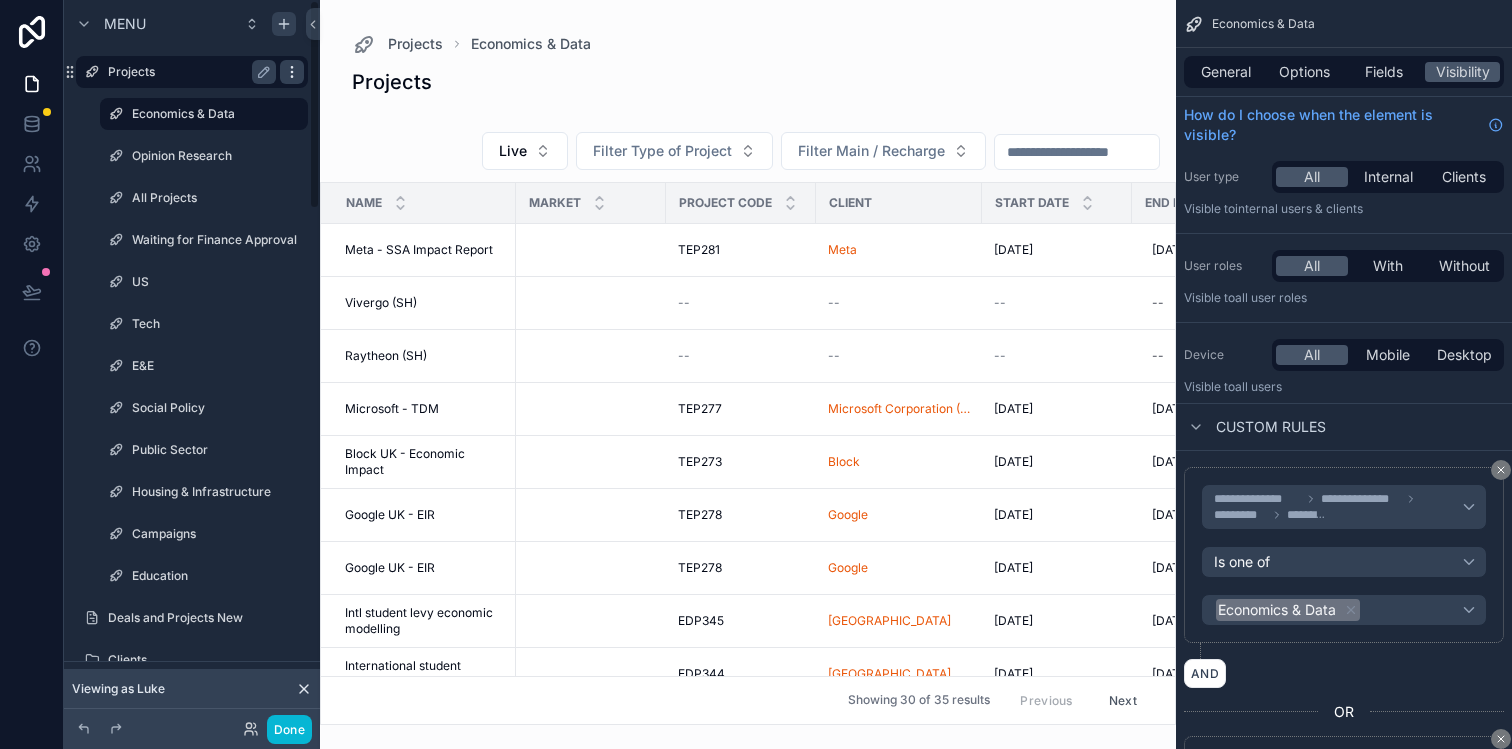 click 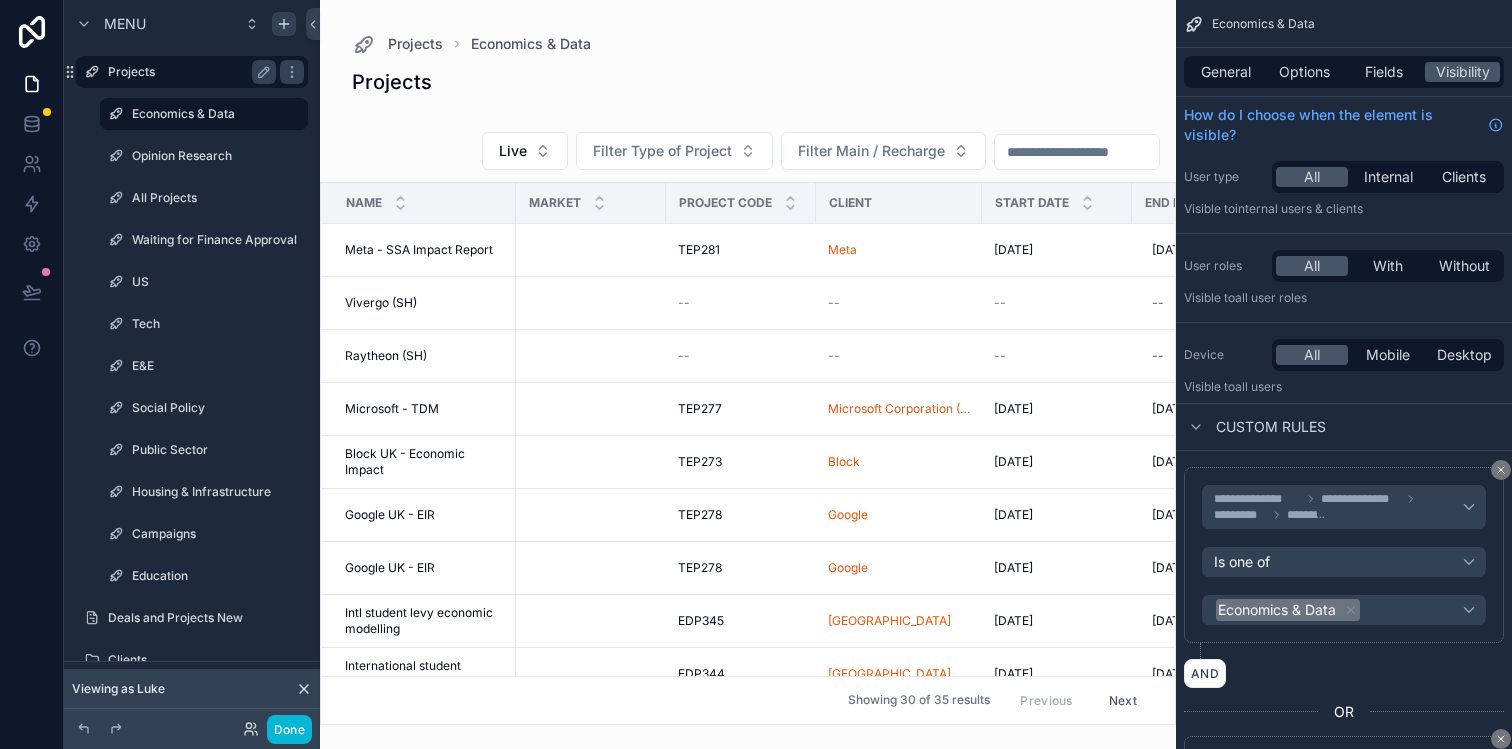 click on "Projects" at bounding box center [188, 72] 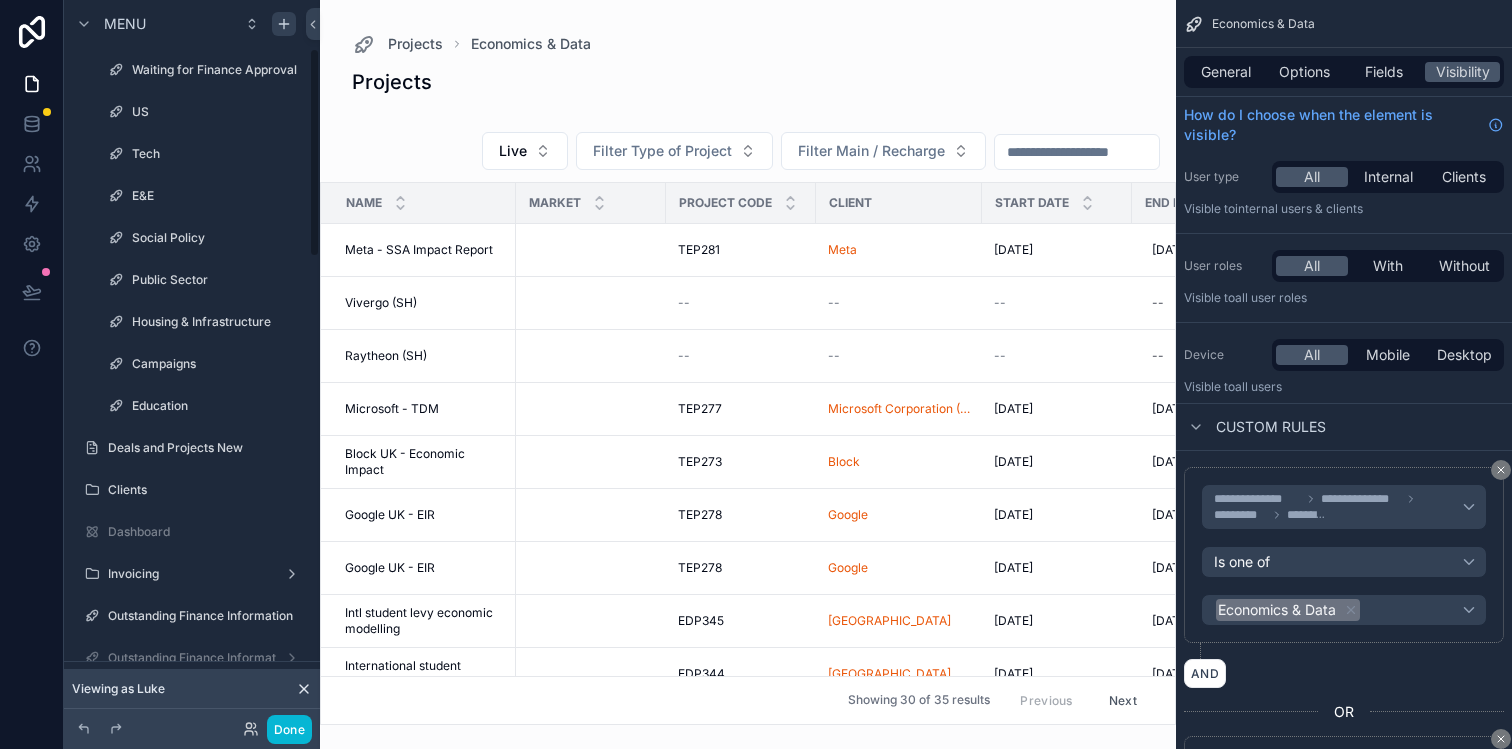 scroll, scrollTop: 0, scrollLeft: 0, axis: both 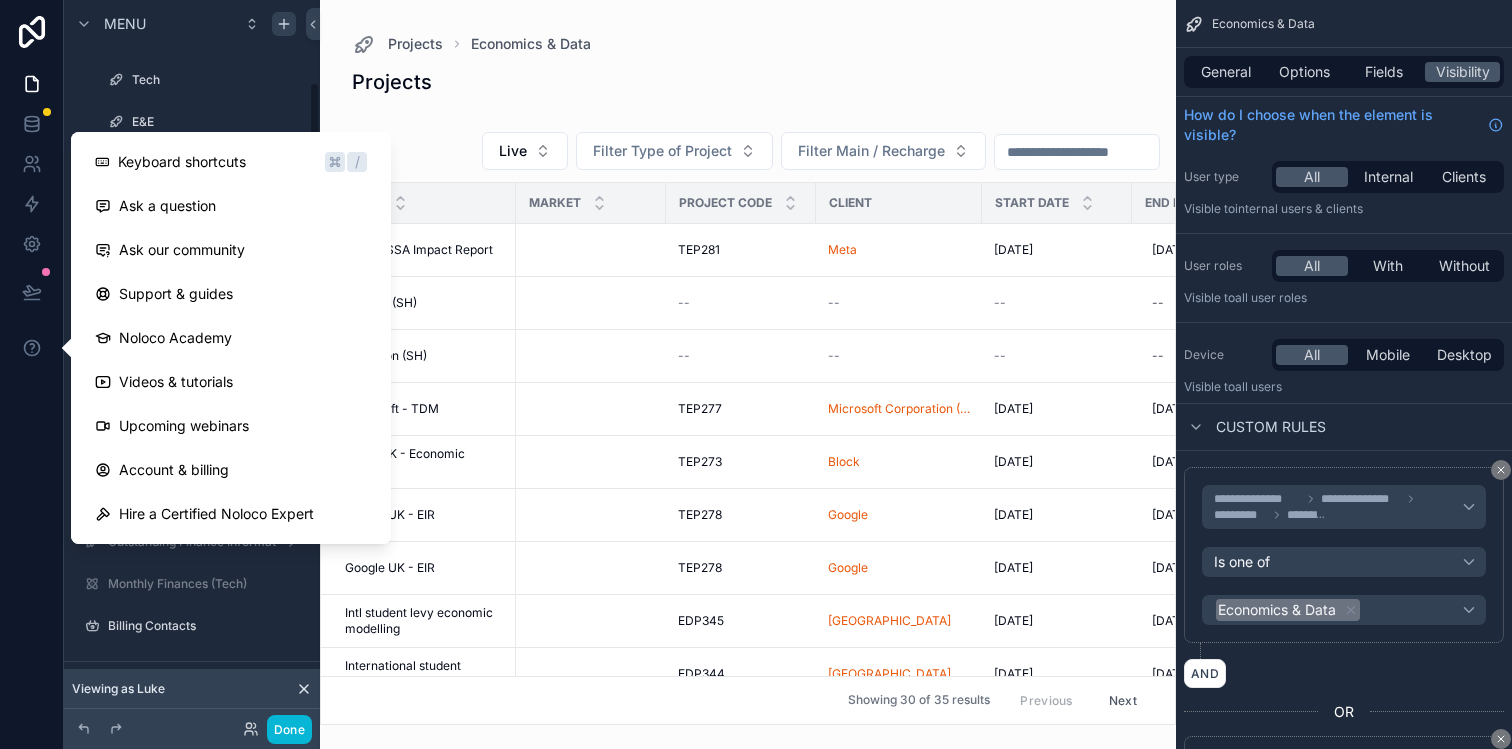 click on "Outstanding Finance Information (Education)" at bounding box center [192, 542] 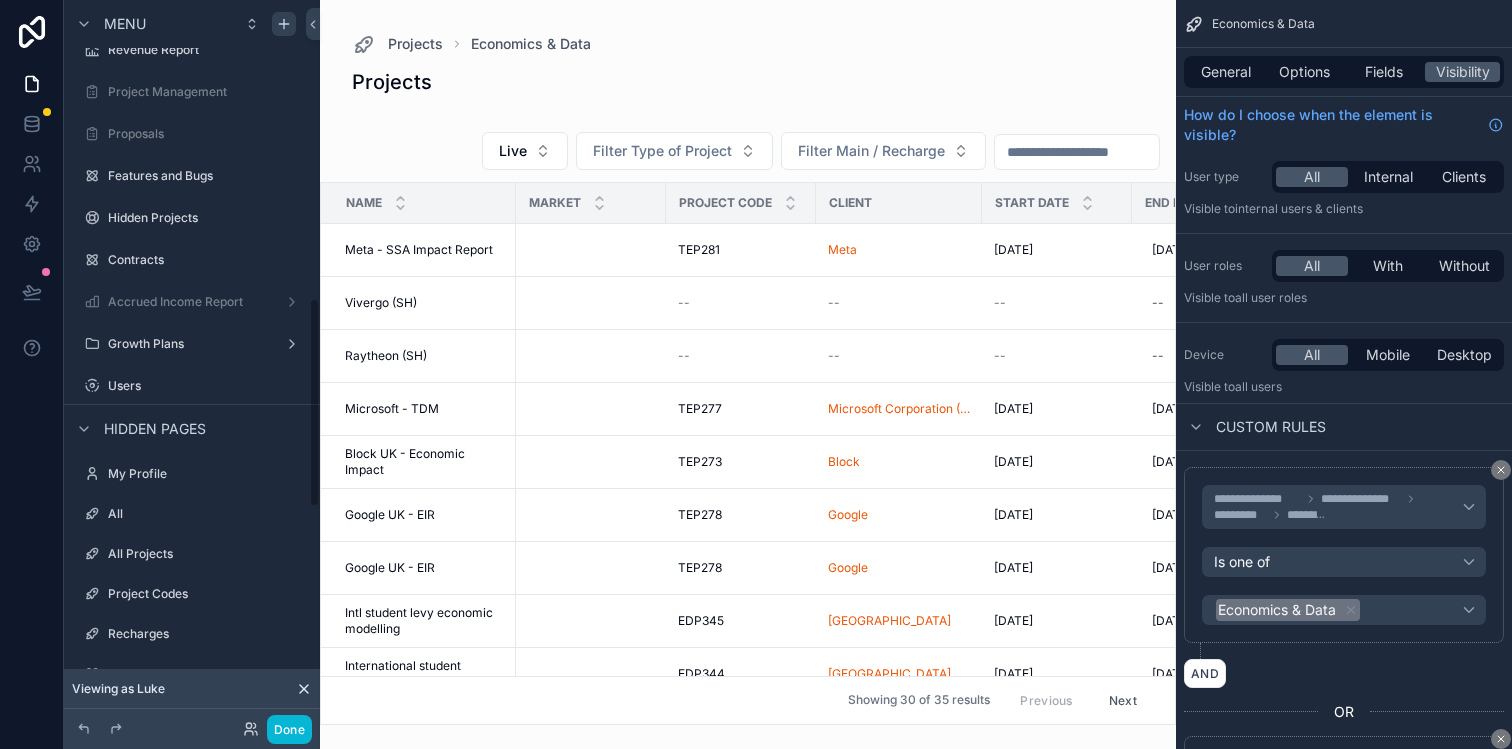 scroll, scrollTop: 1043, scrollLeft: 0, axis: vertical 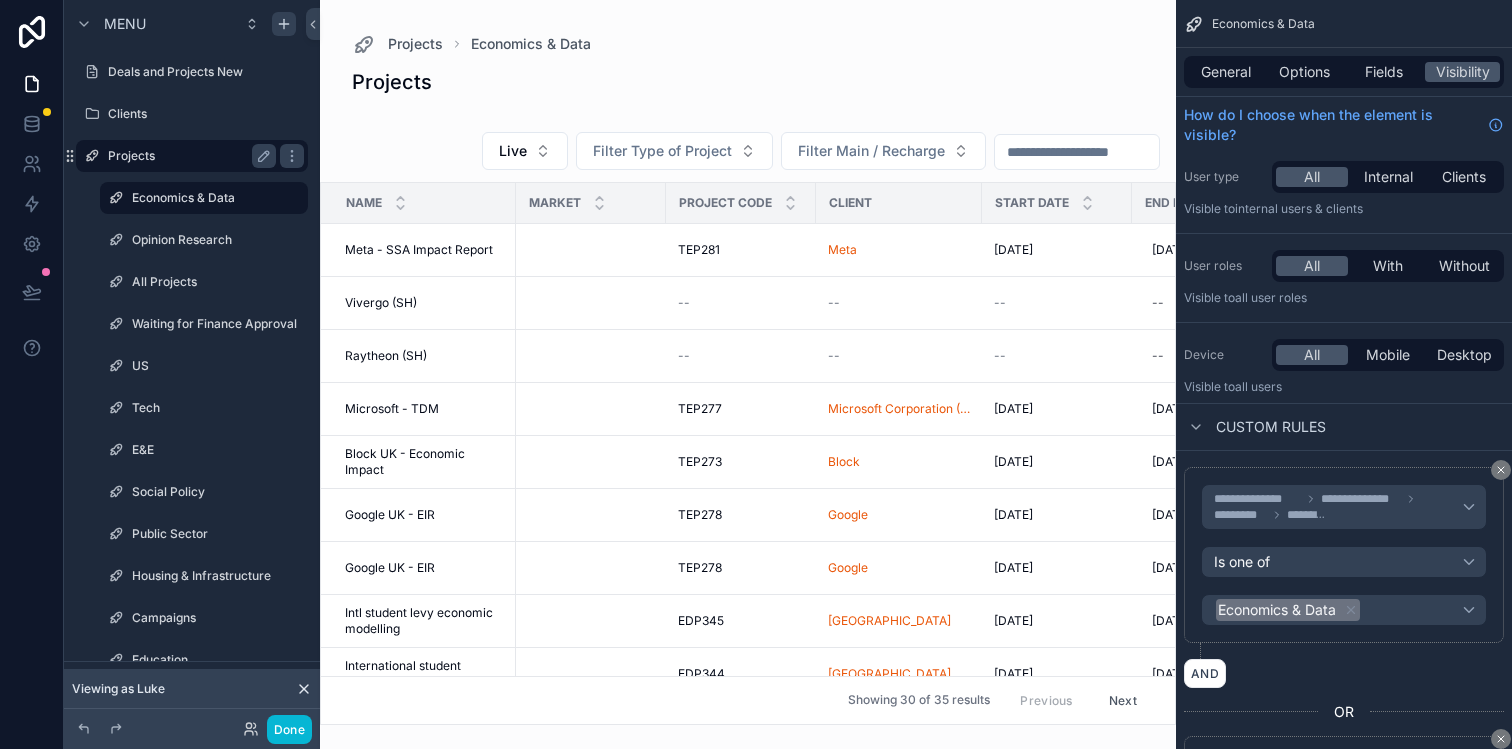 click on "Projects" at bounding box center [188, 156] 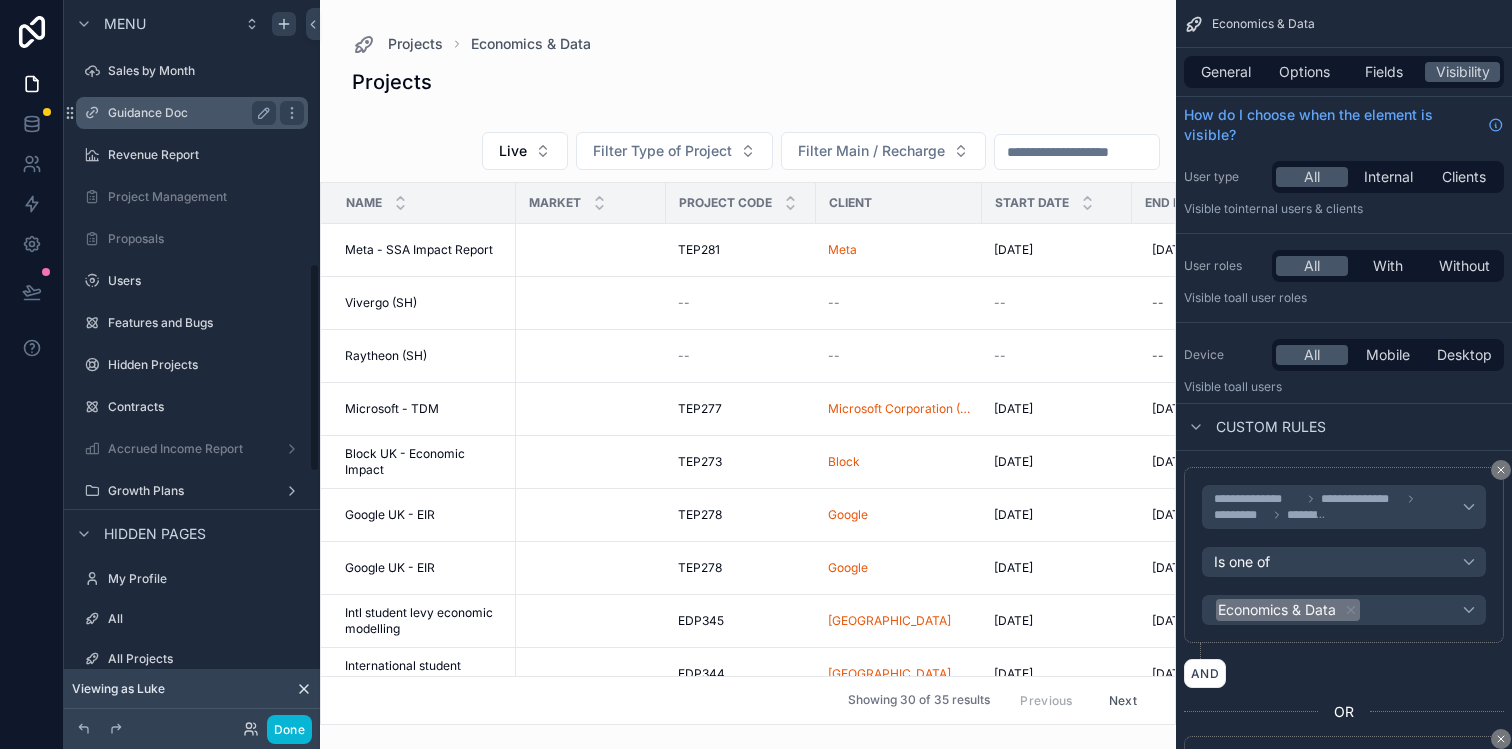 scroll, scrollTop: 930, scrollLeft: 0, axis: vertical 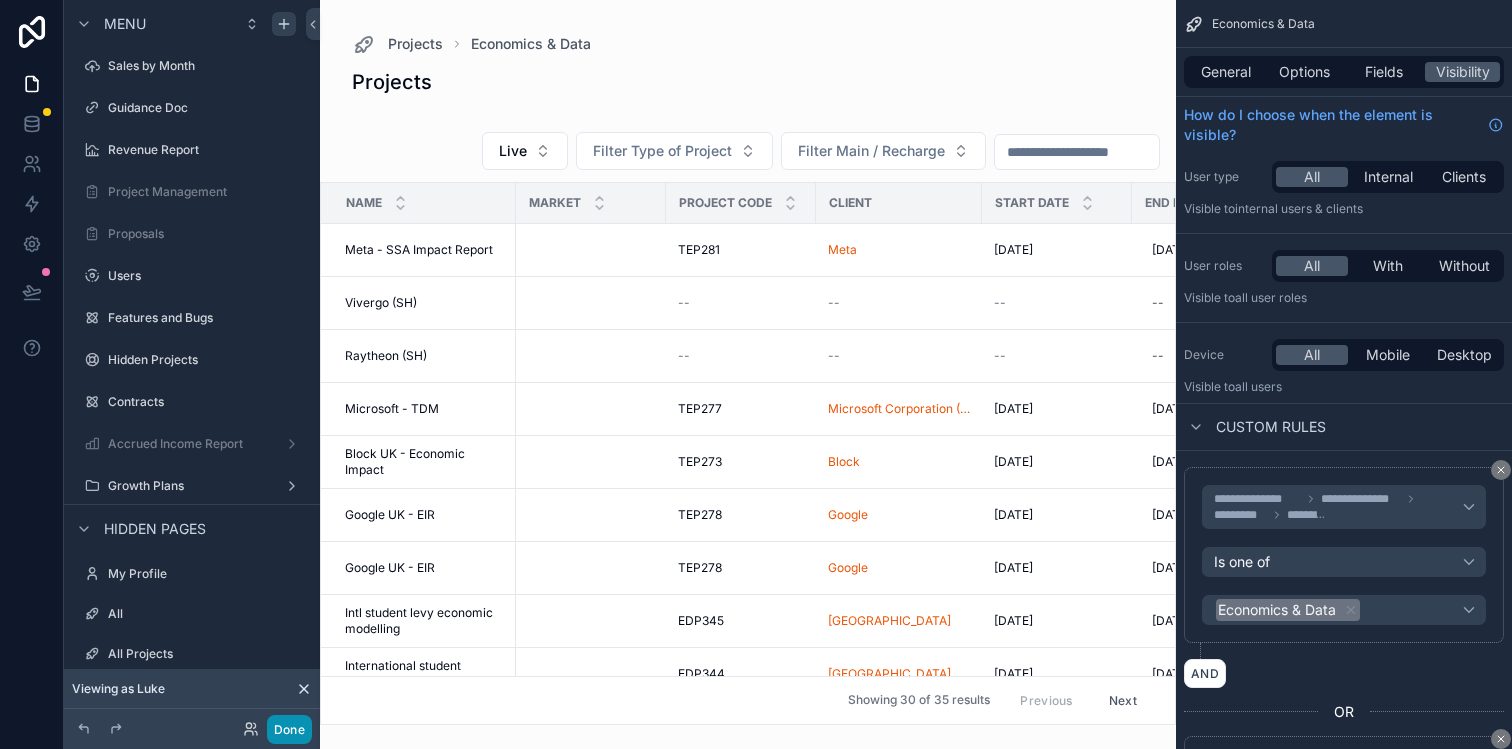 click on "Done" at bounding box center [289, 729] 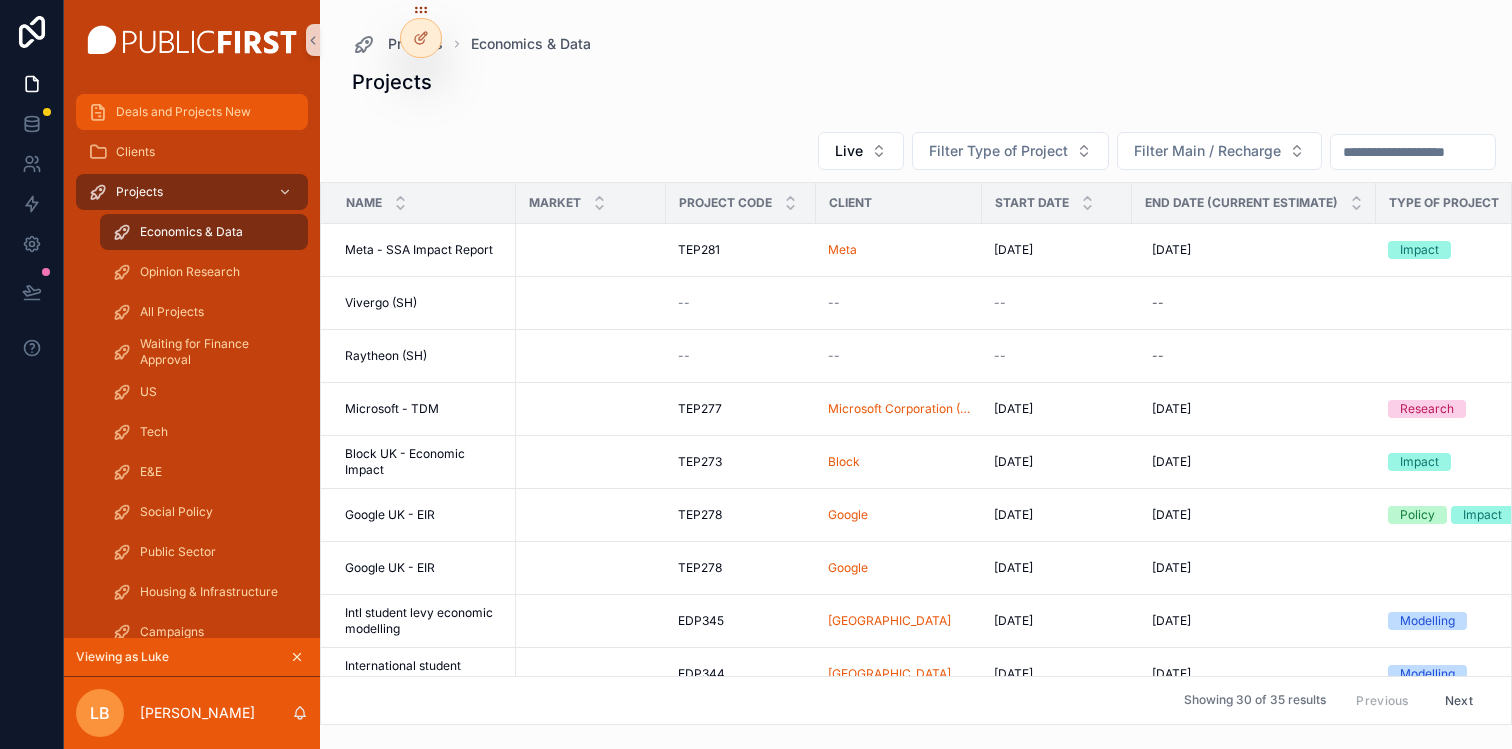 click on "Deals and Projects New" at bounding box center (183, 112) 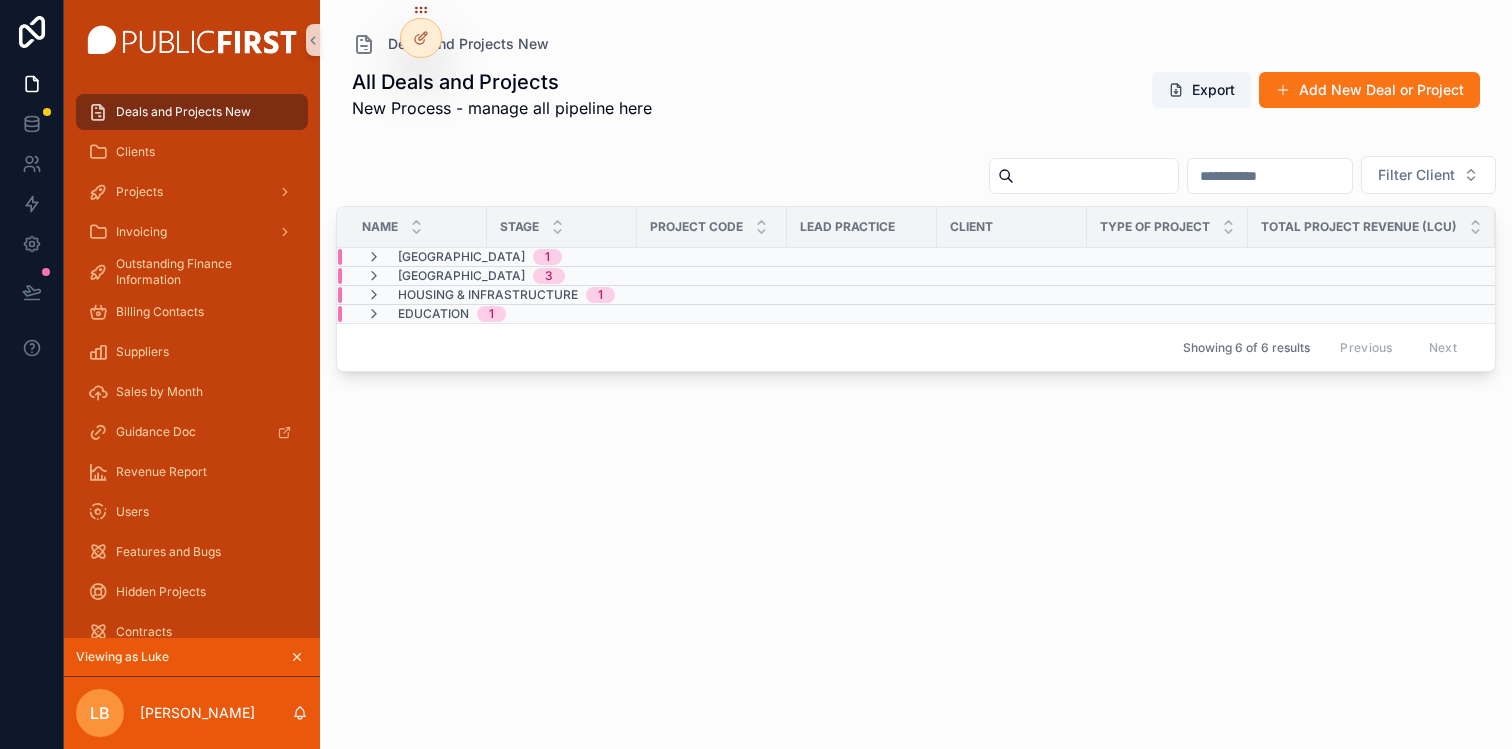 click on "Deals and Projects New" at bounding box center [183, 112] 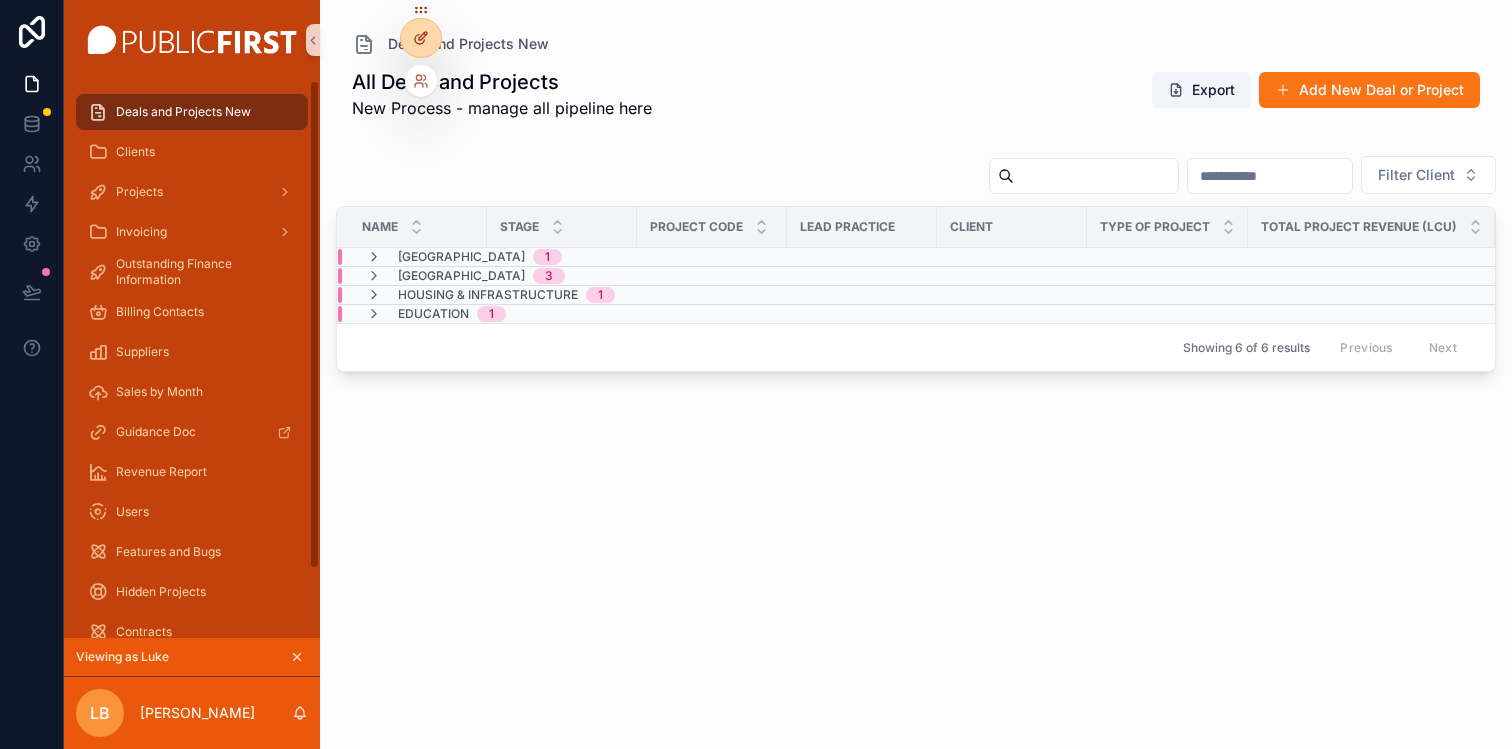 click 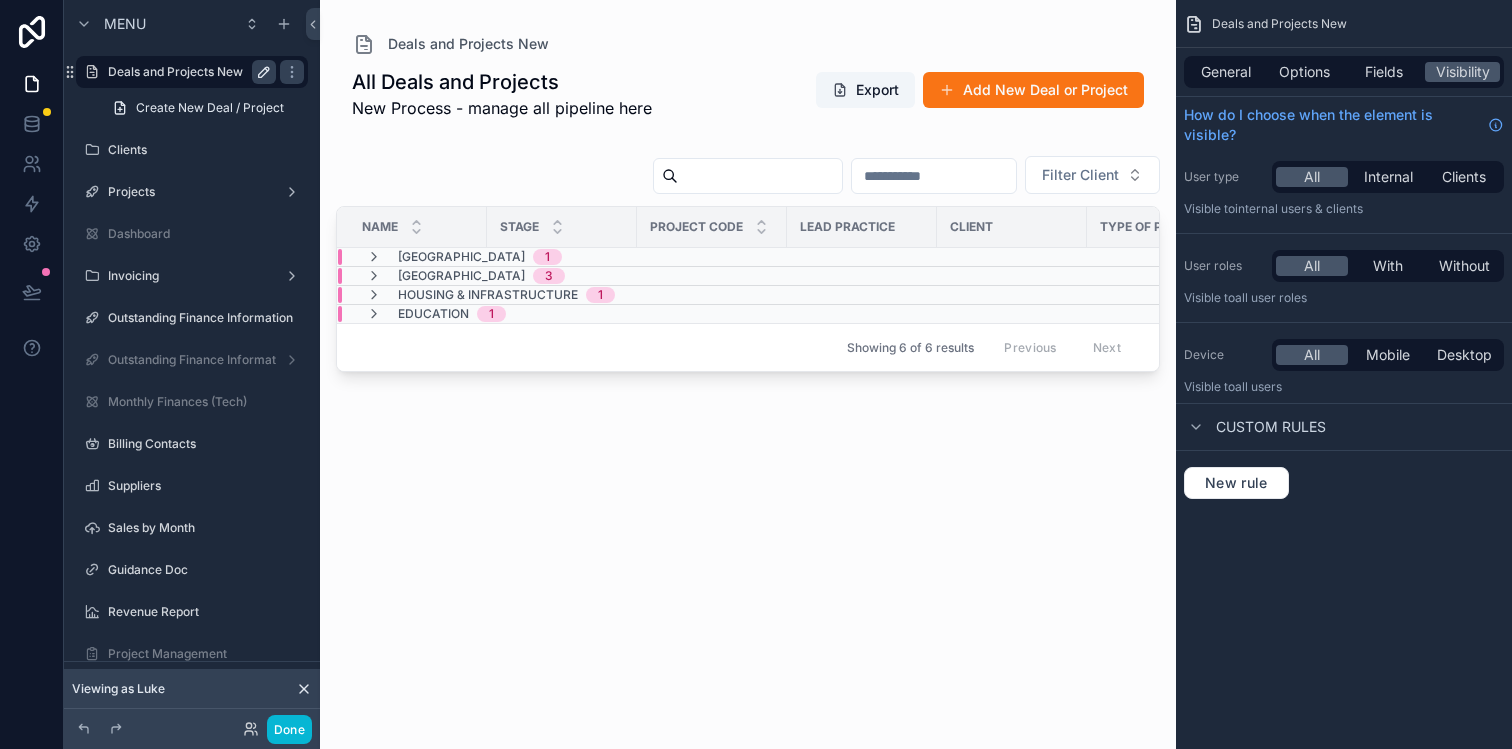 click 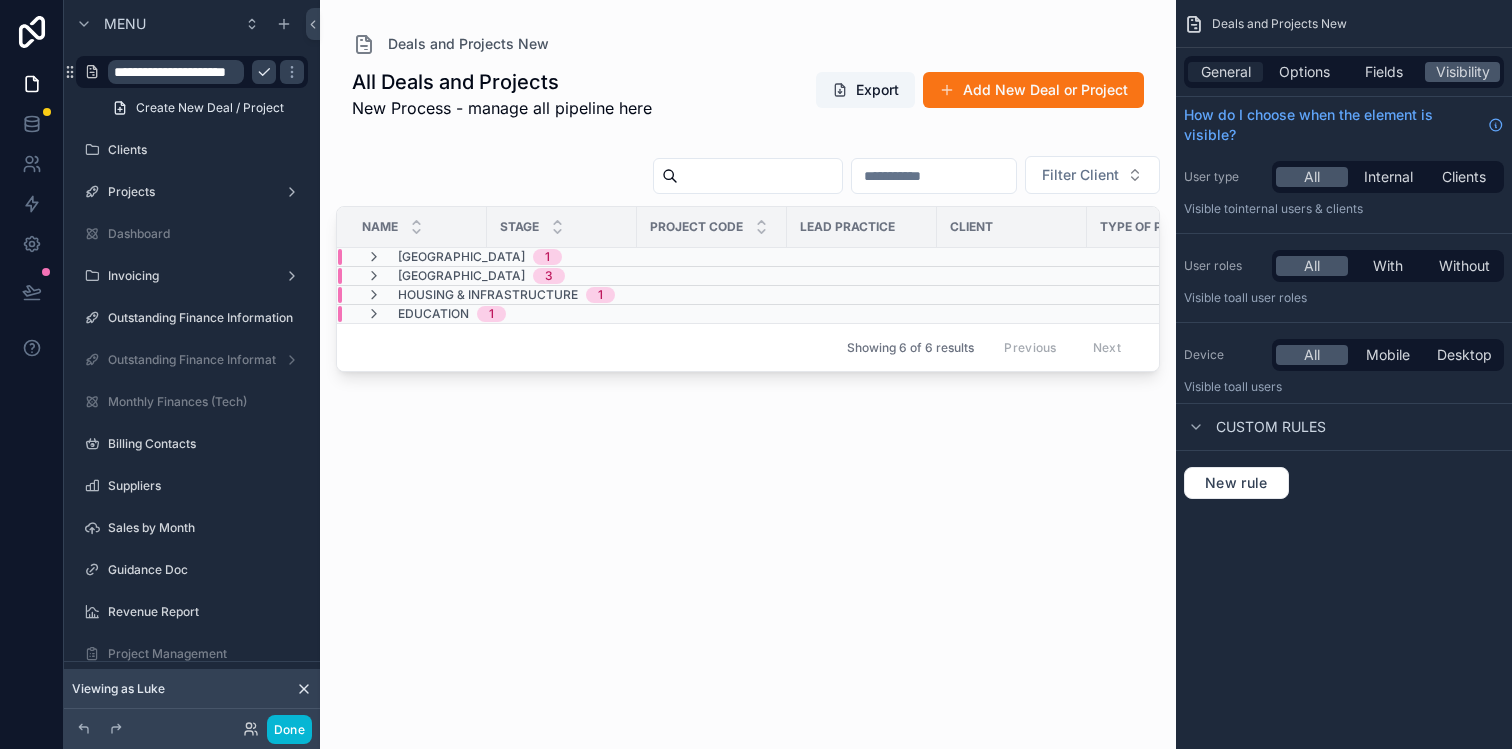 click on "General" at bounding box center (1226, 72) 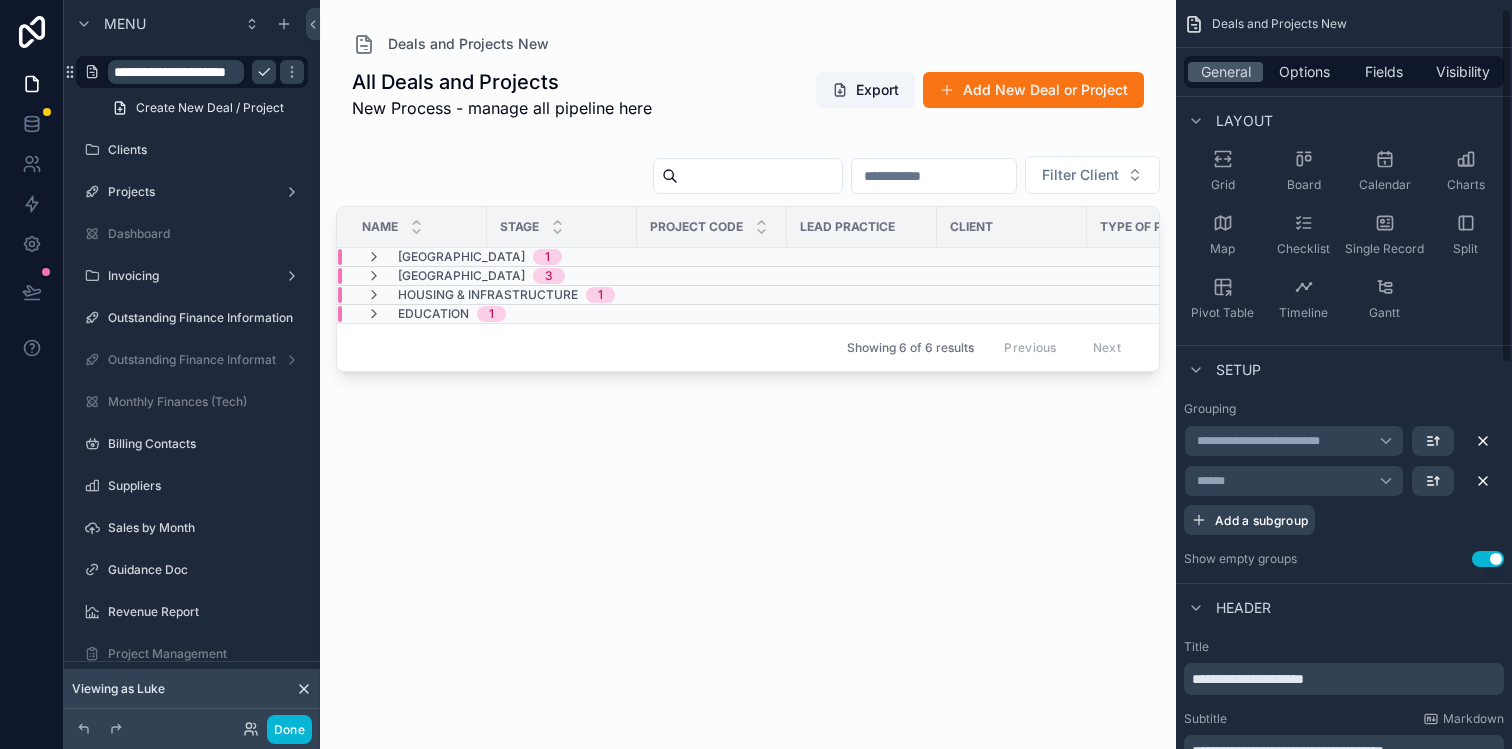 scroll, scrollTop: 0, scrollLeft: 0, axis: both 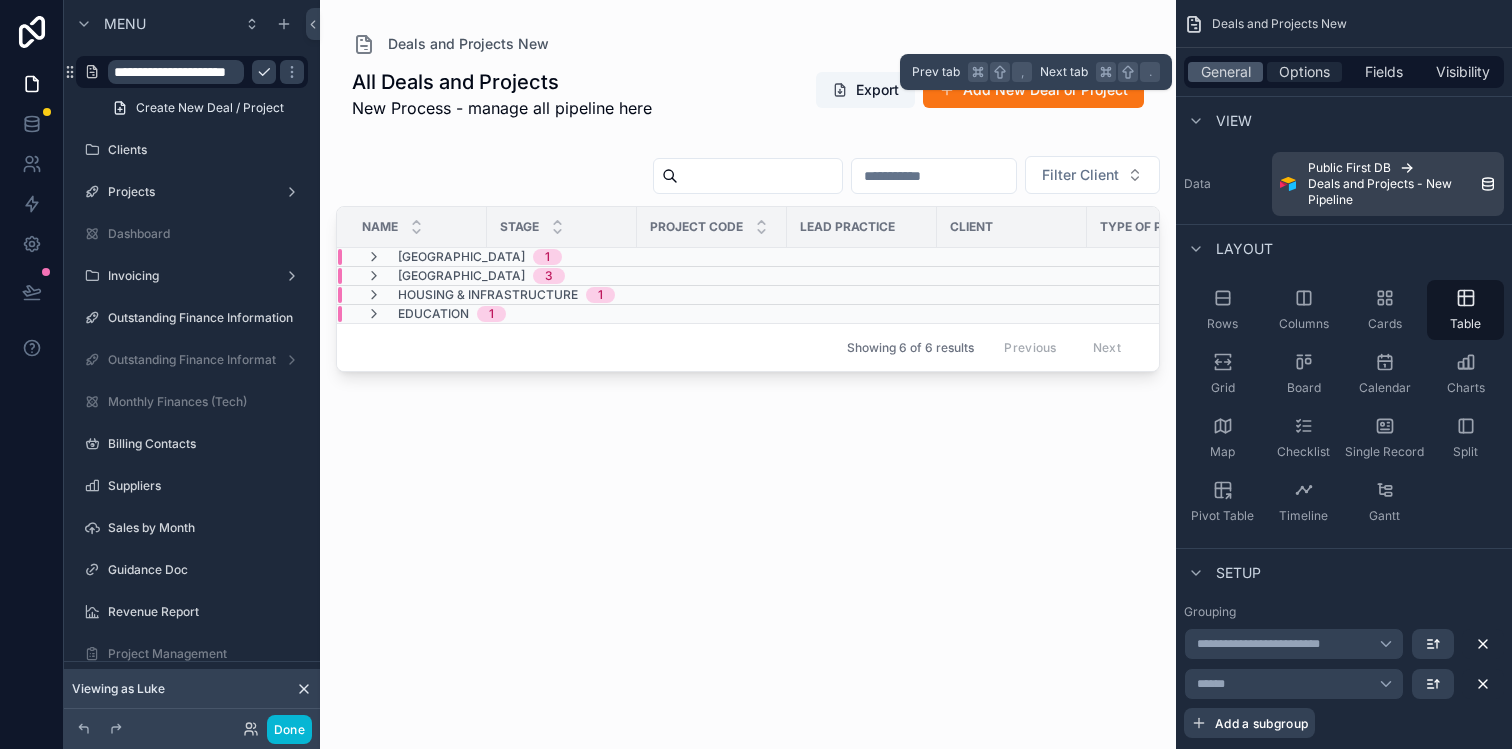 click on "Options" at bounding box center [1304, 72] 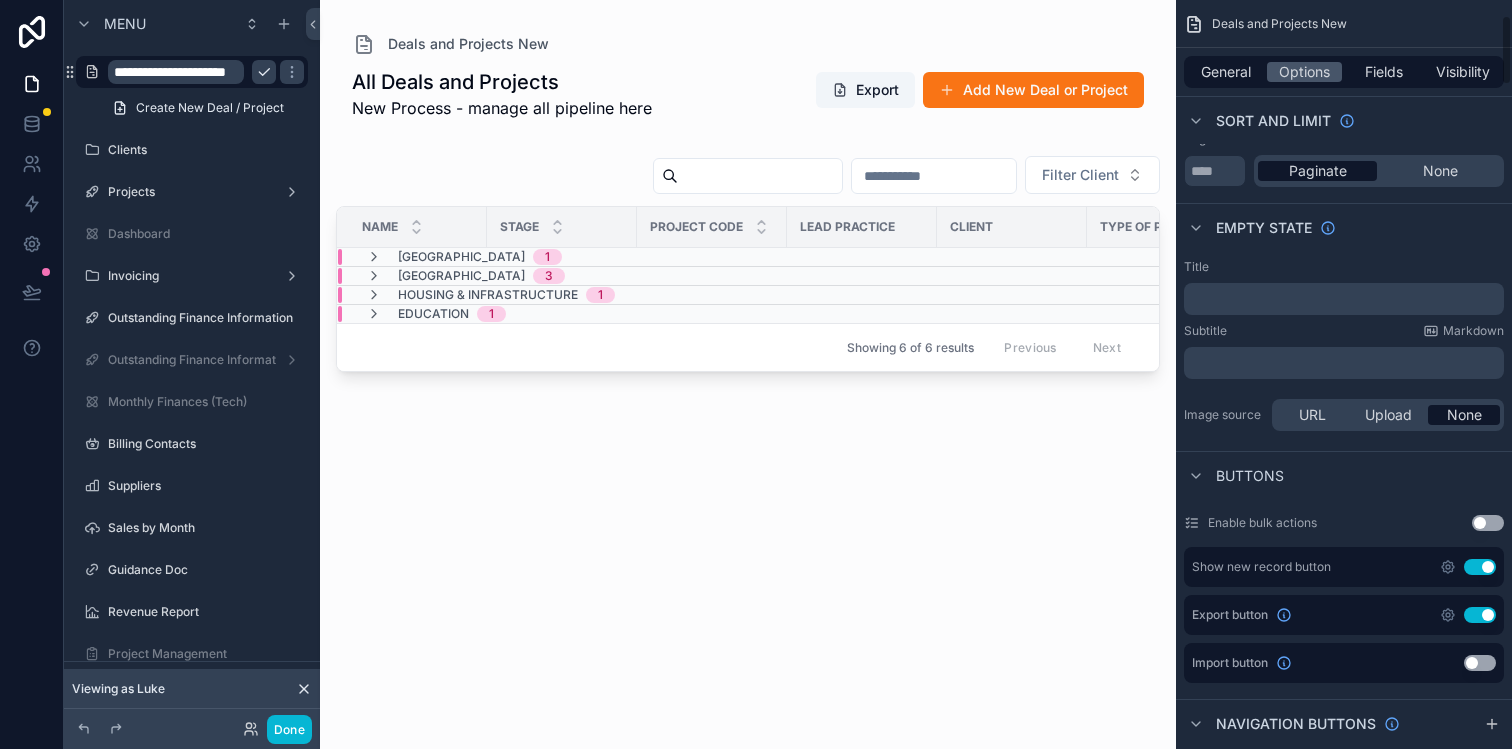 scroll, scrollTop: 78, scrollLeft: 0, axis: vertical 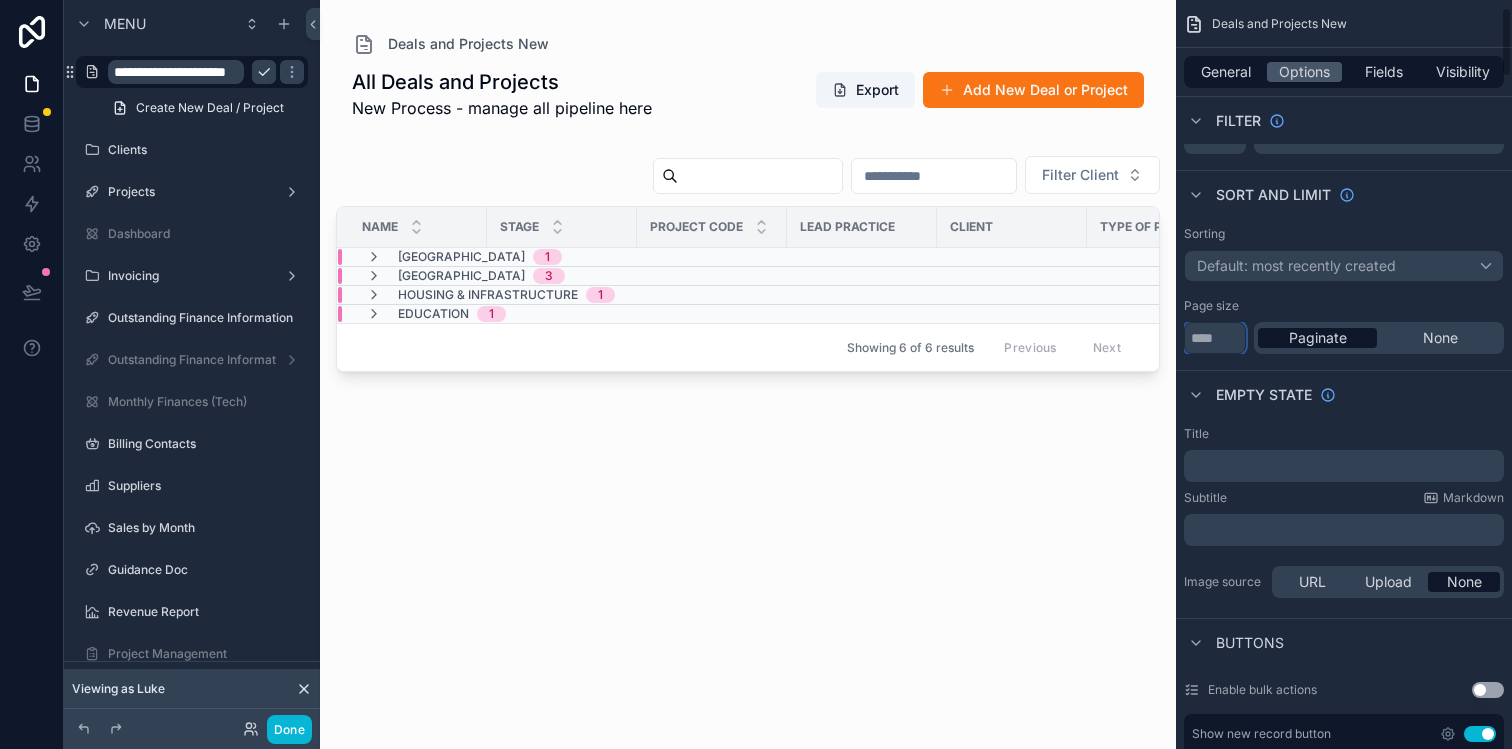 click on "**" at bounding box center (1215, 338) 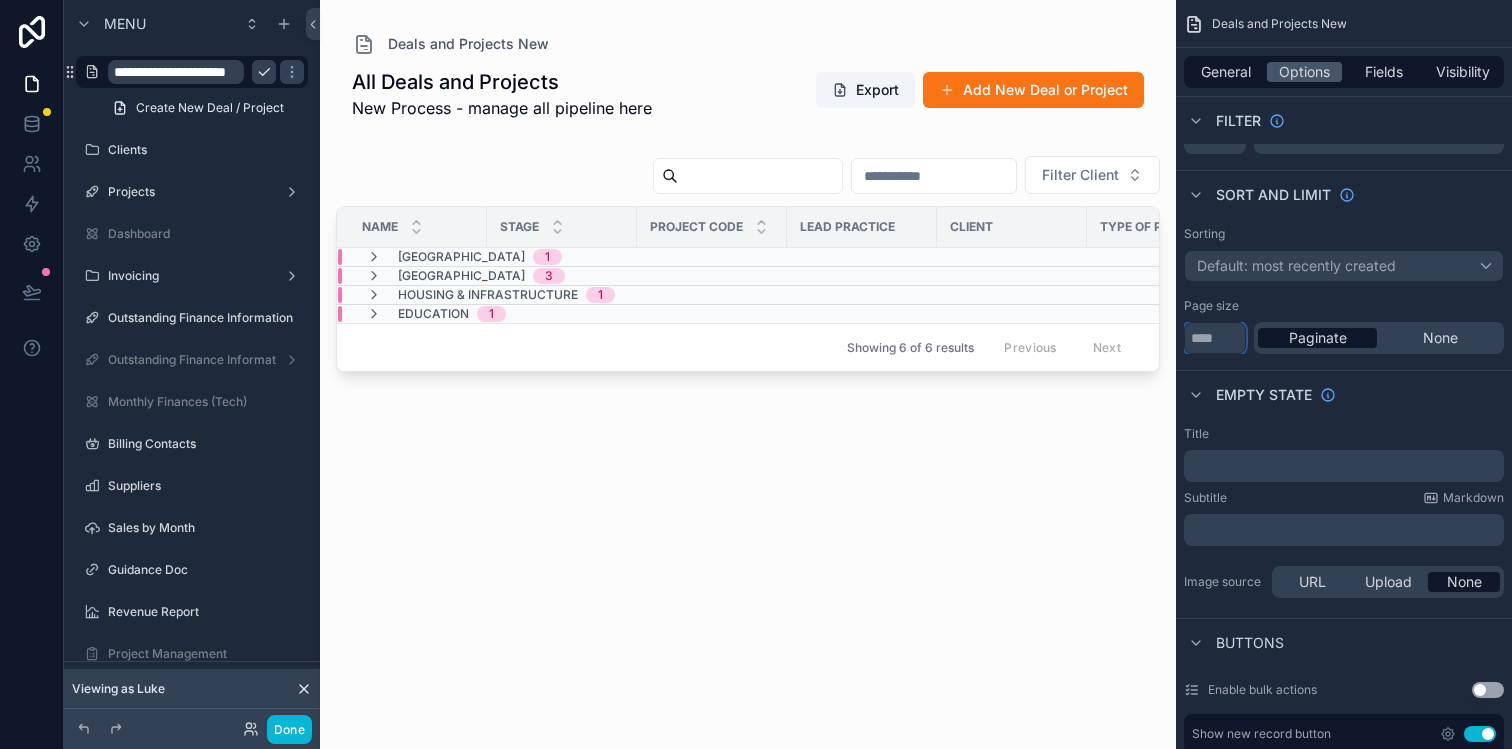 drag, startPoint x: 1224, startPoint y: 342, endPoint x: 1173, endPoint y: 342, distance: 51 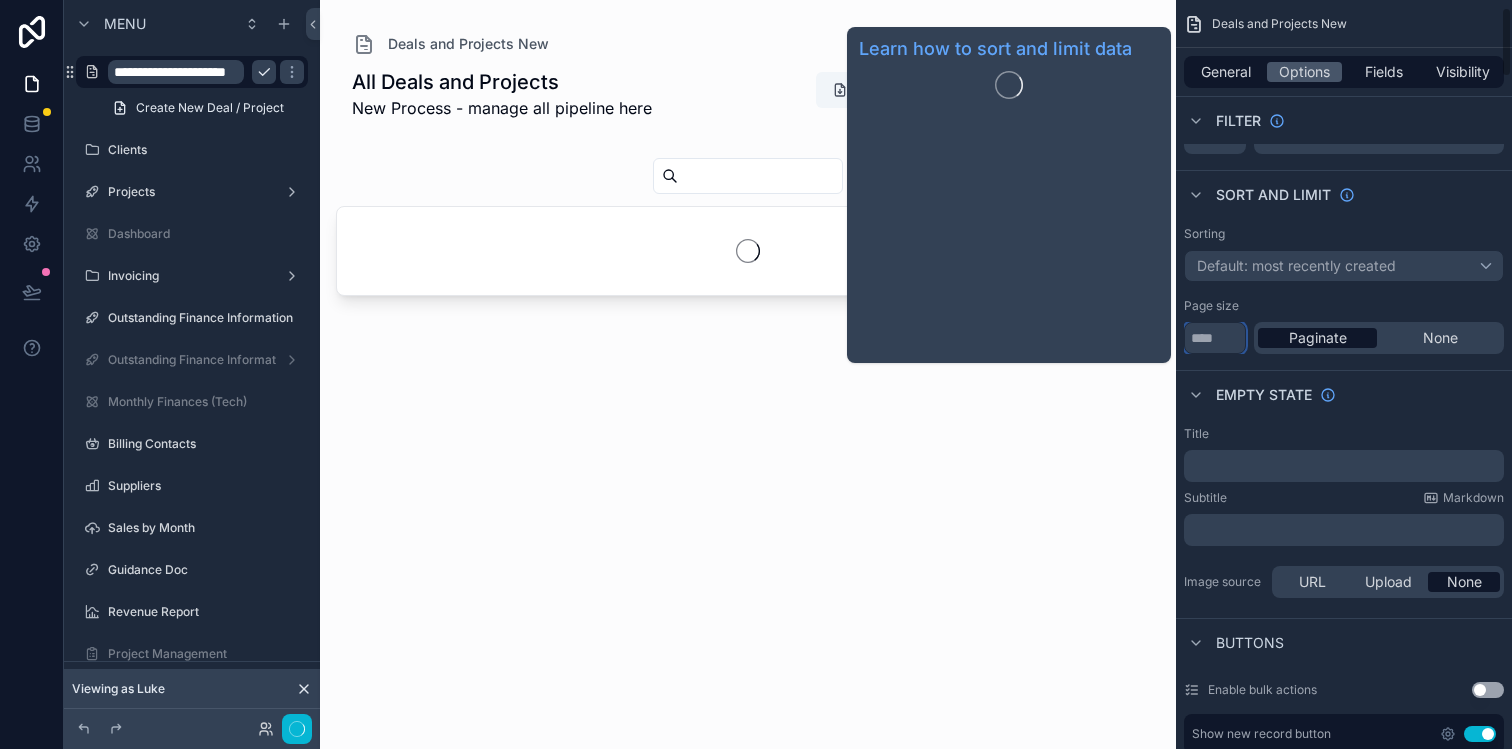type on "***" 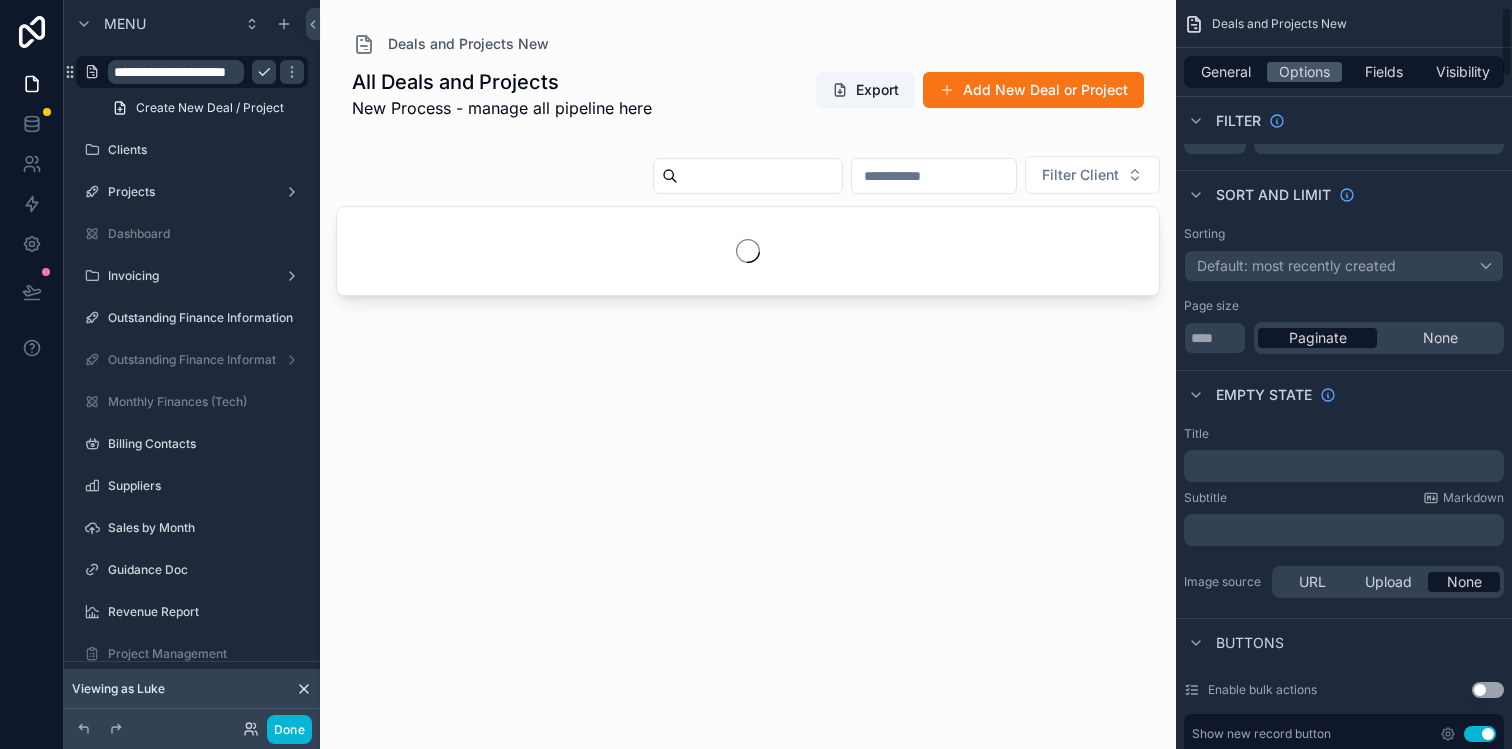 click on "Sort And Limit" at bounding box center (1344, 194) 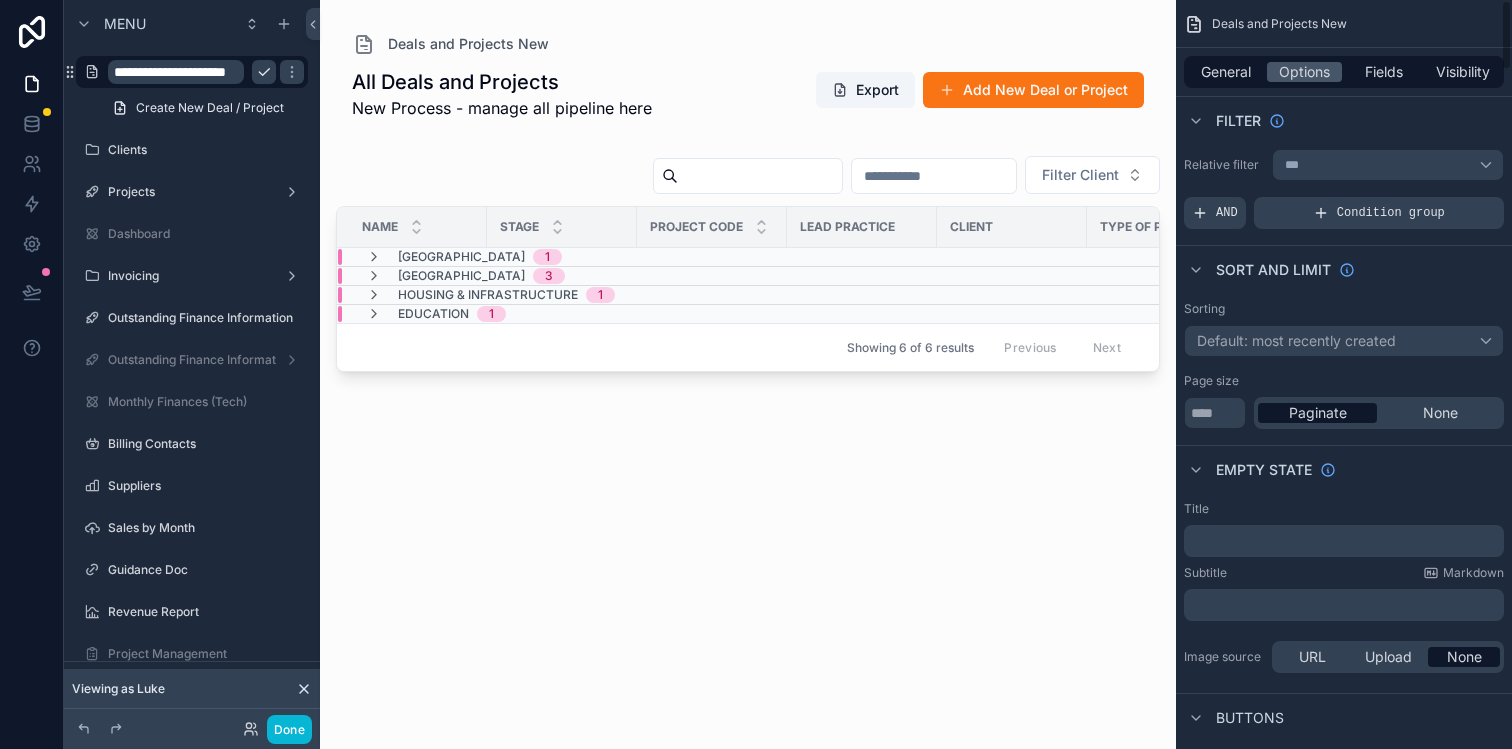 scroll, scrollTop: 0, scrollLeft: 0, axis: both 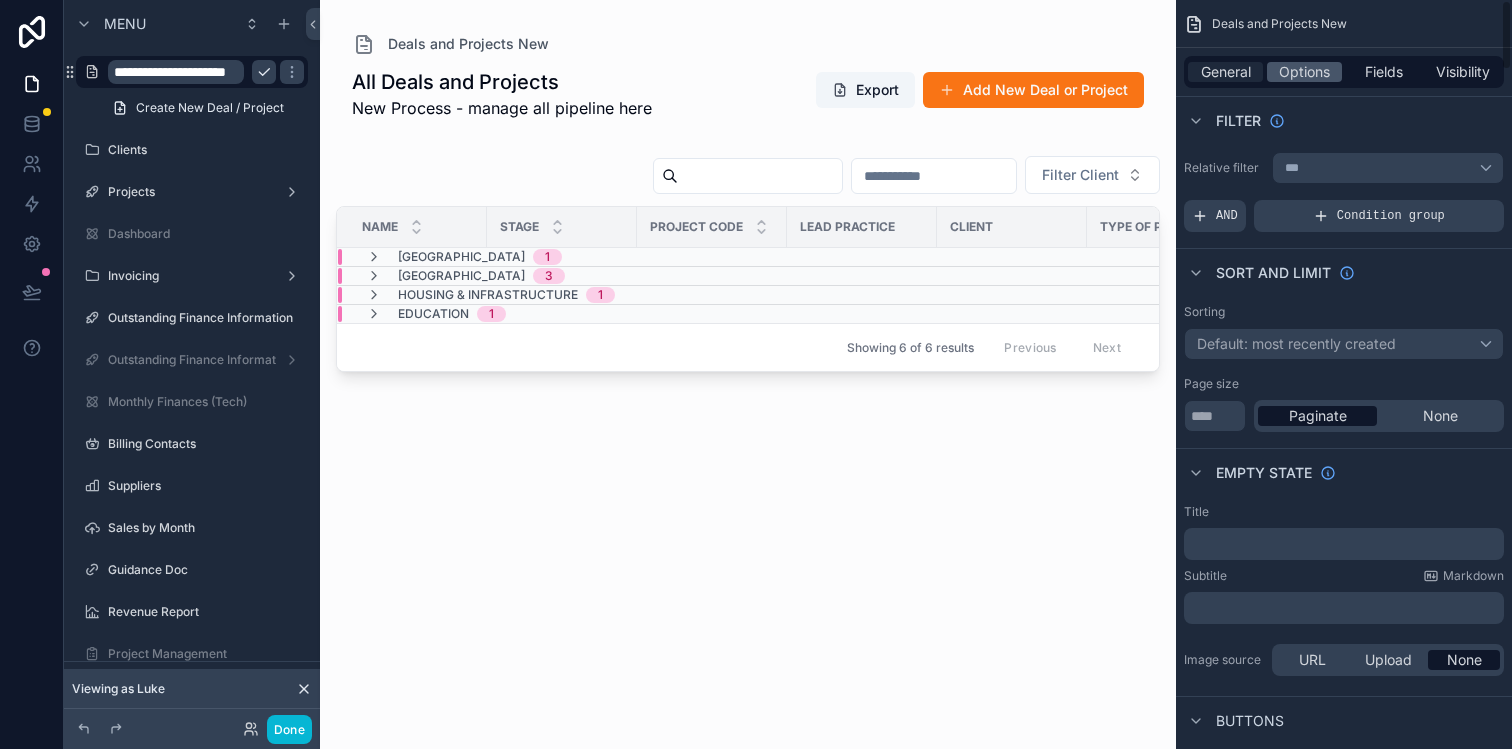 click on "General" at bounding box center [1226, 72] 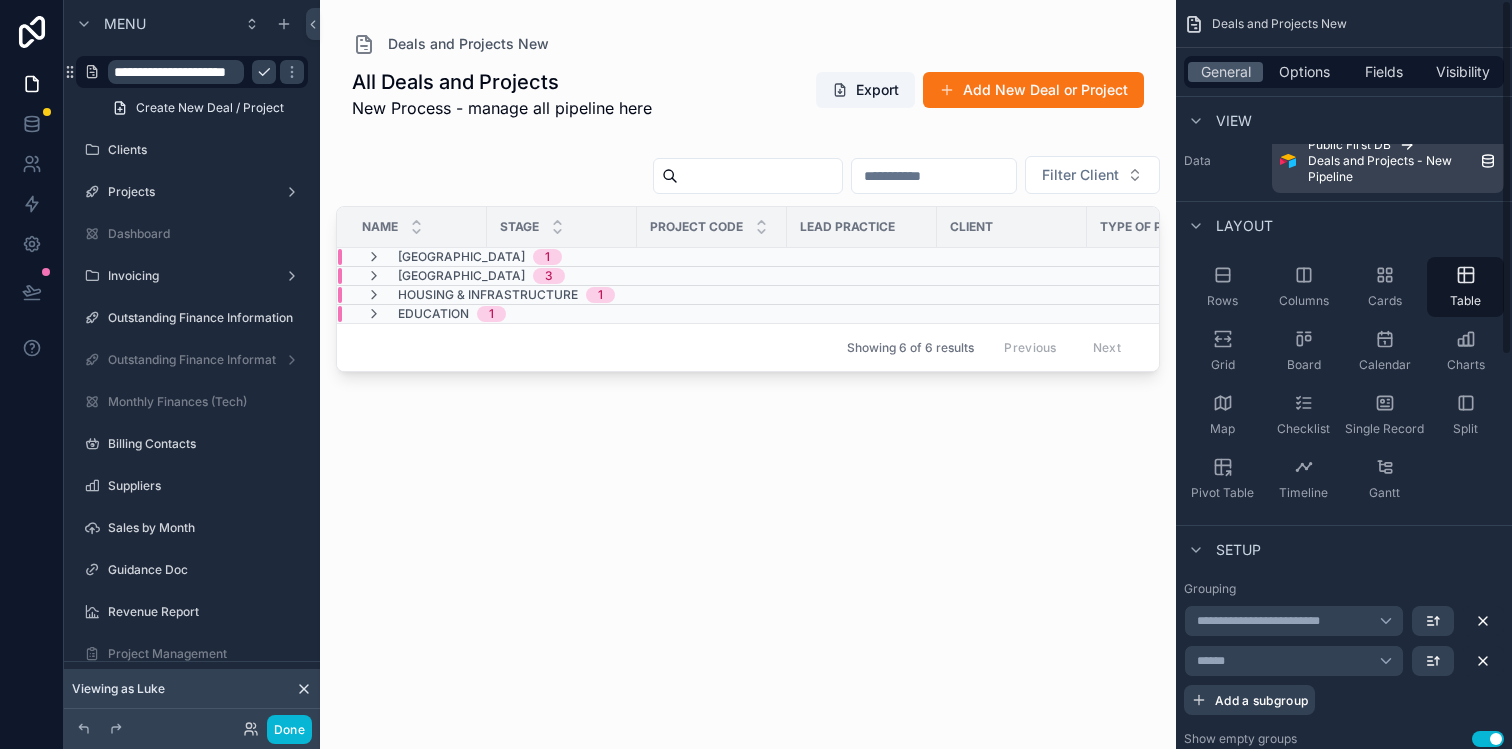 scroll, scrollTop: 0, scrollLeft: 0, axis: both 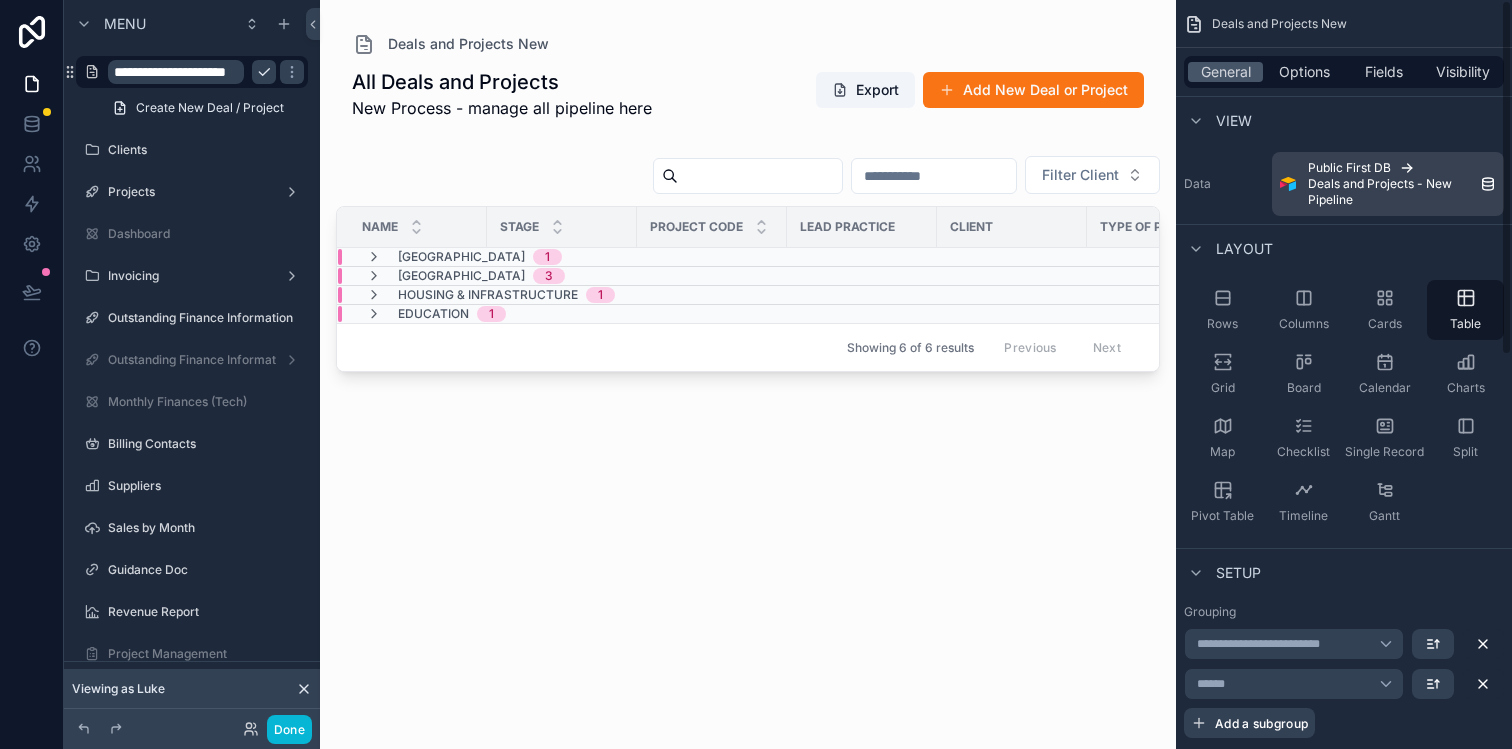 click at bounding box center [748, 362] 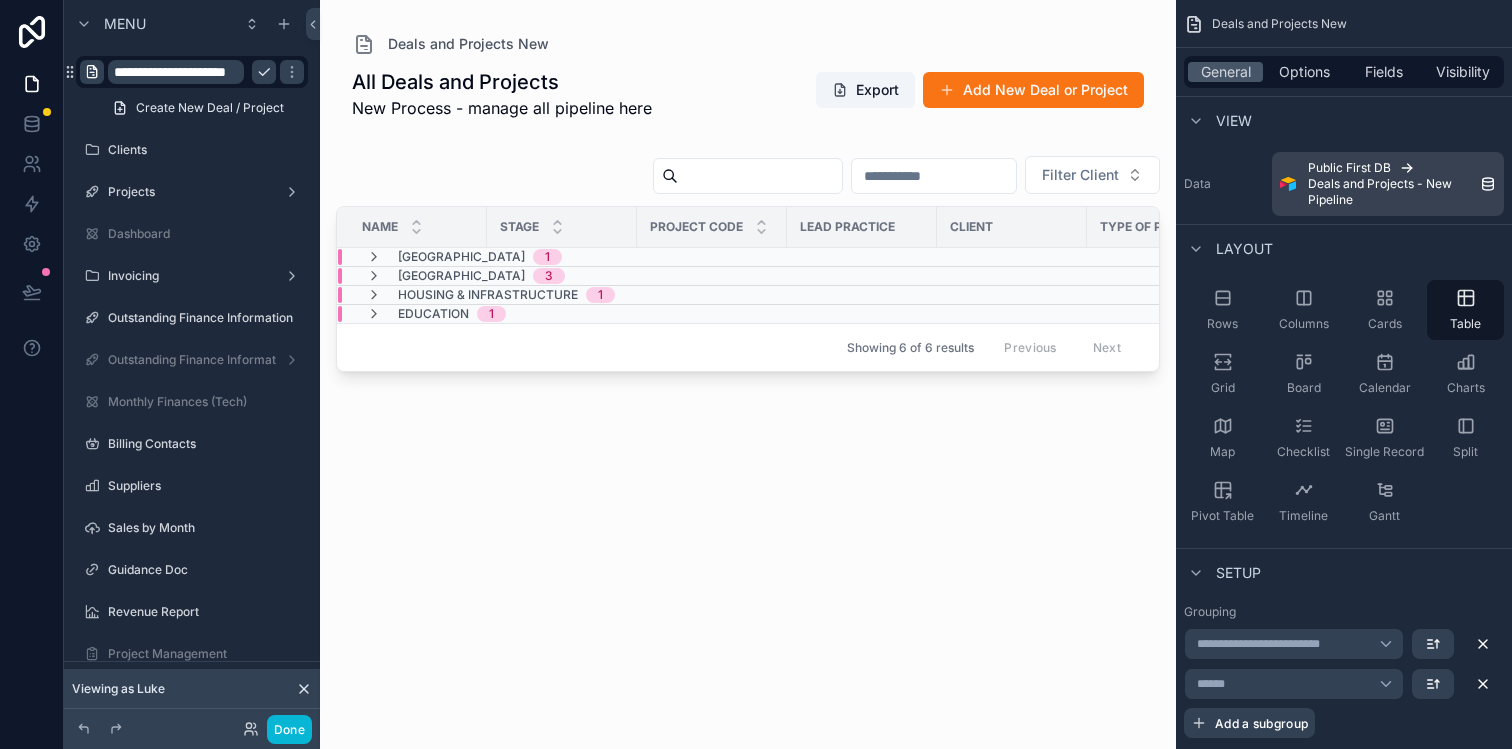 click at bounding box center (92, 72) 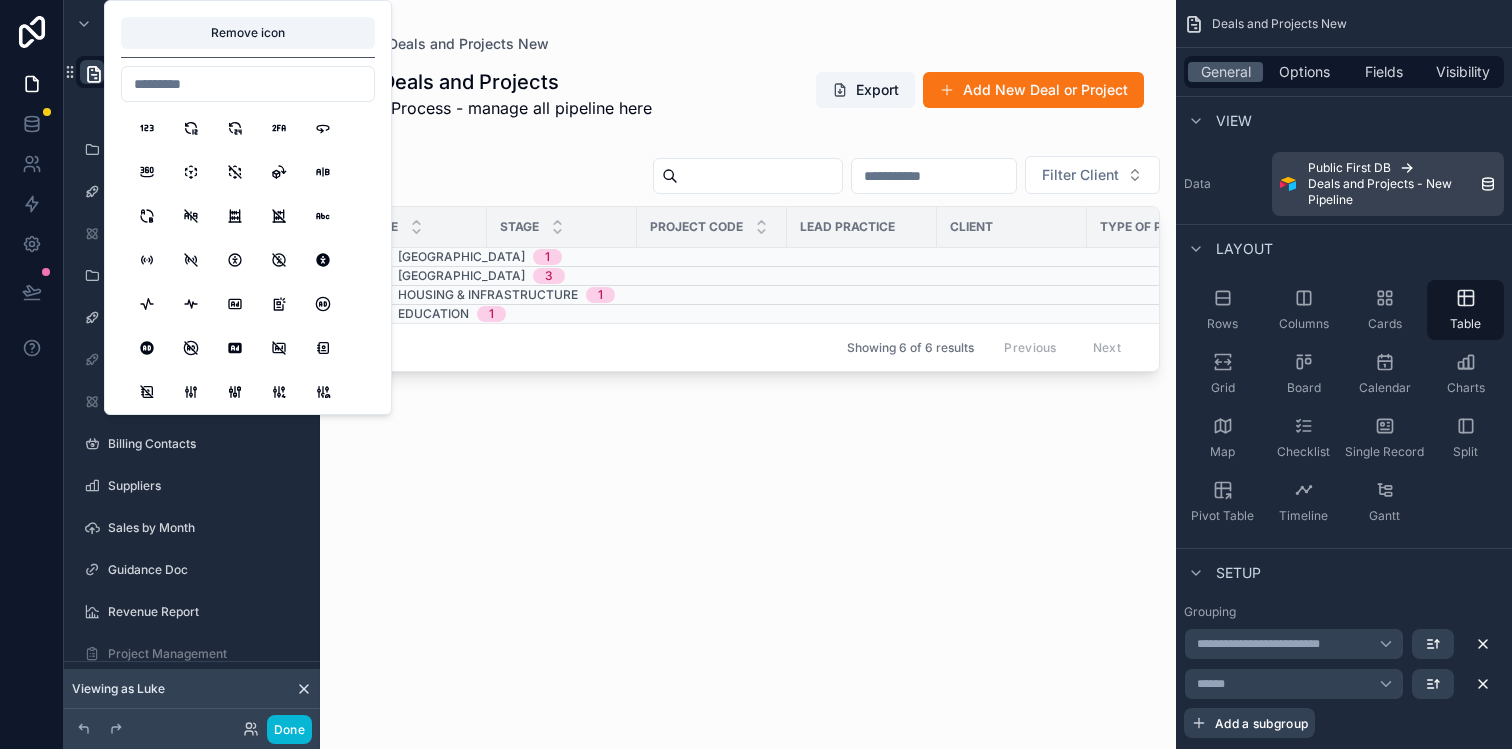 click at bounding box center (248, 84) 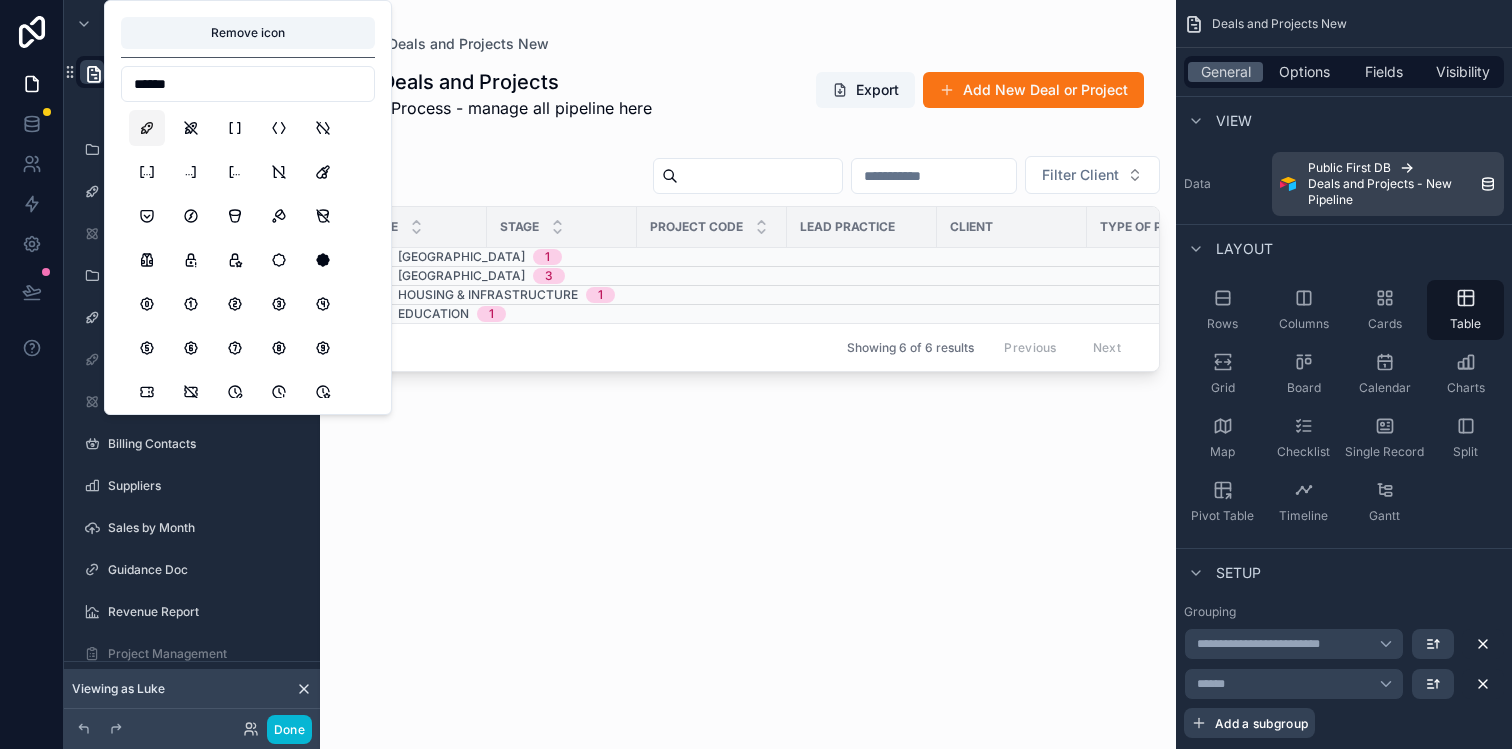 type on "******" 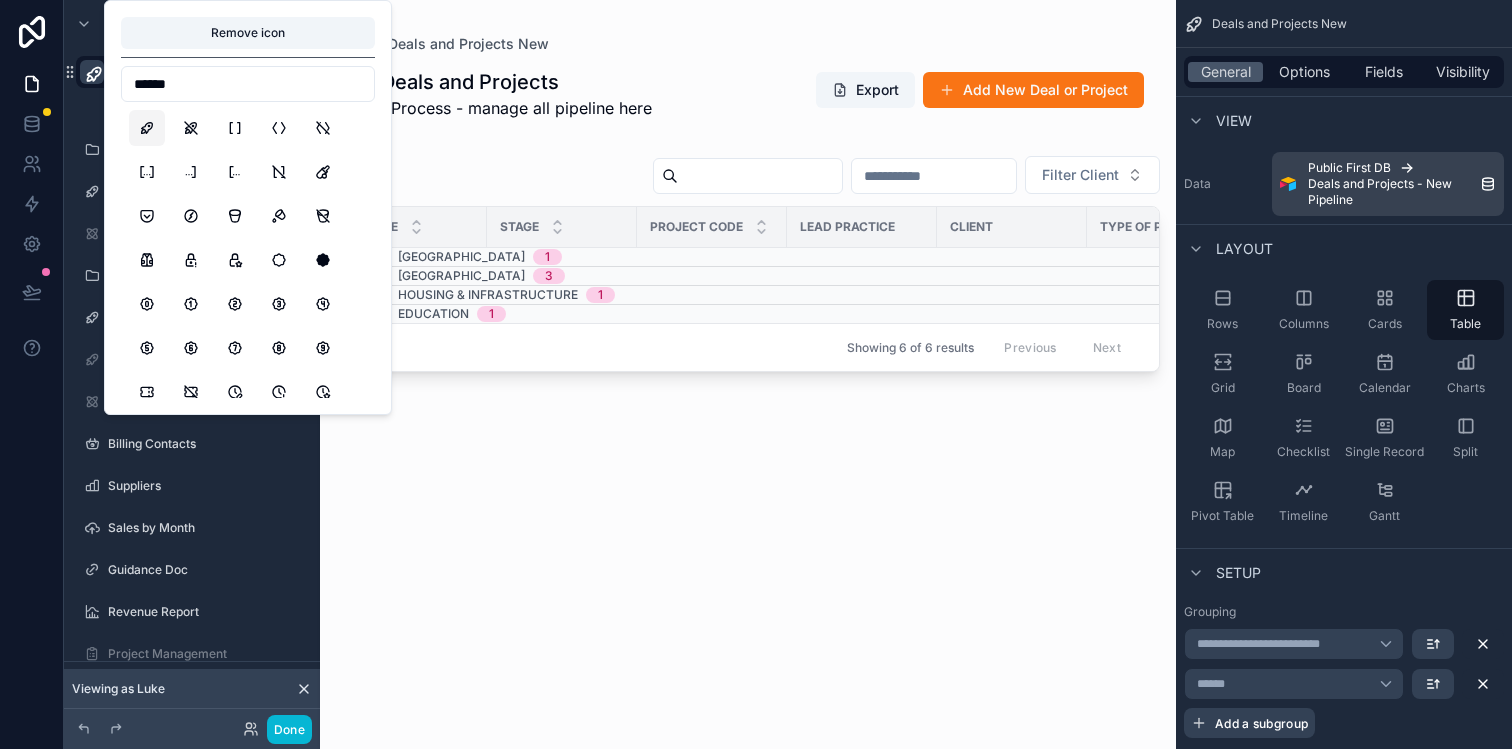 click on "All Deals and Projects New Process - manage all pipeline here Export Add New Deal or Project Filter Client Name Stage Project Code Lead Practice Client Type of Project Total Project Revenue (LCU) Start Date End Date (Original Estimate) End Date (Current Estimate) [GEOGRAPHIC_DATA] 1 Stonehaven 3 Housing & Infrastructure 1 Education 1 Showing 6 of 6 results Previous Next" at bounding box center (748, 396) 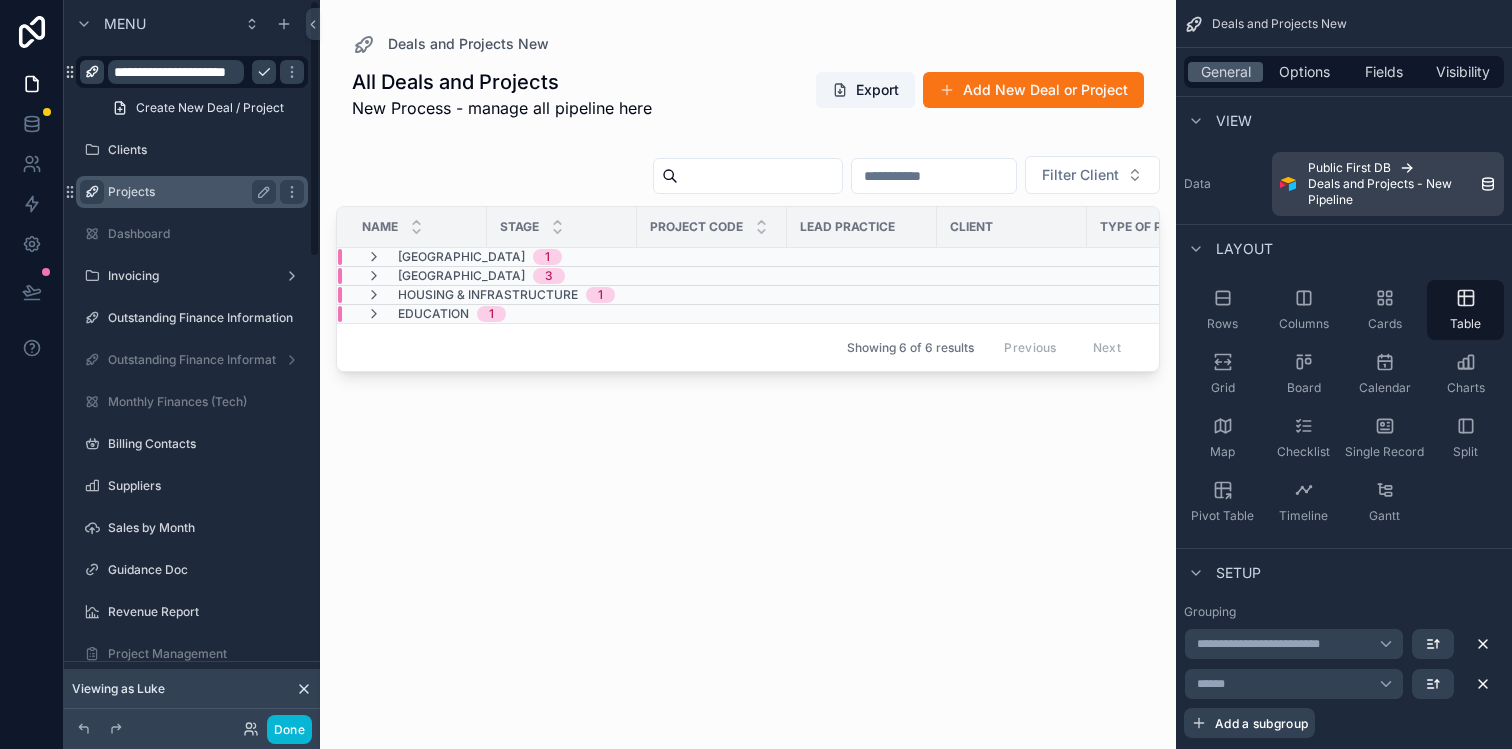 click at bounding box center [92, 192] 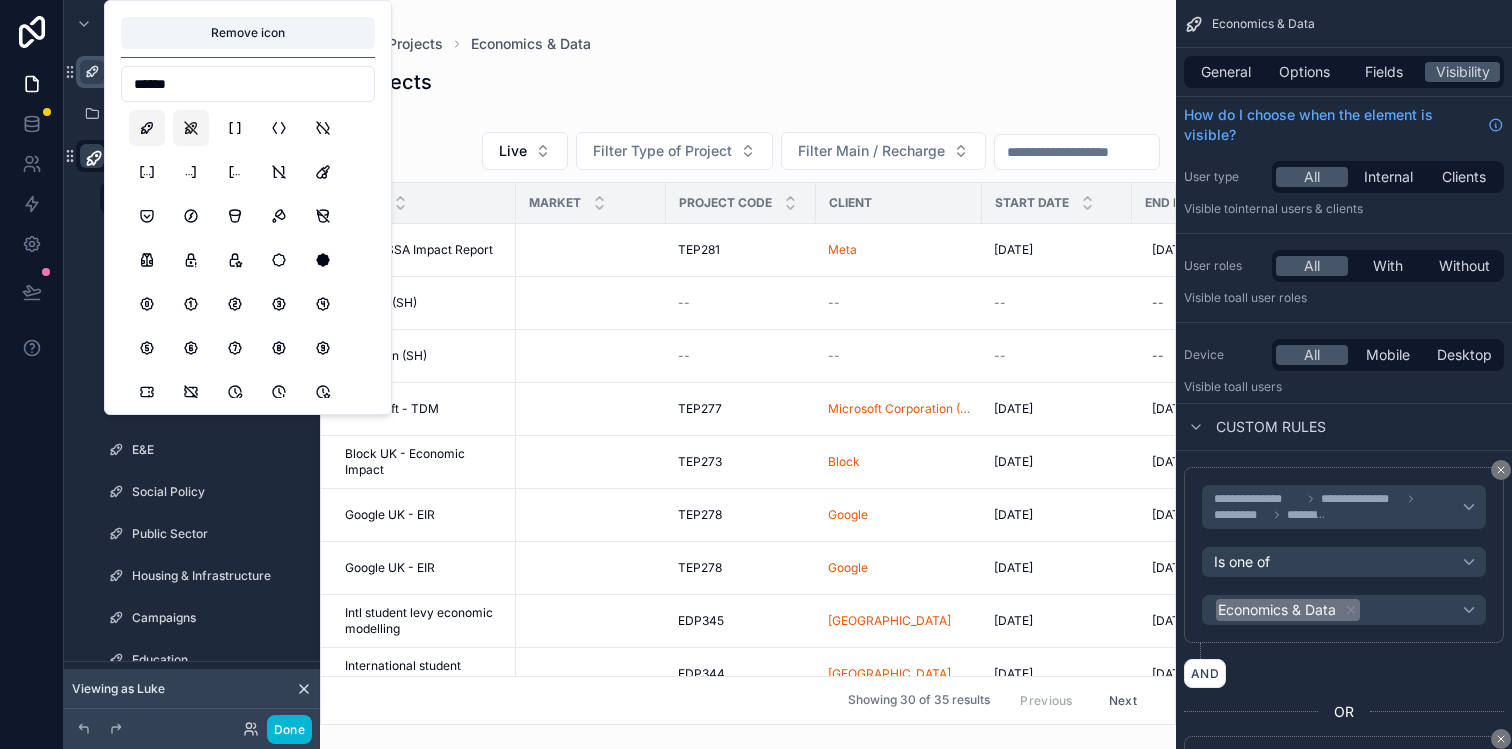 type on "******" 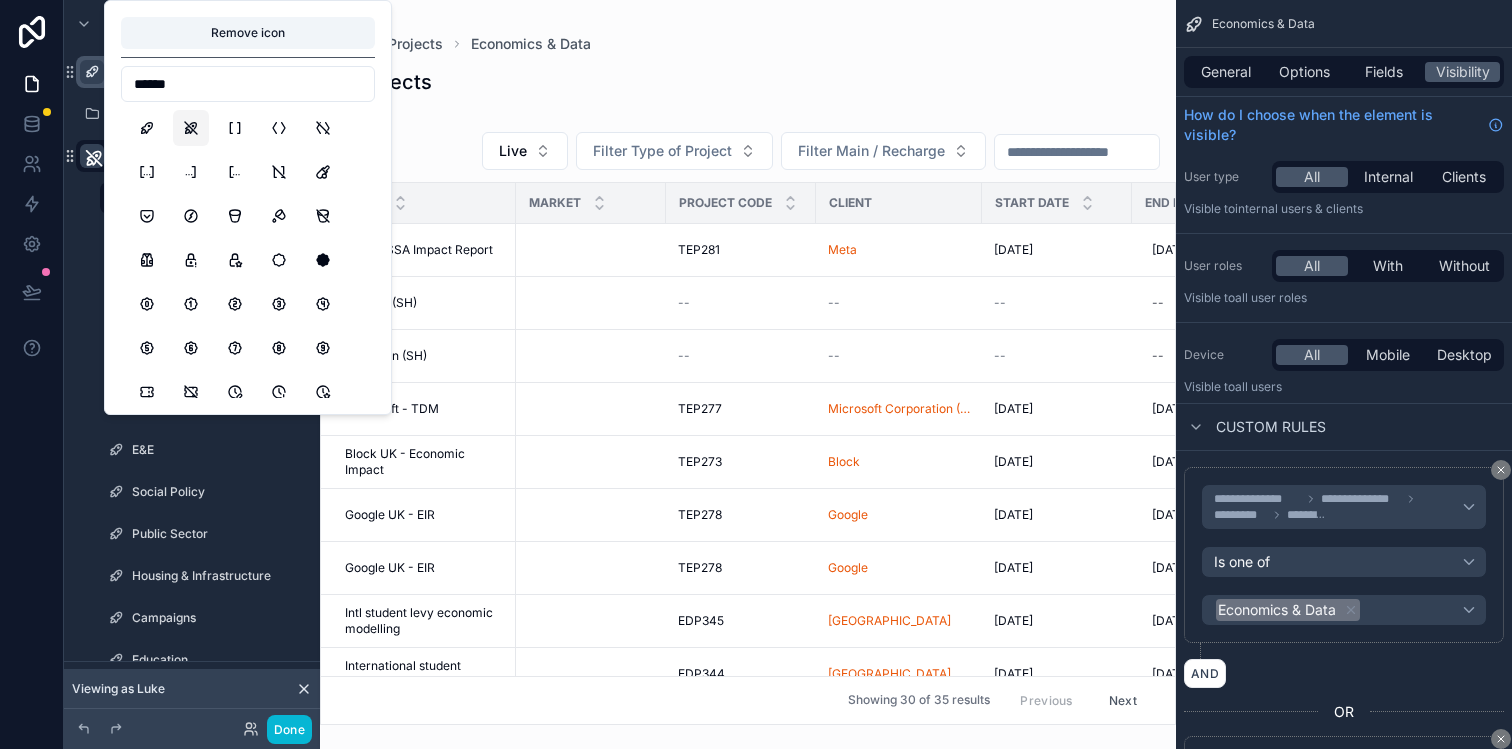 click at bounding box center (748, 374) 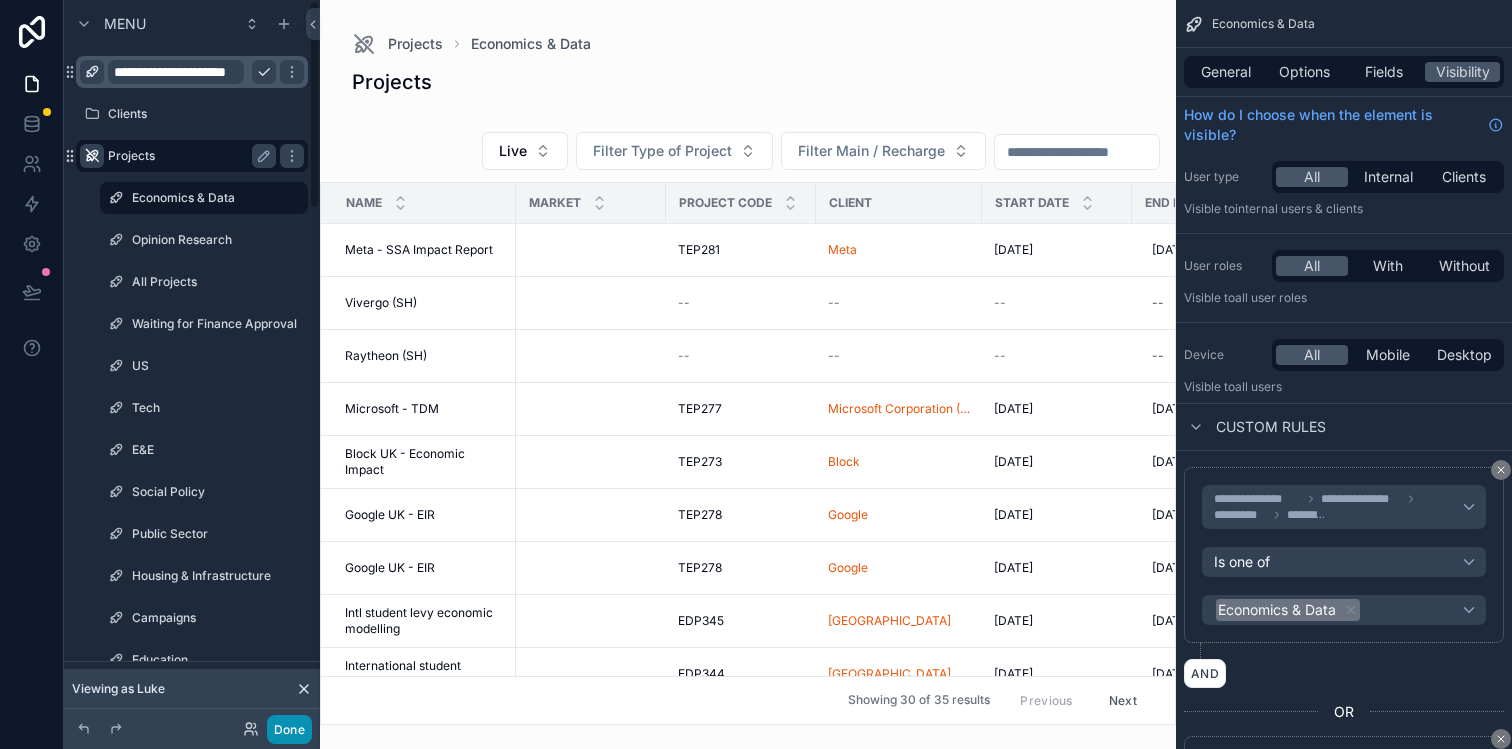 click on "Done" at bounding box center (289, 729) 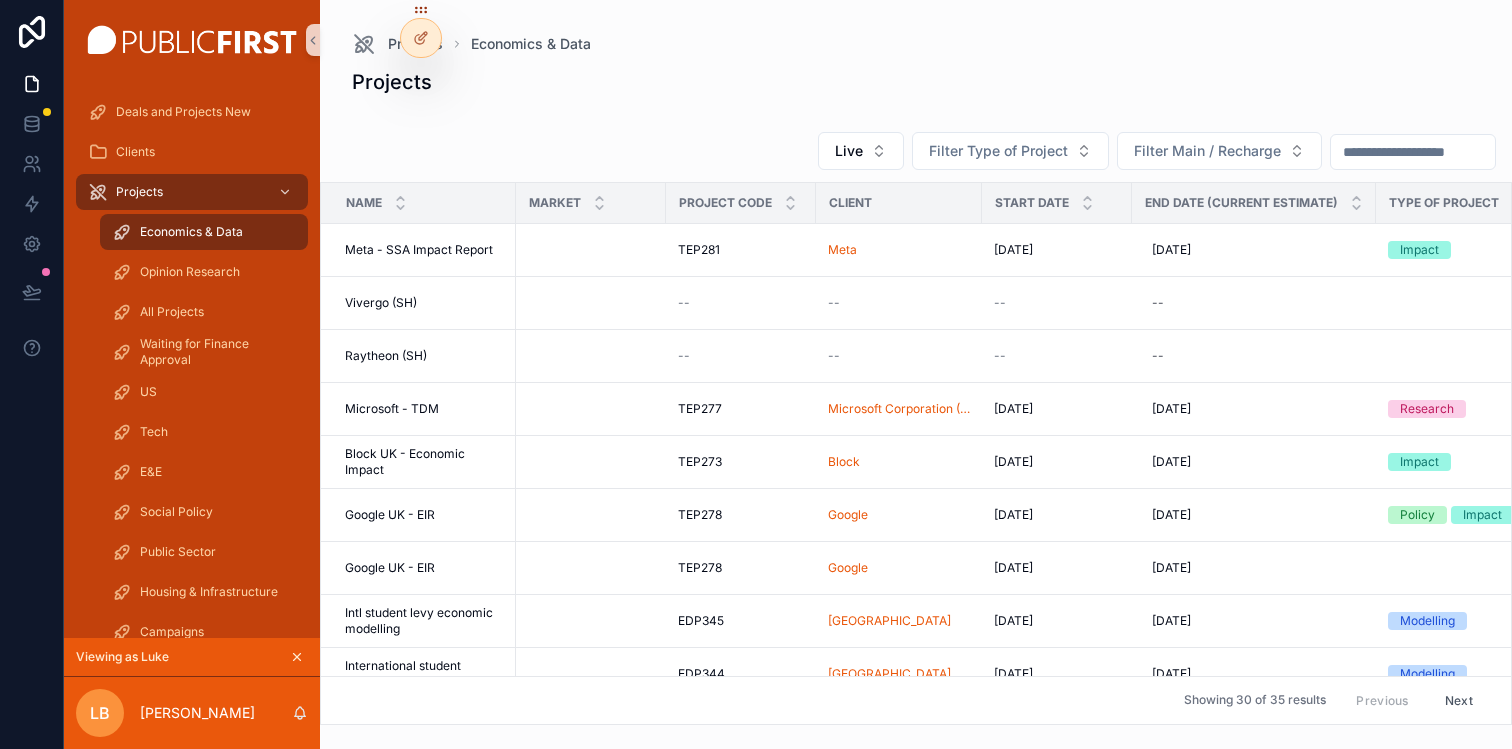 click on "Projects" at bounding box center [916, 86] 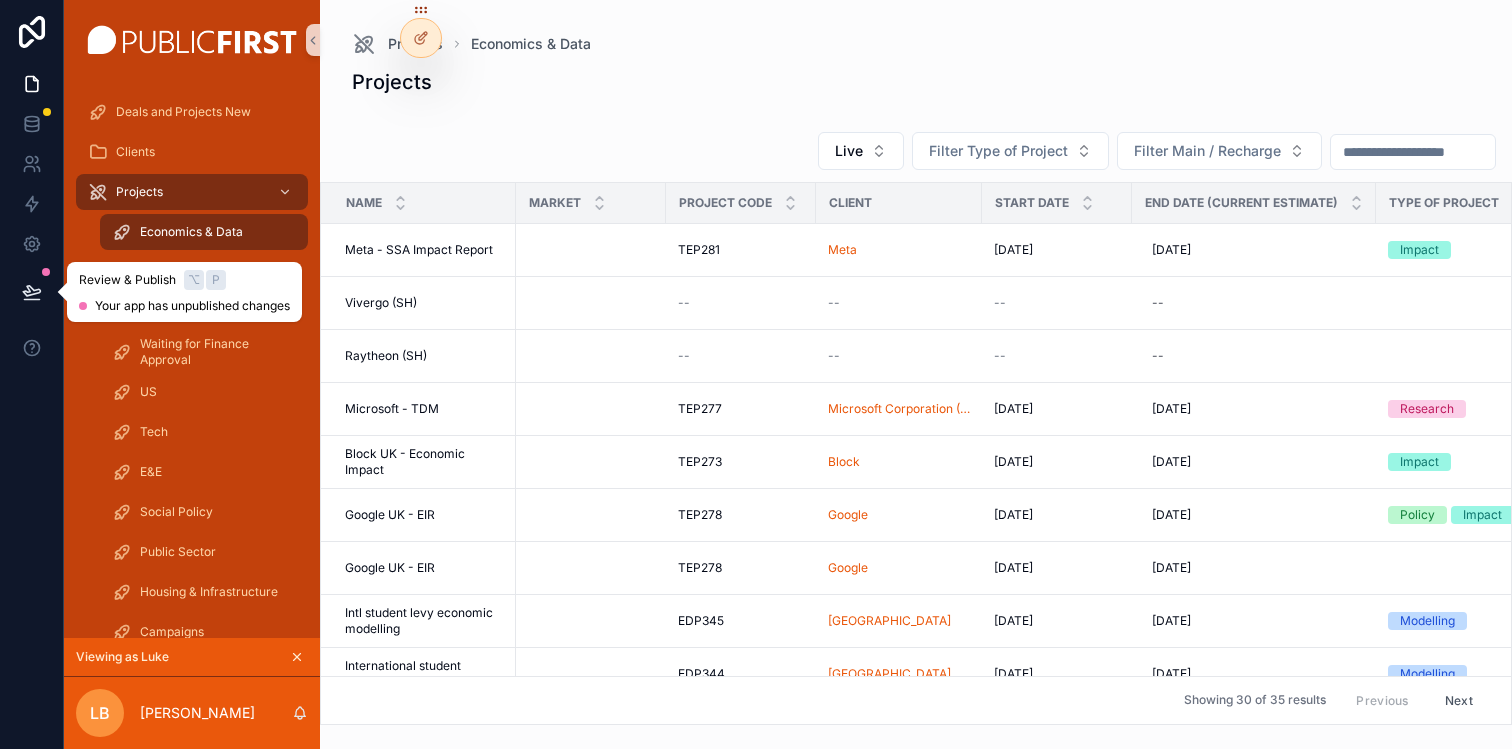 click 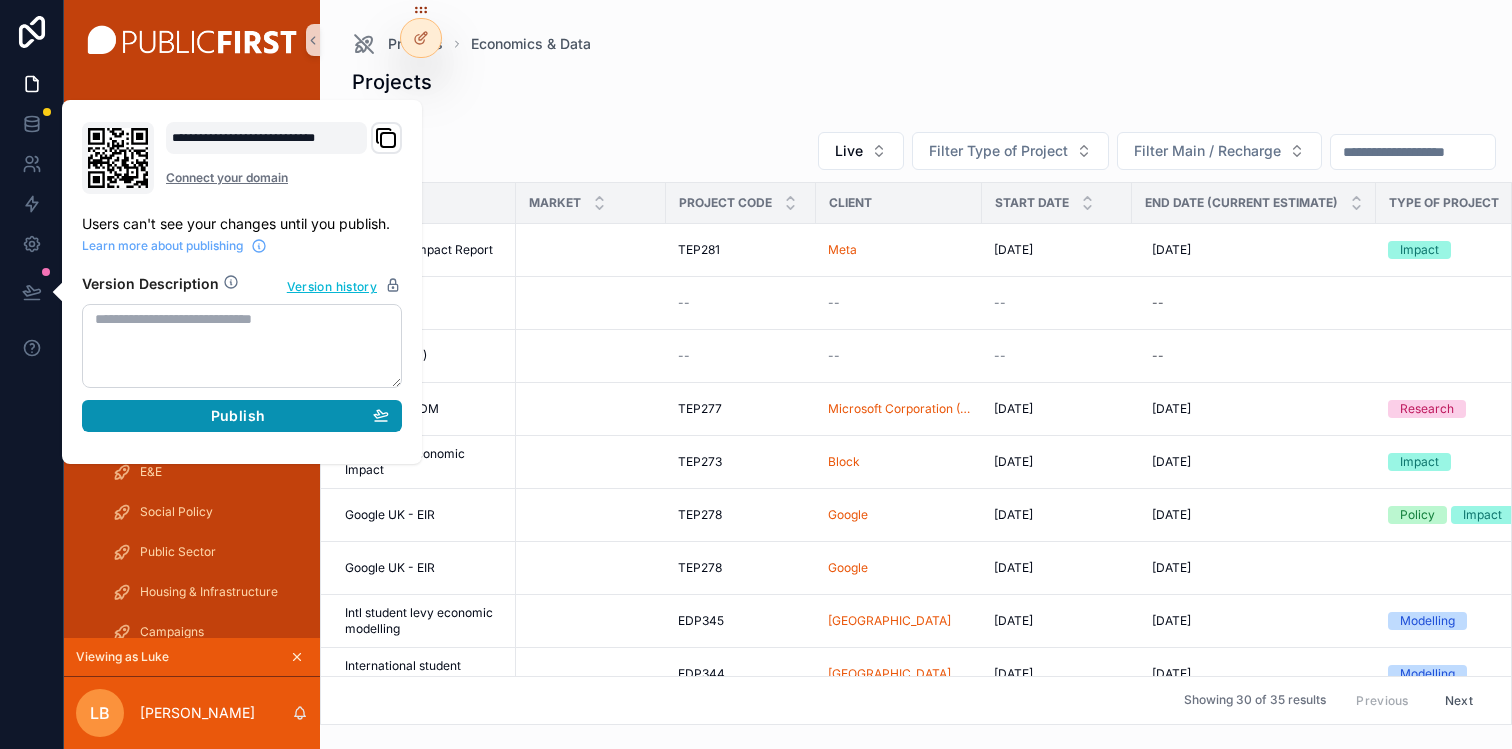 click on "Publish" at bounding box center (238, 416) 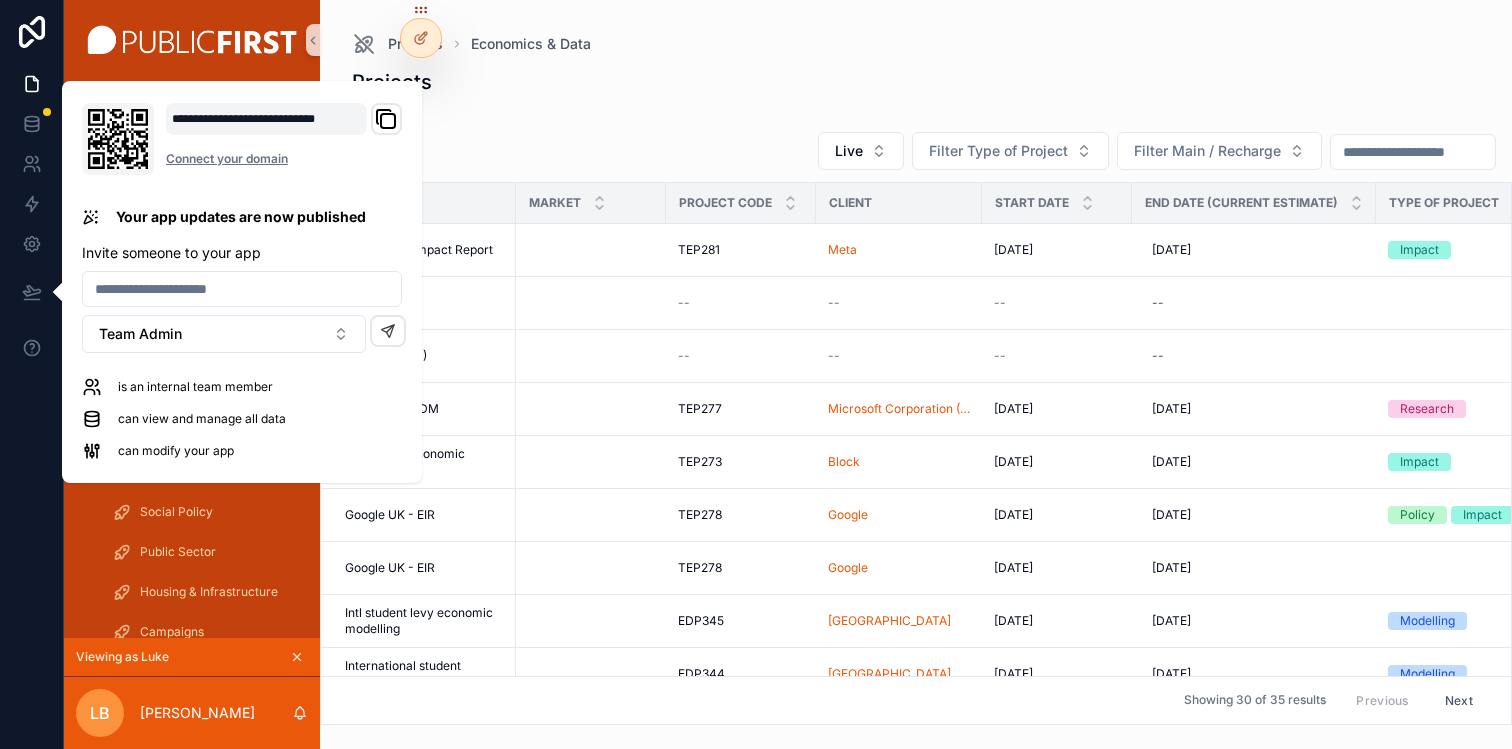 click on "Projects Live Filter Type of Project Filter Main / Recharge Name Market Project Code Client Start Date End Date (Current Estimate) Type of Project Project Type Revenue (£) Estimated Costs (£) Net Revenue Recharge Practice 1 Recharge Amount 1 Bottom Up Estimated Costs (£) Meta - SSA Impact Report Meta - SSA Impact Report TEP281 TEP281 Meta [DATE] [DATE] [DATE] [DATE] Impact Recharge £65,000.00 £65,000.00 -- 65,000 65,000 -- £0.00 £0.00 Vivergo (SH) Vivergo (SH) -- -- -- -- -- -- -- 0 0 -- £0.00 £0.00 Raytheon (SH) Raytheon (SH) -- -- -- -- -- -- -- 0 0 -- £0.00 £0.00 Microsoft - TDM Microsoft - TDM TEP277 TEP277 Microsoft Corporation ([GEOGRAPHIC_DATA]) [DATE] [DATE] [DATE] [DATE] Research Recharge £40,000.00 £40,000.00 -- 40,000 40,000 -- £0.00 £0.00 Block UK - Economic Impact Block UK - Economic Impact TEP273 TEP273 Block [DATE] [DATE] [DATE] [DATE] Impact Recharge £40,000.00 £40,000.00 -- 40,000 40,000 -- £0.00 £0.00 Google UK - EIR Google UK - EIR TEP278" at bounding box center (916, 396) 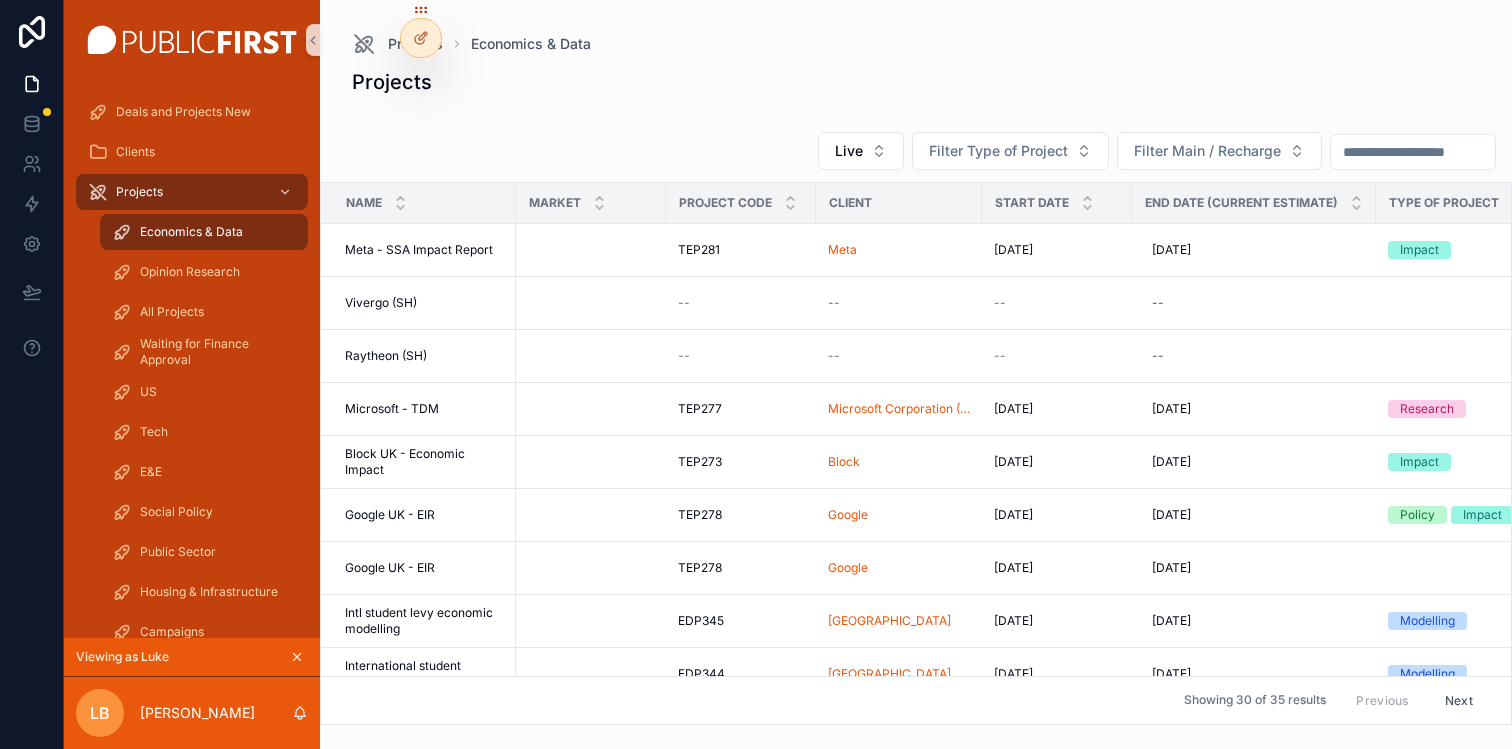 click on "Projects Live Filter Type of Project Filter Main / Recharge Name Market Project Code Client Start Date End Date (Current Estimate) Type of Project Project Type Revenue (£) Estimated Costs (£) Net Revenue Recharge Practice 1 Recharge Amount 1 Bottom Up Estimated Costs (£) Meta - SSA Impact Report Meta - SSA Impact Report TEP281 TEP281 Meta [DATE] [DATE] [DATE] [DATE] Impact Recharge £65,000.00 £65,000.00 -- 65,000 65,000 -- £0.00 £0.00 Vivergo (SH) Vivergo (SH) -- -- -- -- -- -- -- 0 0 -- £0.00 £0.00 Raytheon (SH) Raytheon (SH) -- -- -- -- -- -- -- 0 0 -- £0.00 £0.00 Microsoft - TDM Microsoft - TDM TEP277 TEP277 Microsoft Corporation ([GEOGRAPHIC_DATA]) [DATE] [DATE] [DATE] [DATE] Research Recharge £40,000.00 £40,000.00 -- 40,000 40,000 -- £0.00 £0.00 Block UK - Economic Impact Block UK - Economic Impact TEP273 TEP273 Block [DATE] [DATE] [DATE] [DATE] Impact Recharge £40,000.00 £40,000.00 -- 40,000 40,000 -- £0.00 £0.00 Google UK - EIR Google UK - EIR TEP278" at bounding box center (916, 396) 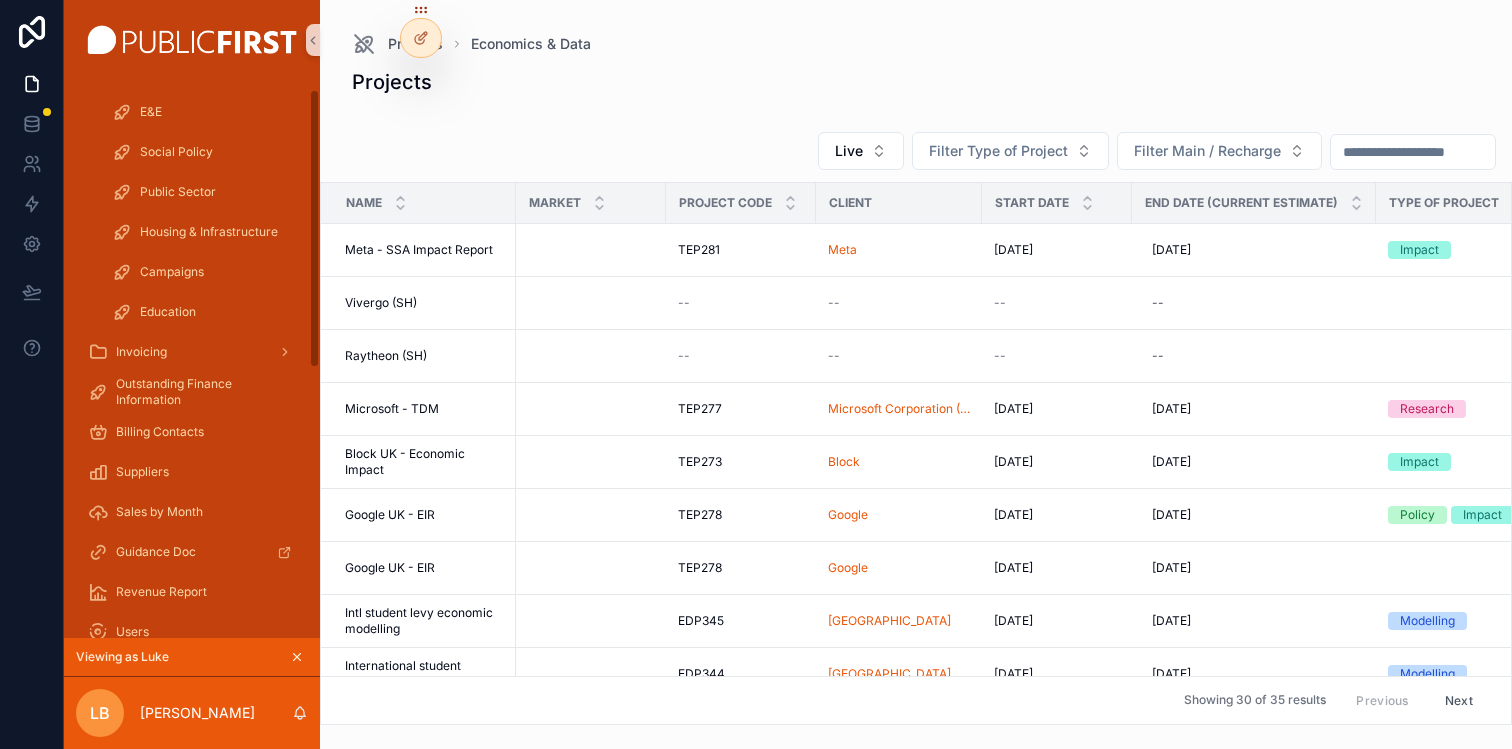 scroll, scrollTop: 0, scrollLeft: 0, axis: both 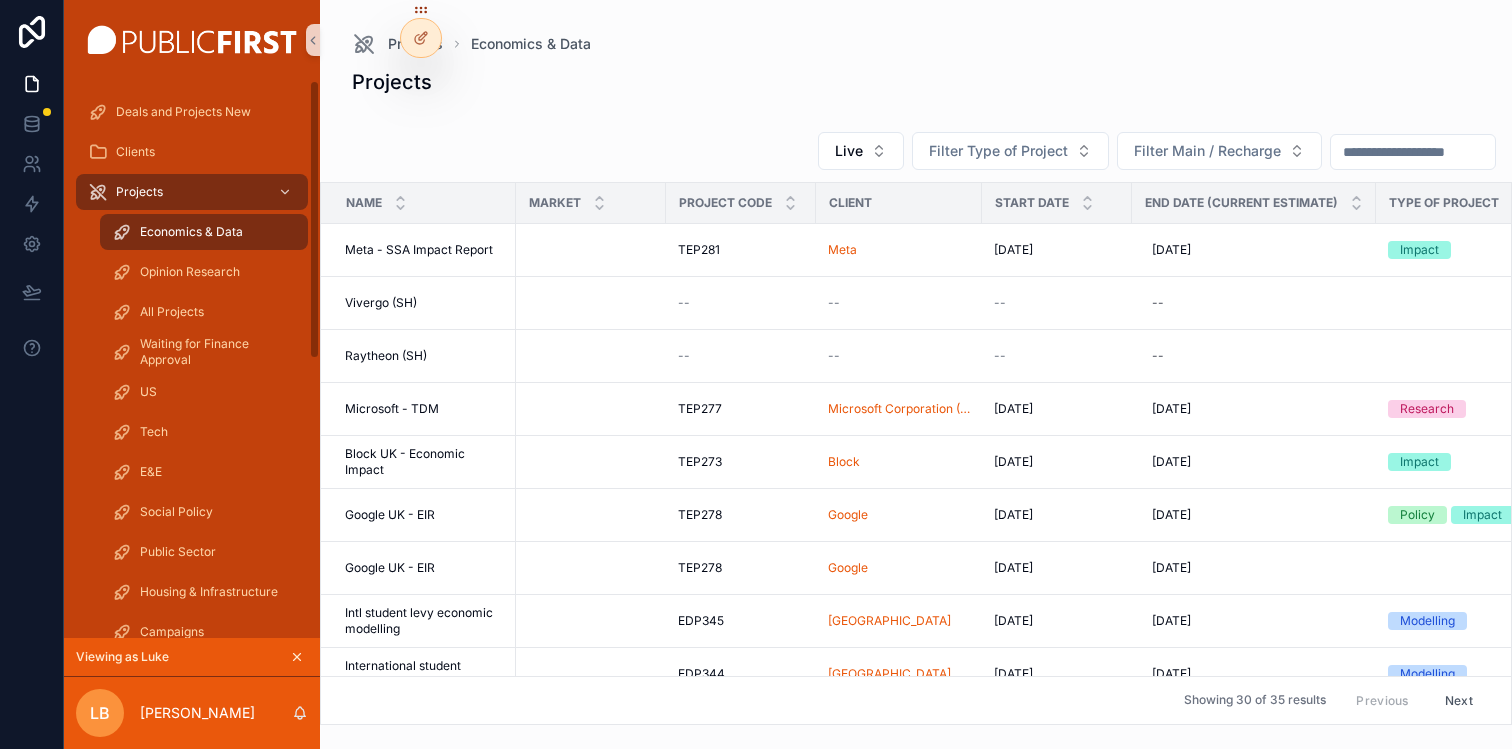 click on "Live Filter Type of Project Filter Main / Recharge" at bounding box center (916, 151) 